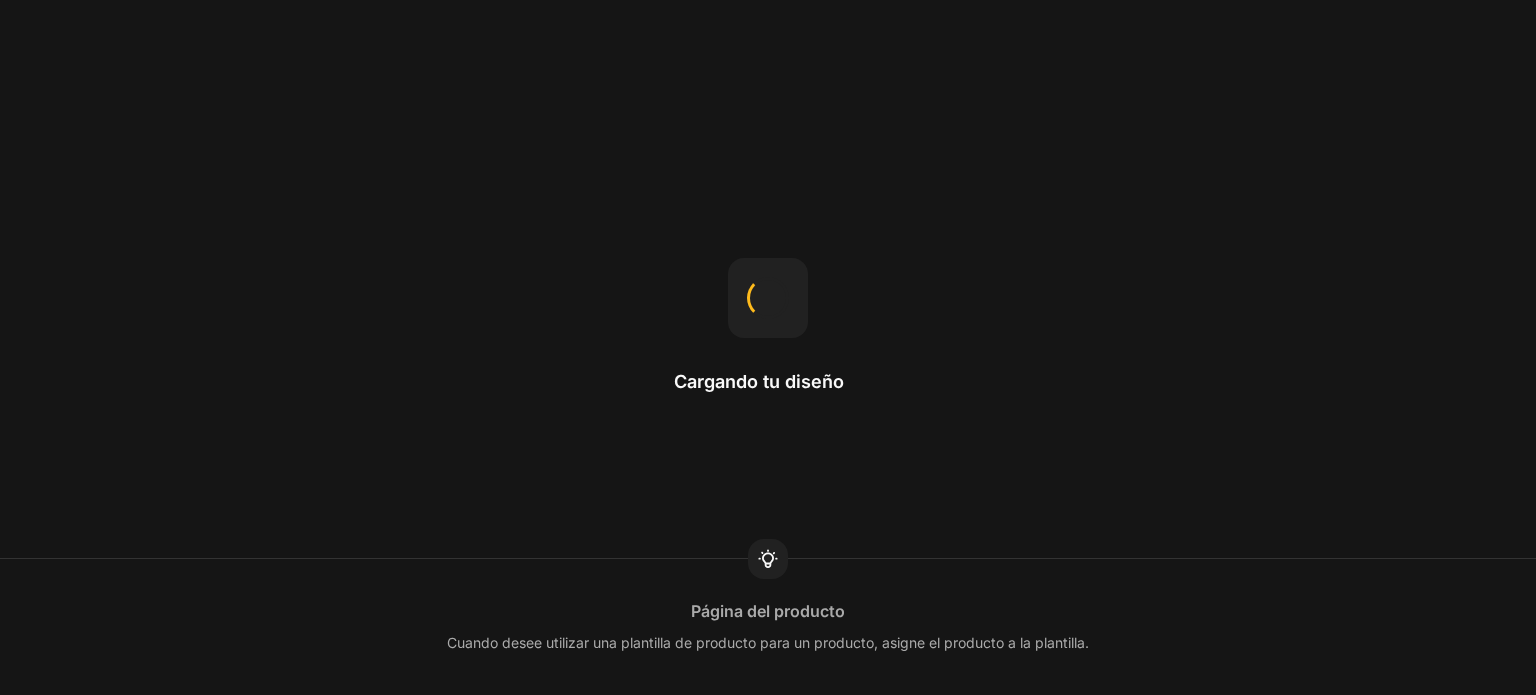 scroll, scrollTop: 0, scrollLeft: 0, axis: both 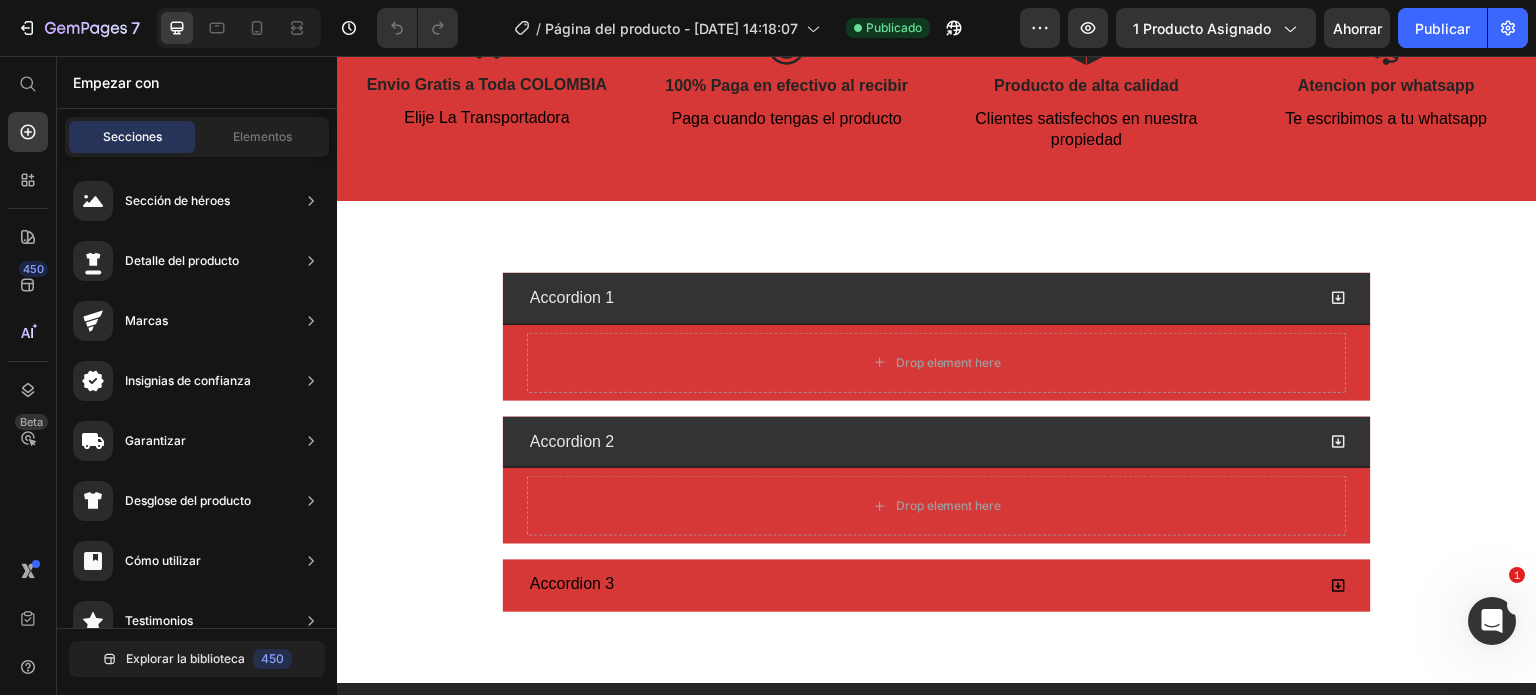 click on "Product Images TALADRO ACCESORIOS Product Title $169.900,00 Product Price $219.900,00 Product Price 23% off Product Badge Row Color: Amarillo Amarillo Amarillo Negro Negro Product Variants & Swatches
APURATE!  QUEDAN POCAS UNIDADES Stock Counter
¡ ULTIMAS UNIDADES ! paga al recibir Add to Cart Icon Icon Icon Icon Icon Icon List 2,500+ Verified Reviews! Text Block Row Row Product Section 22/25 Page has reached Shopify’s 25 section-limit Page has reached Shopify’s 25 section-limit Image Envio Gratis a Toda COLOMBIA Text Block Elije La Transportadora Text Block Image 100% Paga en efectivo al recibir Text Block Paga cuando tengas el producto Text Block Row Image Producto de alta calidad Text Block Clientes satisfechos en nuestra propiedad Text Block Image Atencion por whatsapp Text Block  Te escribimos a tu whatsapp Text Block Row Row Section 23/25 Page has reached Shopify’s 25 section-limit Page has reached Shopify’s 25 section-limit
Accordion 1
Row" at bounding box center [937, -2835] 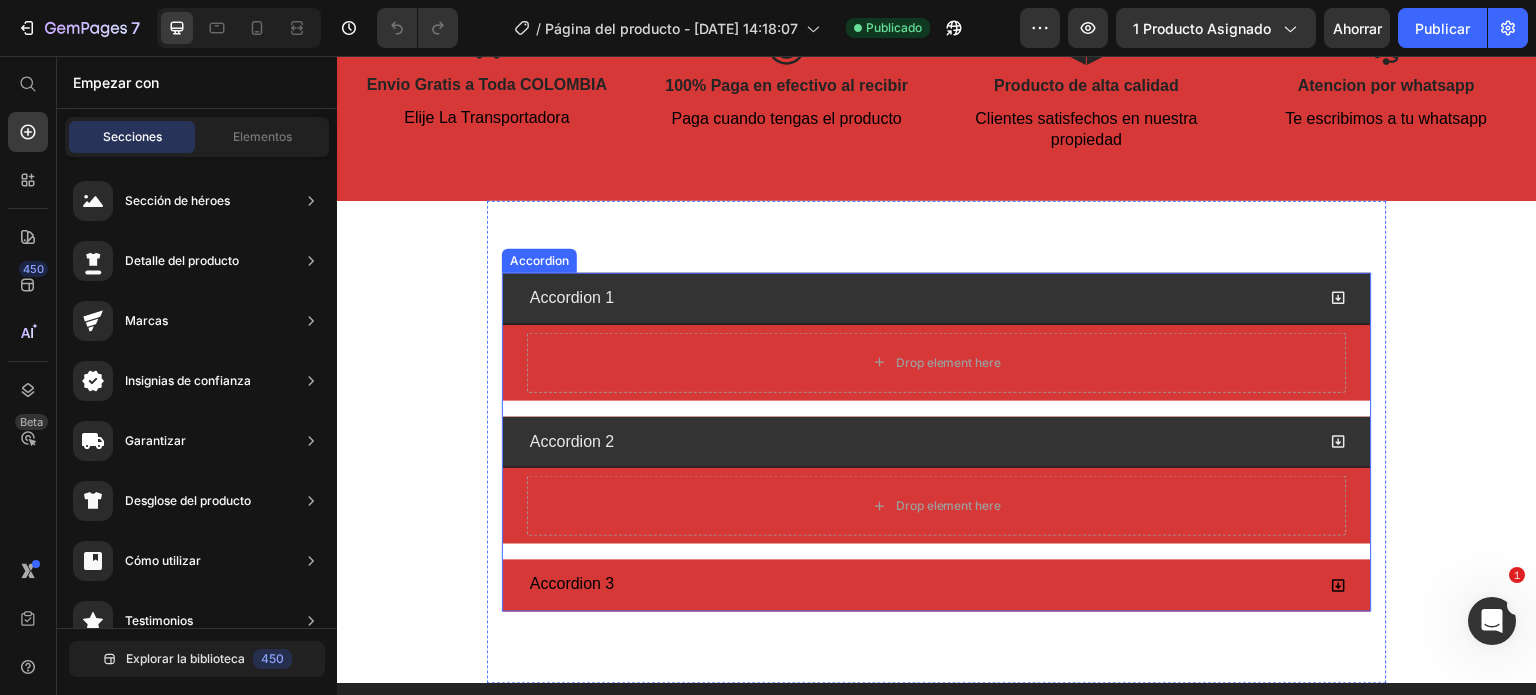 click 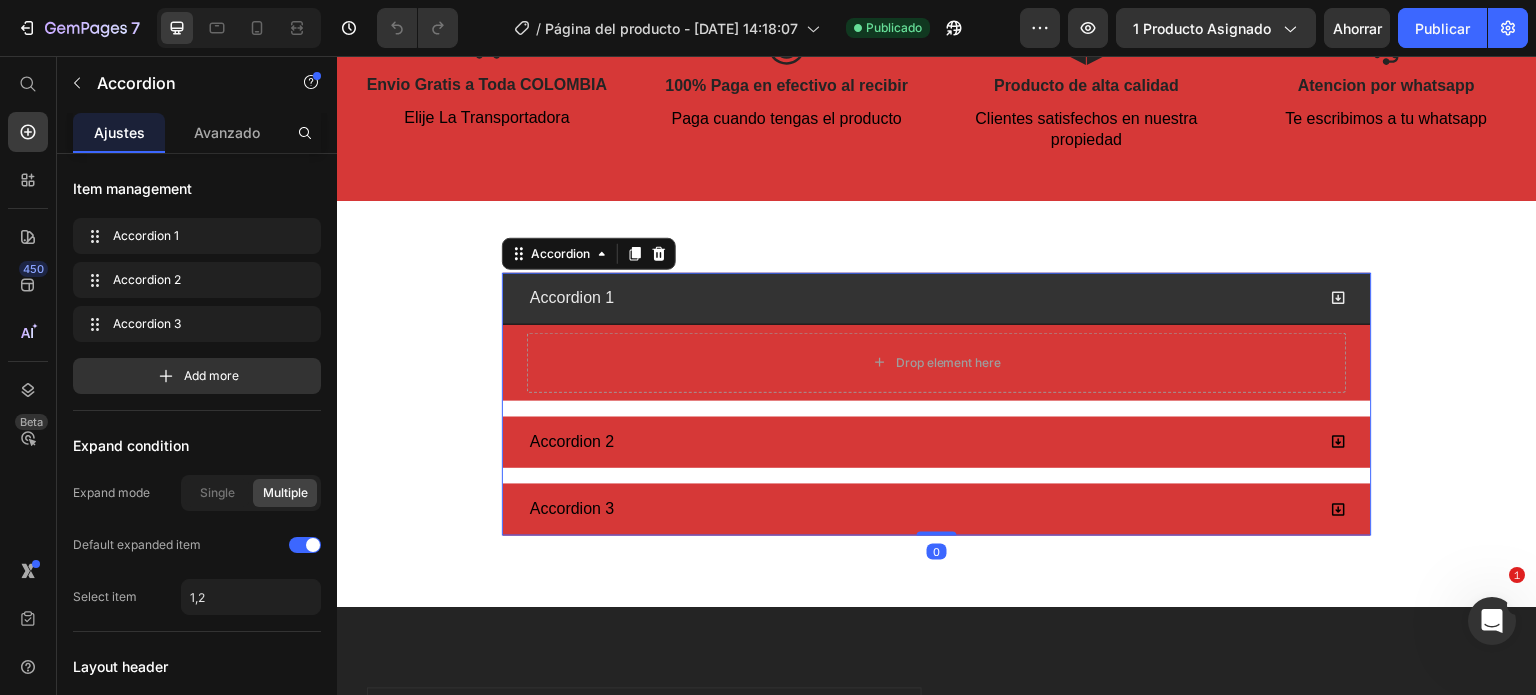click 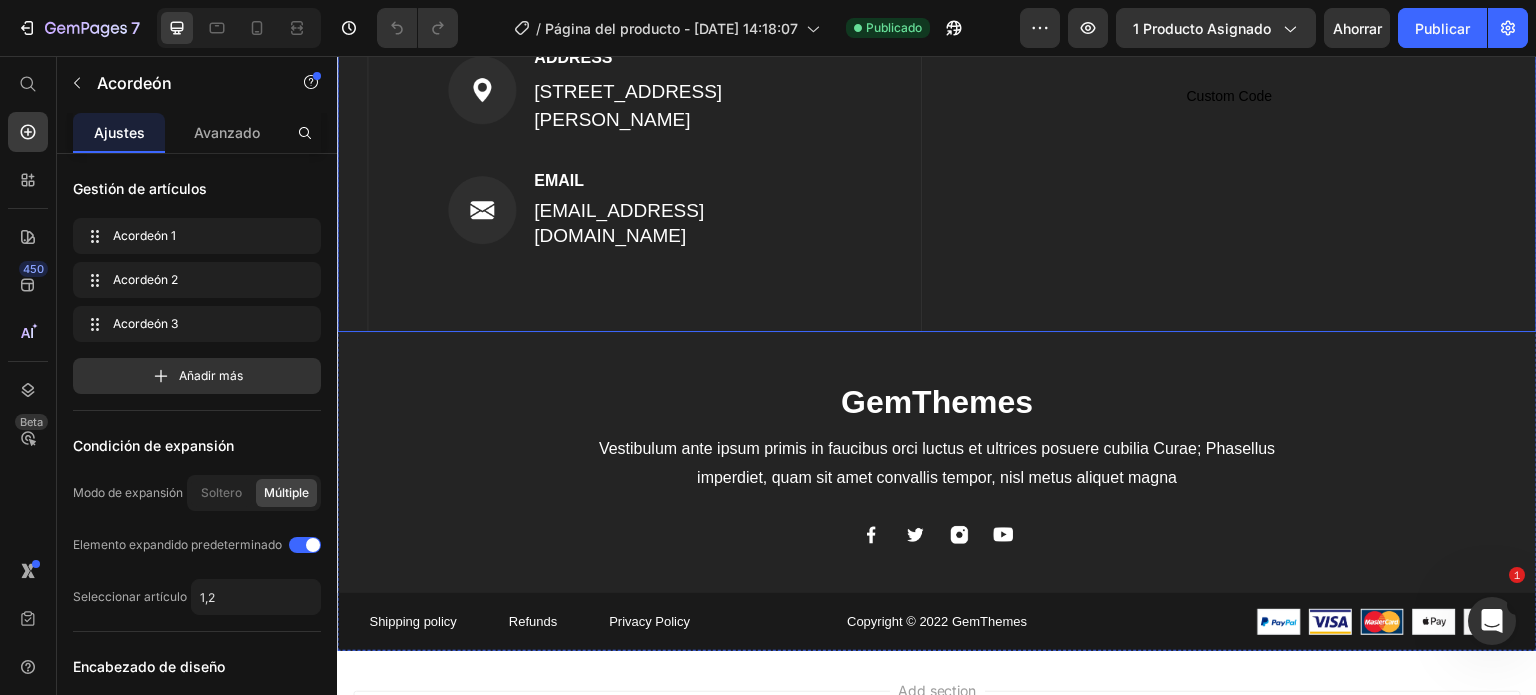 scroll, scrollTop: 8100, scrollLeft: 0, axis: vertical 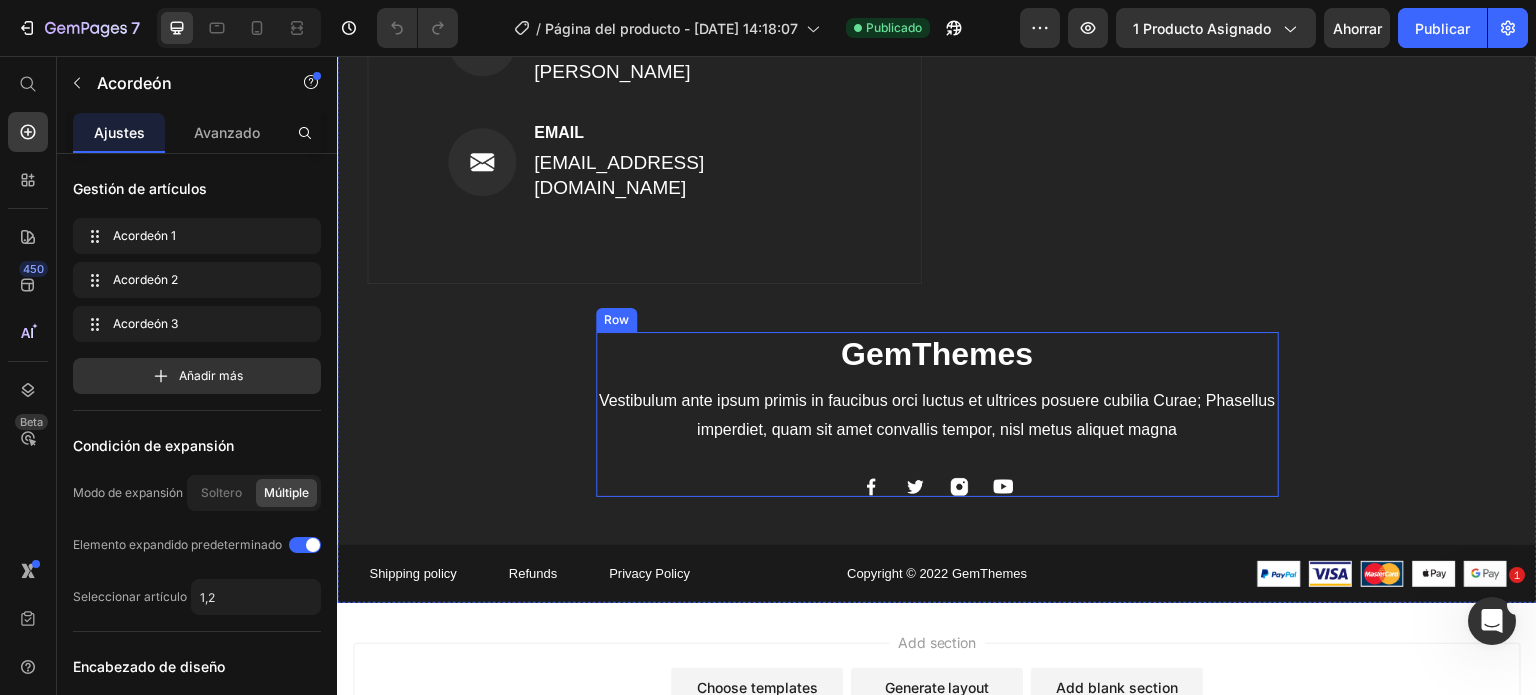 click on "GemThemes Heading Vestibulum ante ipsum primis in faucibus orci luctus et ultrices posuere cubilia Curae; Phasellus imperdiet, quam sit amet convallis tempor, nisl metus aliquet magna Text block Image Image Image Image Row" at bounding box center [937, 414] 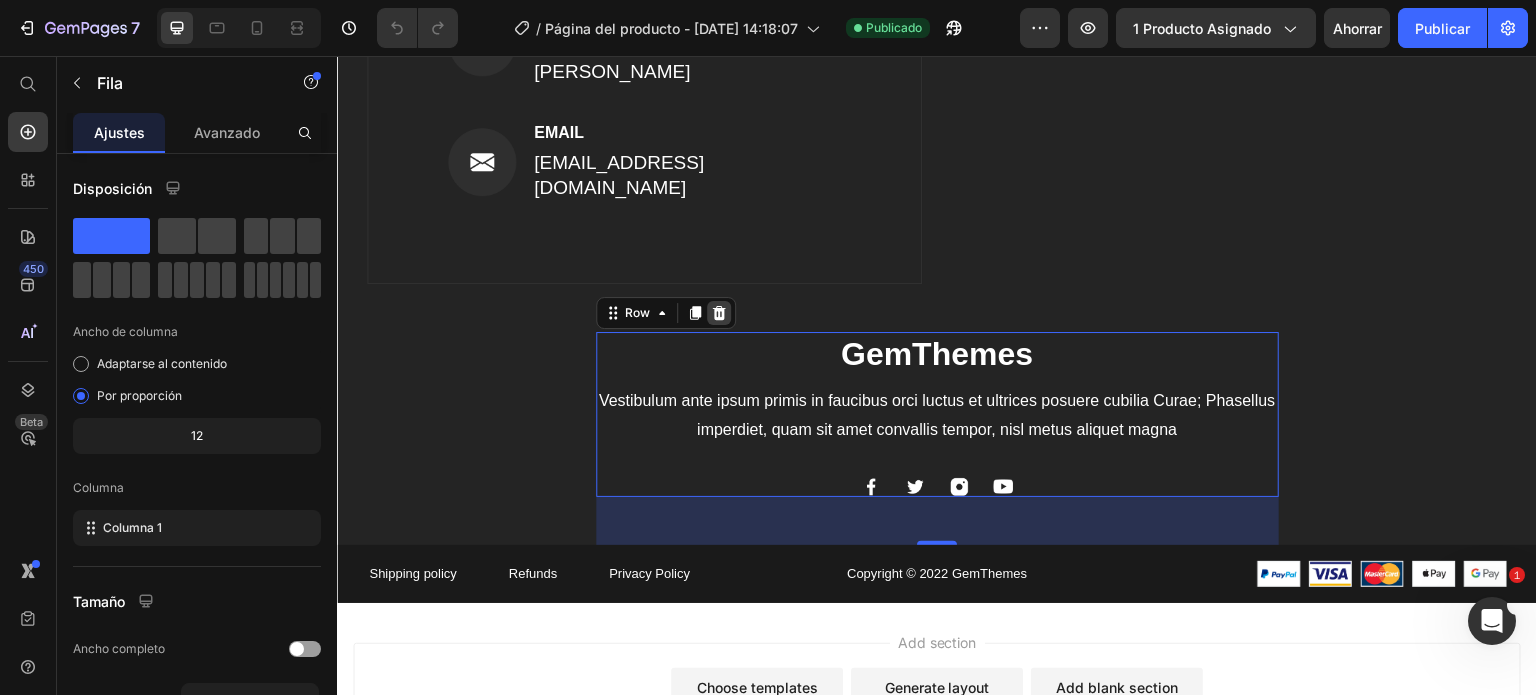 click 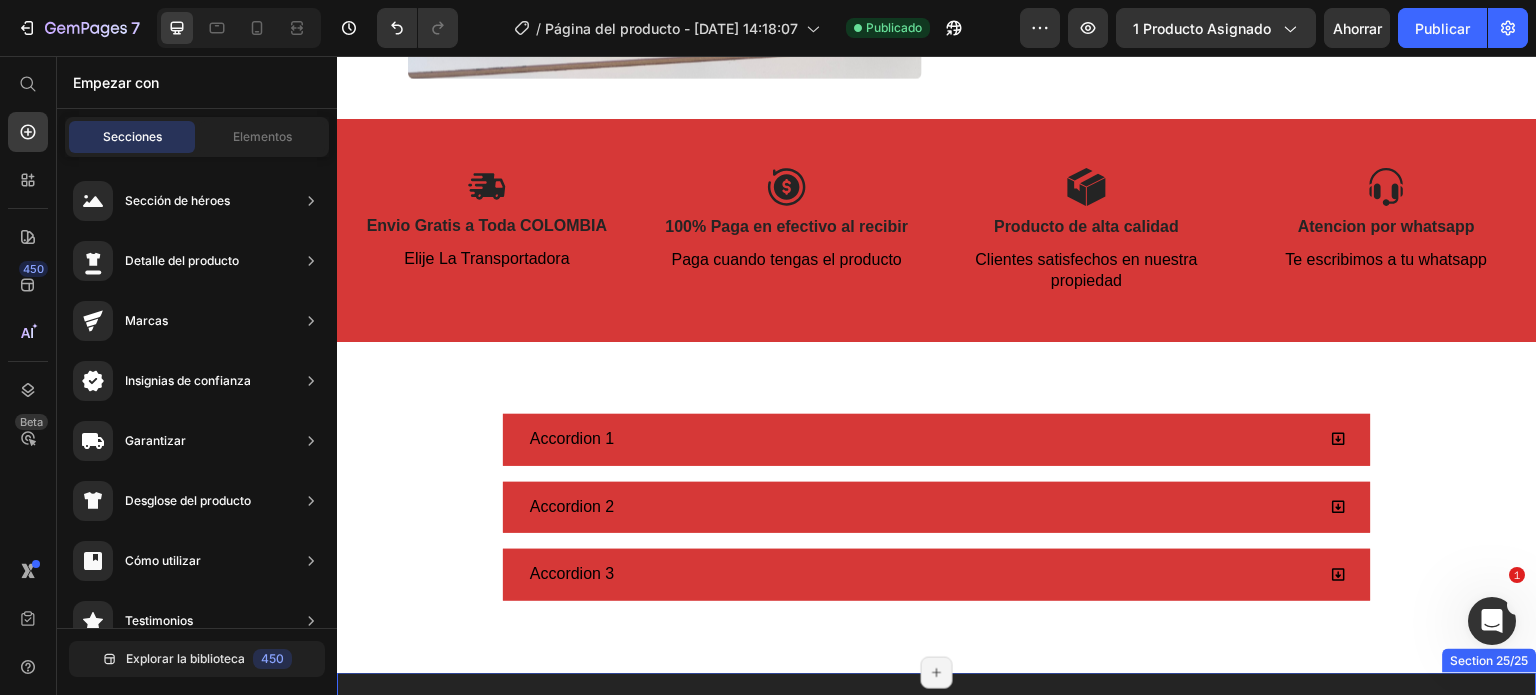 scroll, scrollTop: 7116, scrollLeft: 0, axis: vertical 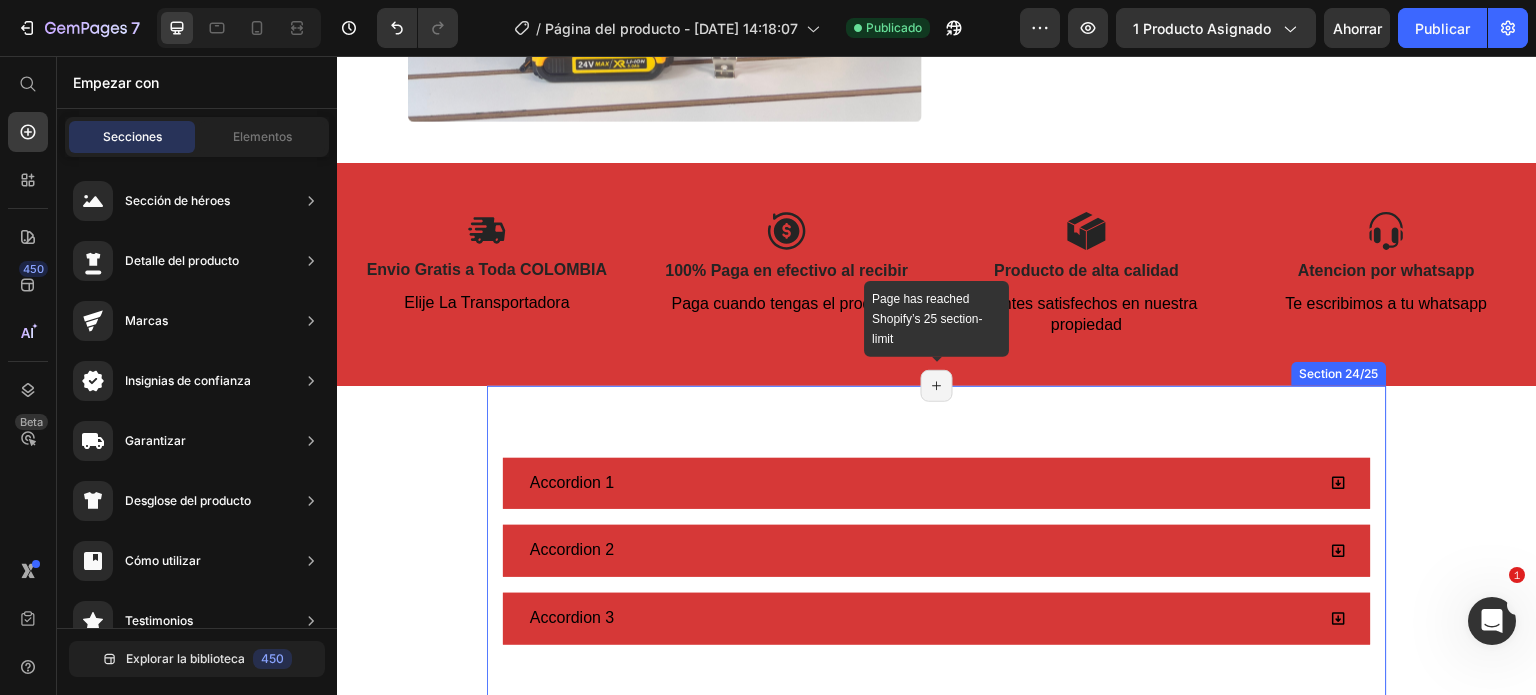 click on "Page has reached Shopify’s 25 section-limit" at bounding box center [937, 386] 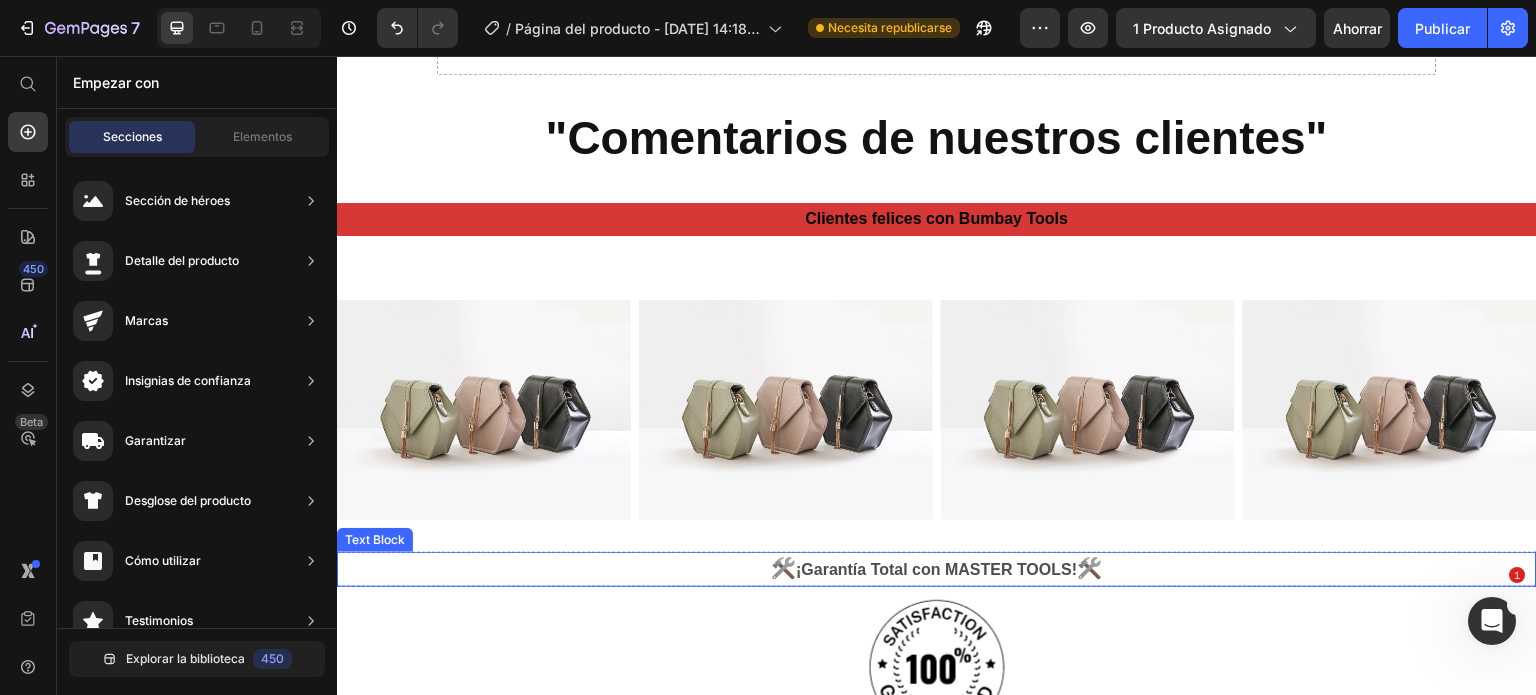 scroll, scrollTop: 5816, scrollLeft: 0, axis: vertical 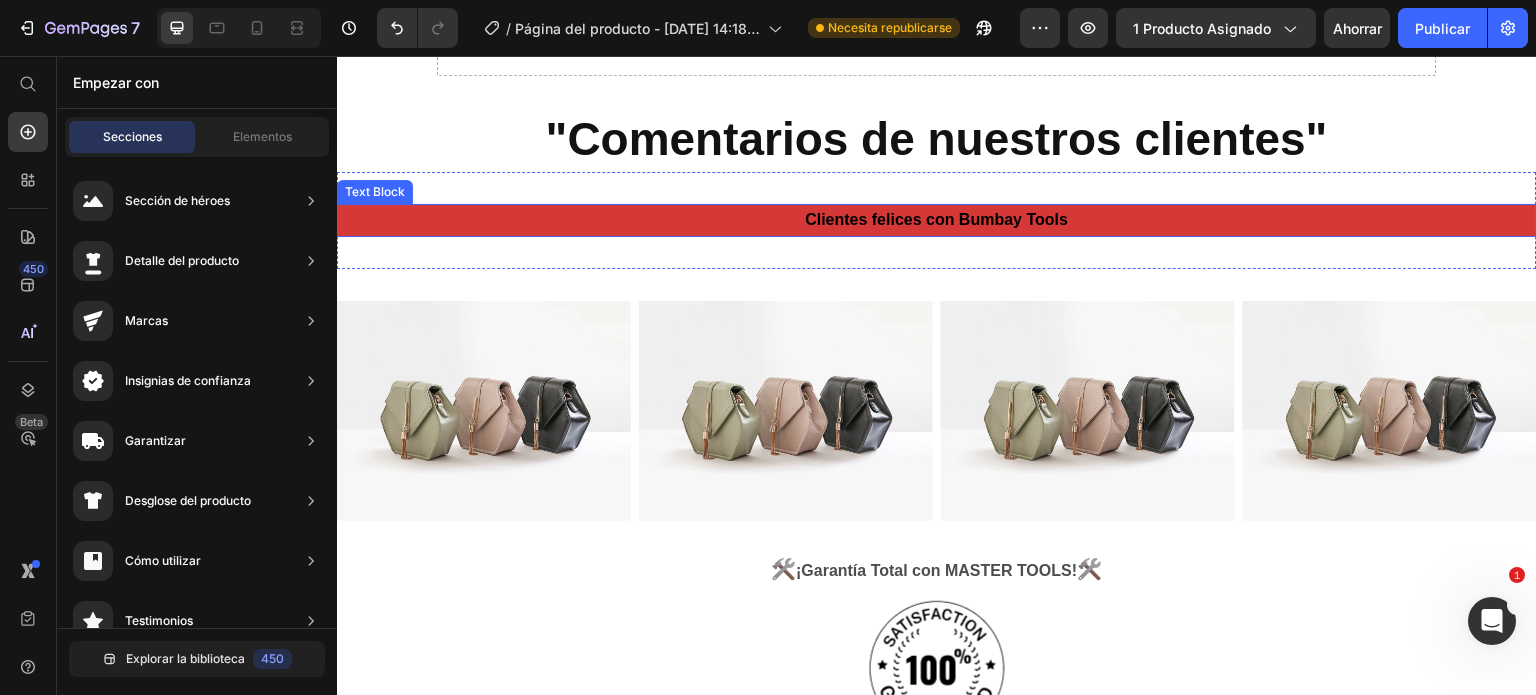 click on "Clientes felices con Bumbay Tools" at bounding box center (937, 219) 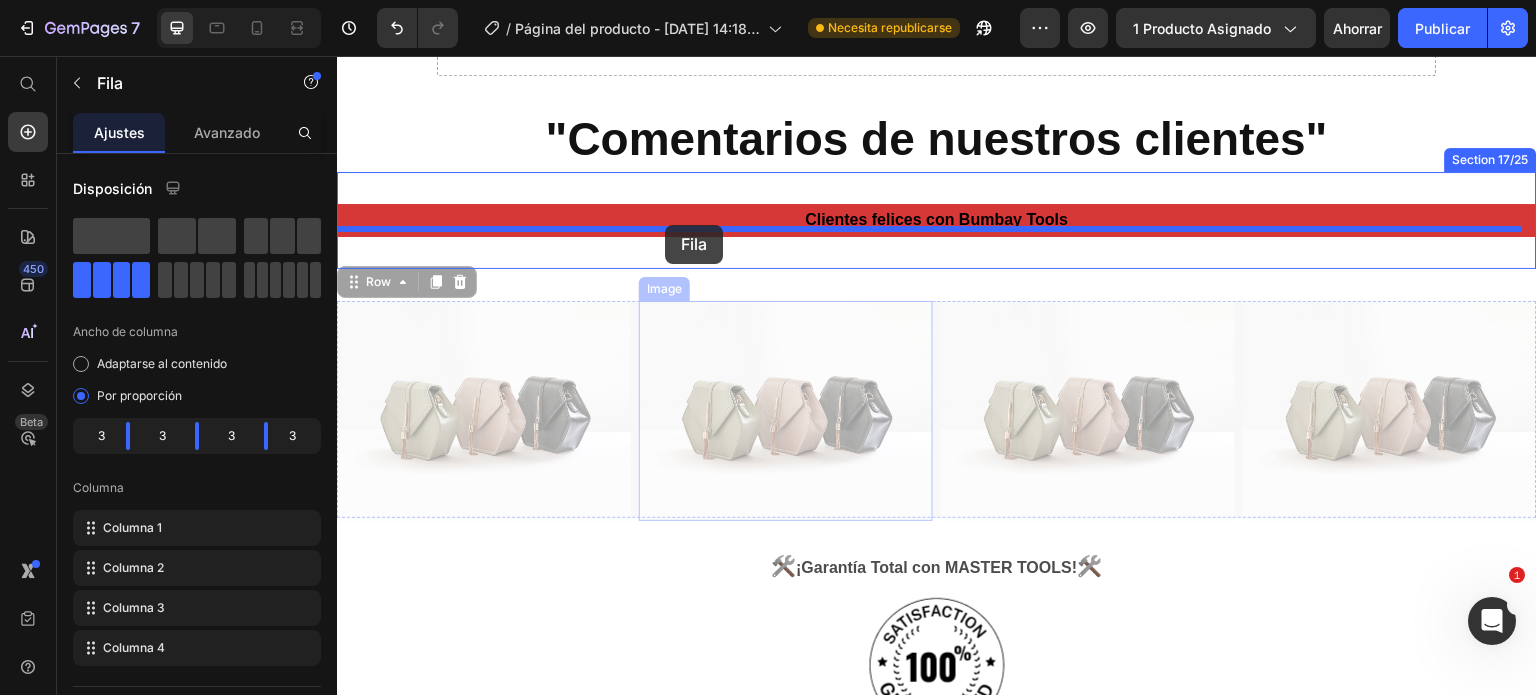 drag, startPoint x: 633, startPoint y: 332, endPoint x: 665, endPoint y: 225, distance: 111.68259 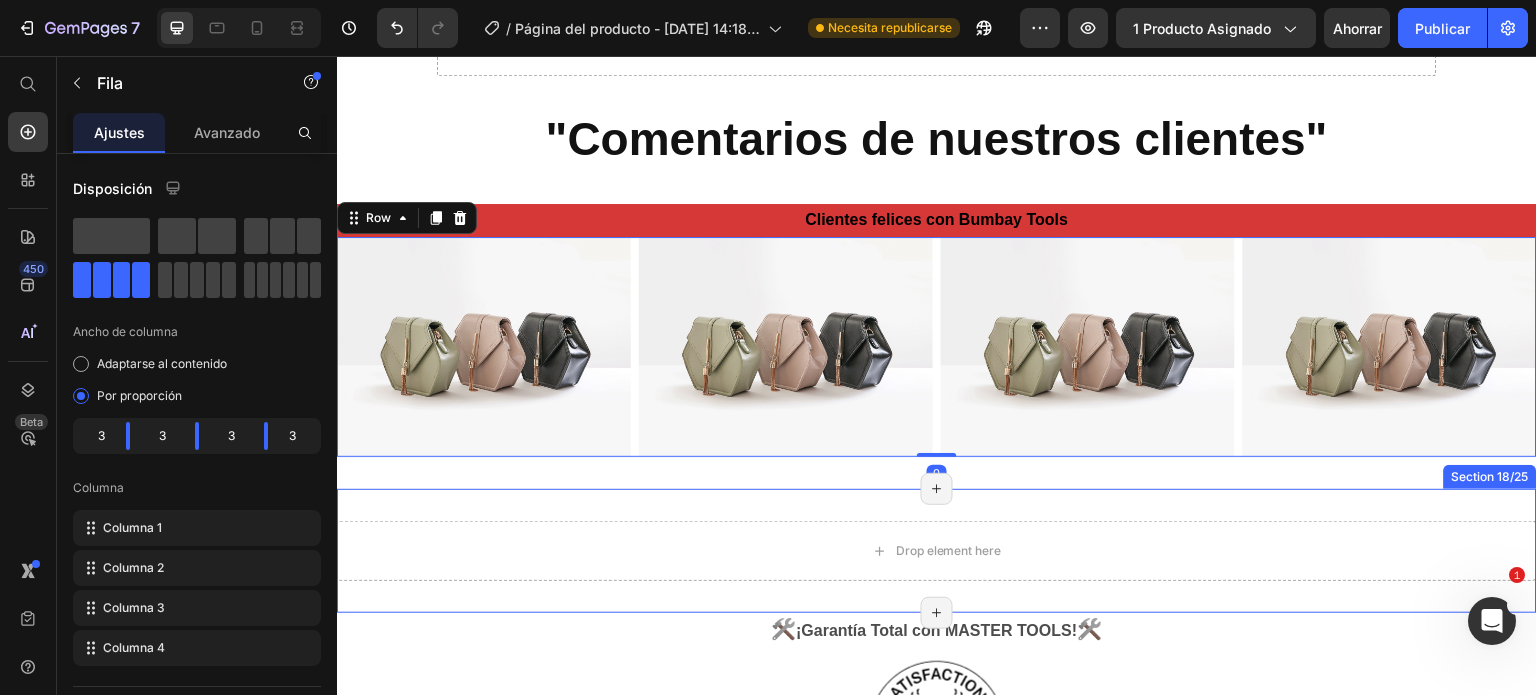 scroll, scrollTop: 5916, scrollLeft: 0, axis: vertical 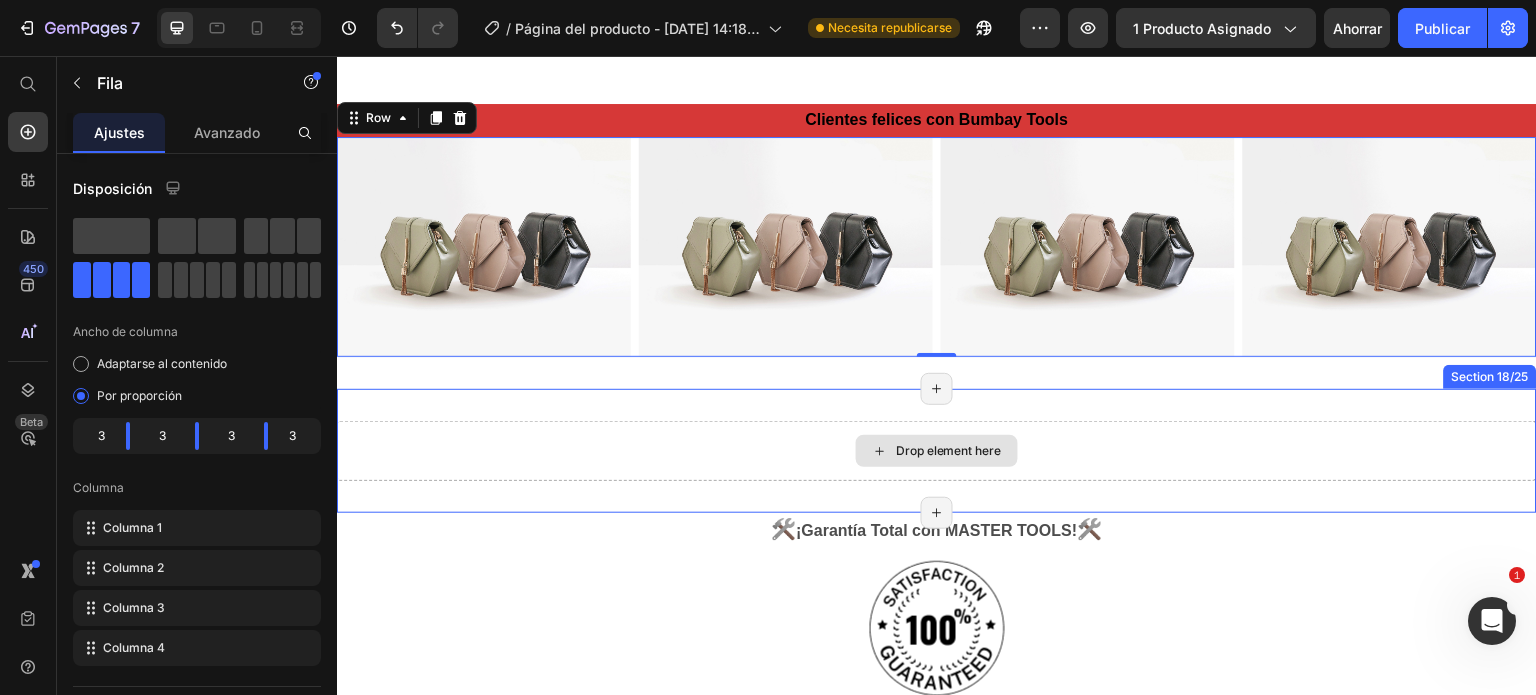 click on "Drop element here" at bounding box center (937, 451) 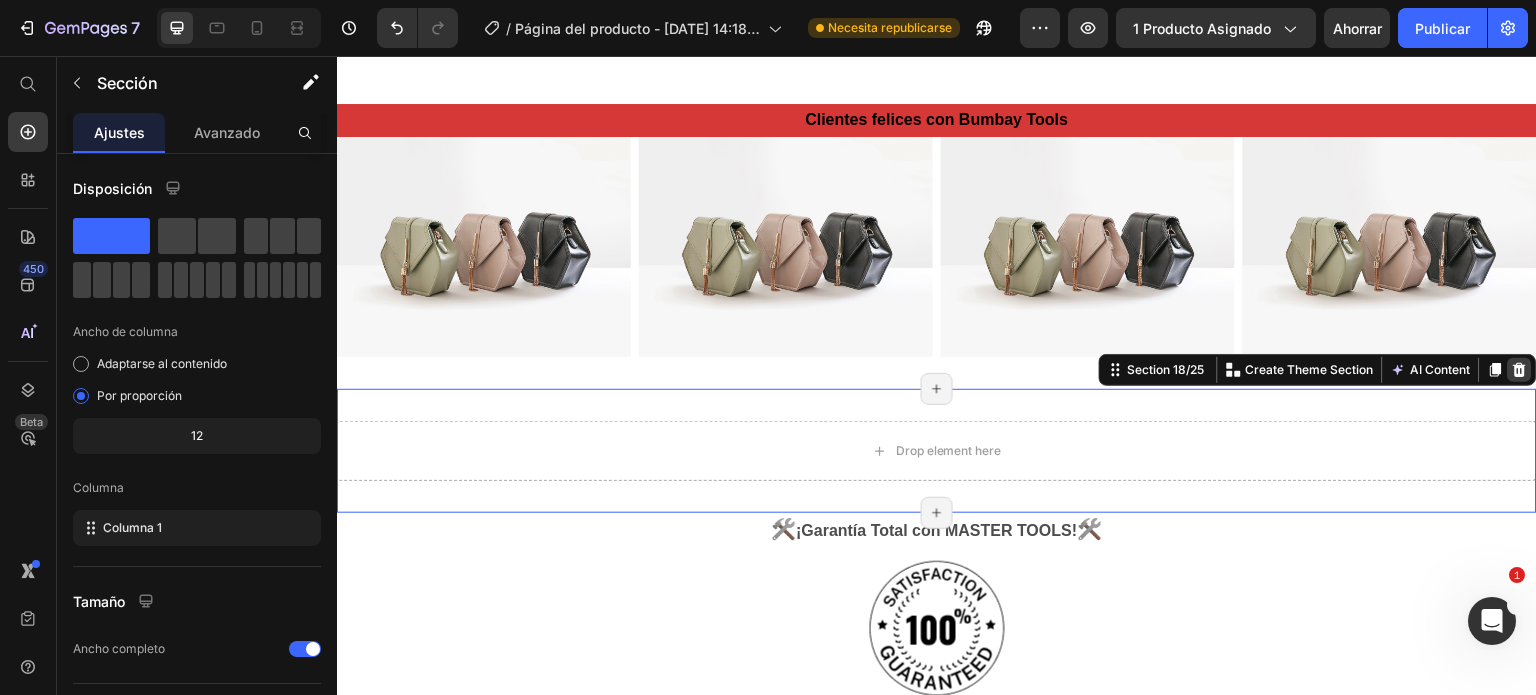 click 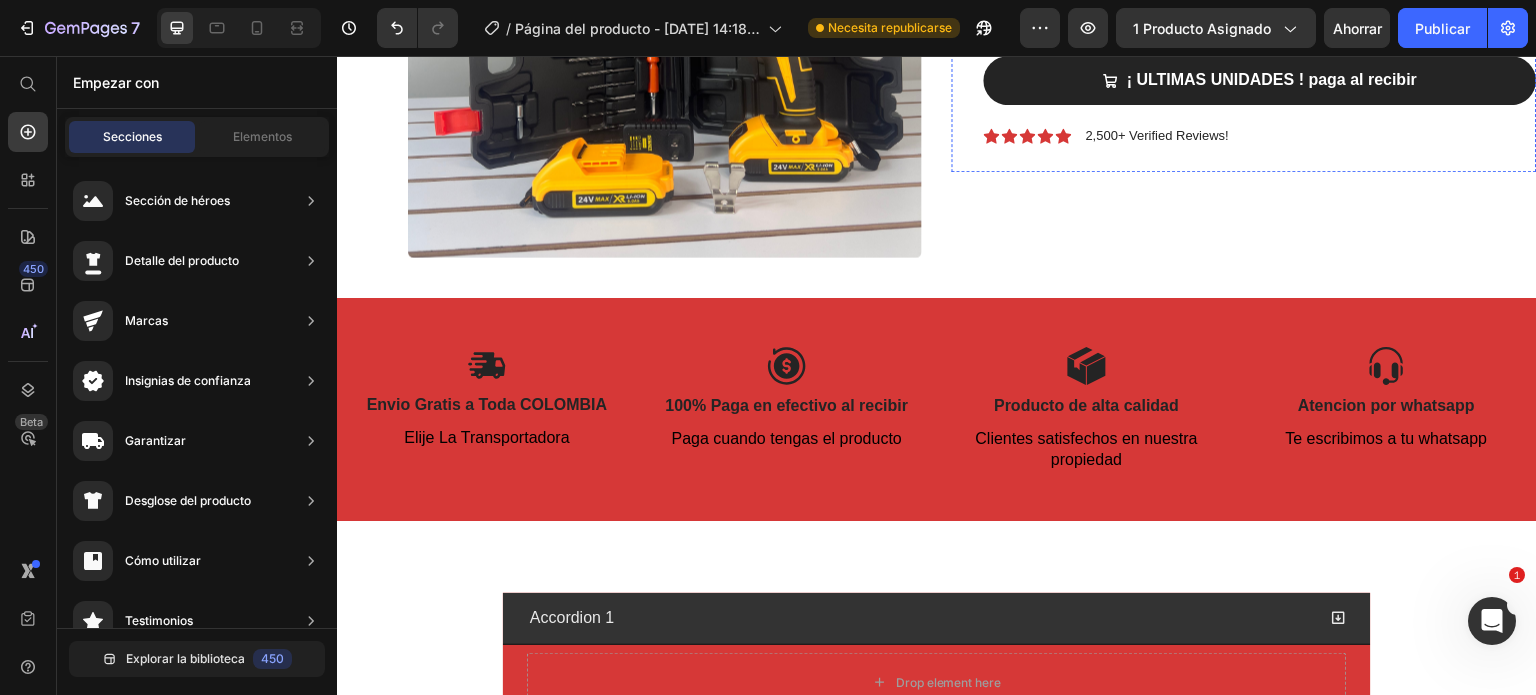 scroll, scrollTop: 7116, scrollLeft: 0, axis: vertical 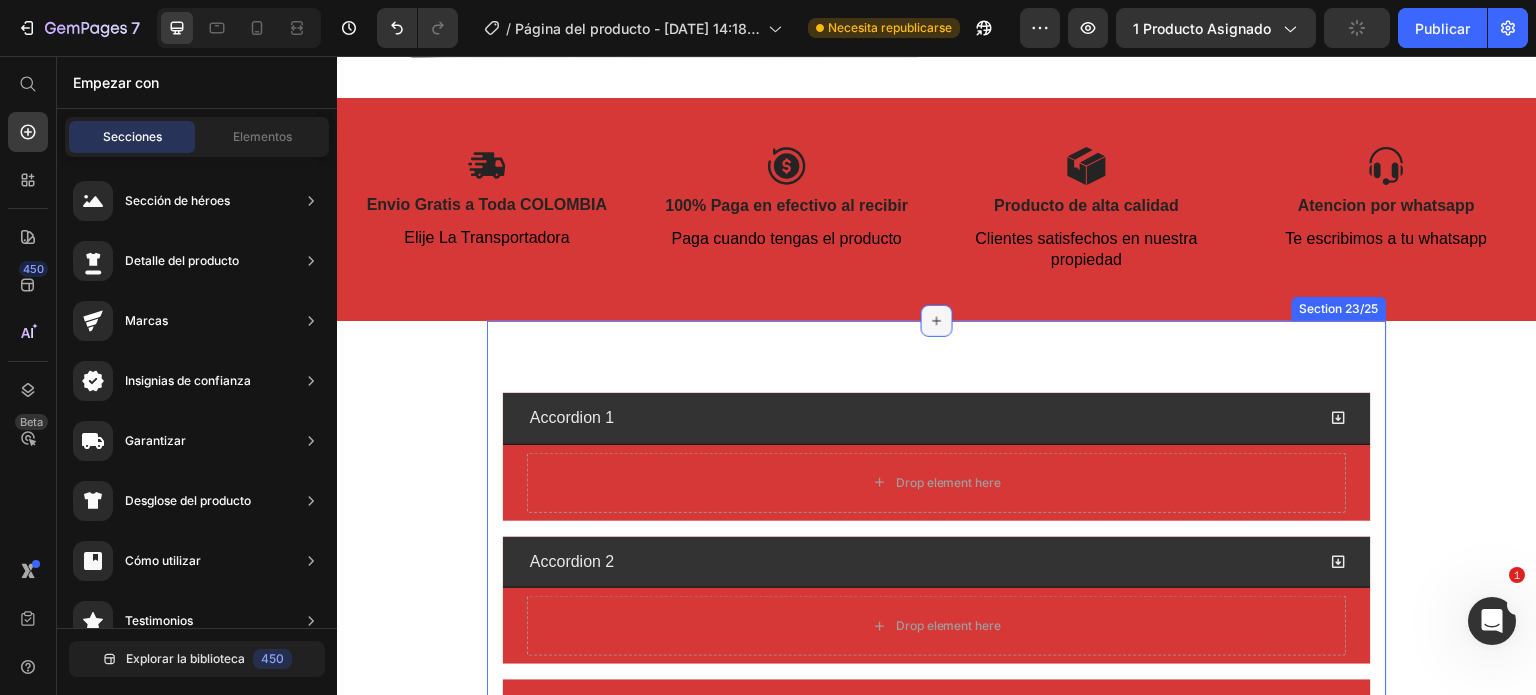 click at bounding box center (937, 321) 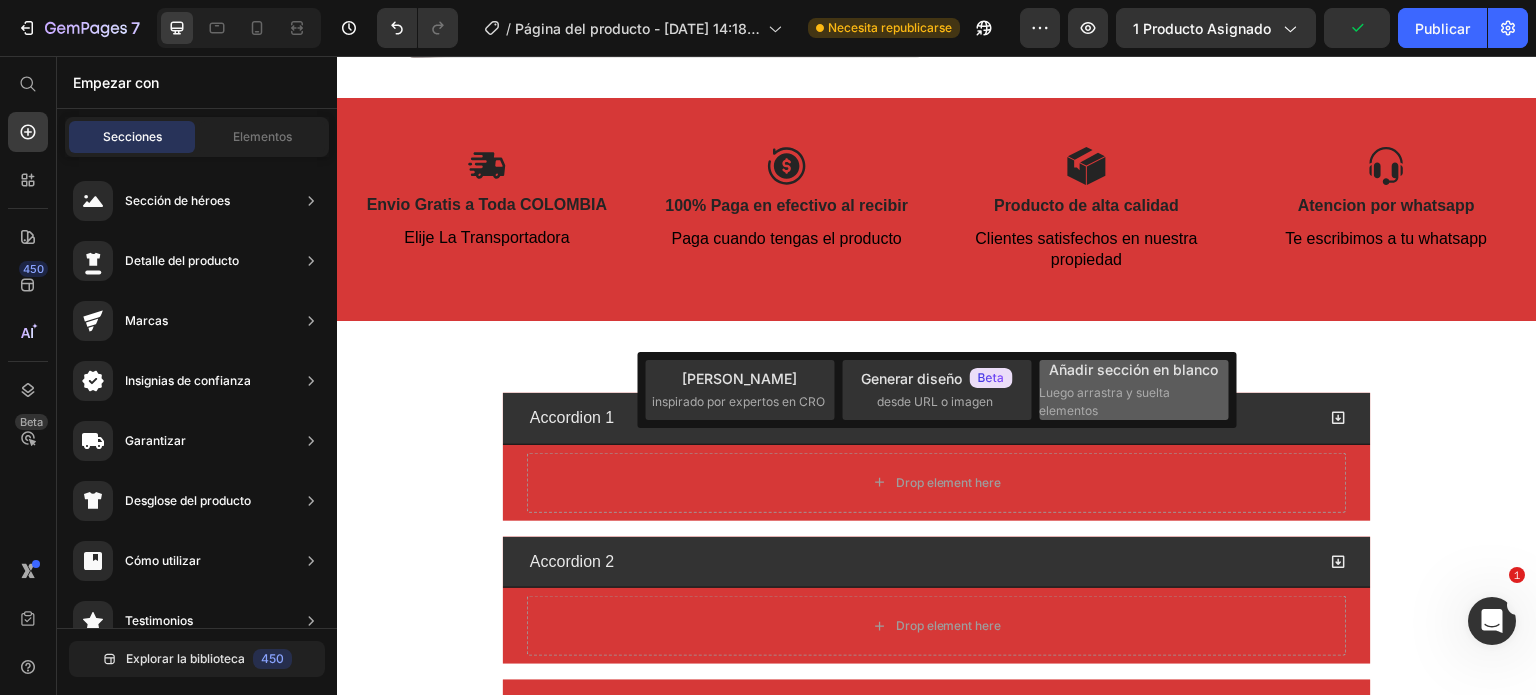 click on "Añadir sección en blanco" at bounding box center (1133, 369) 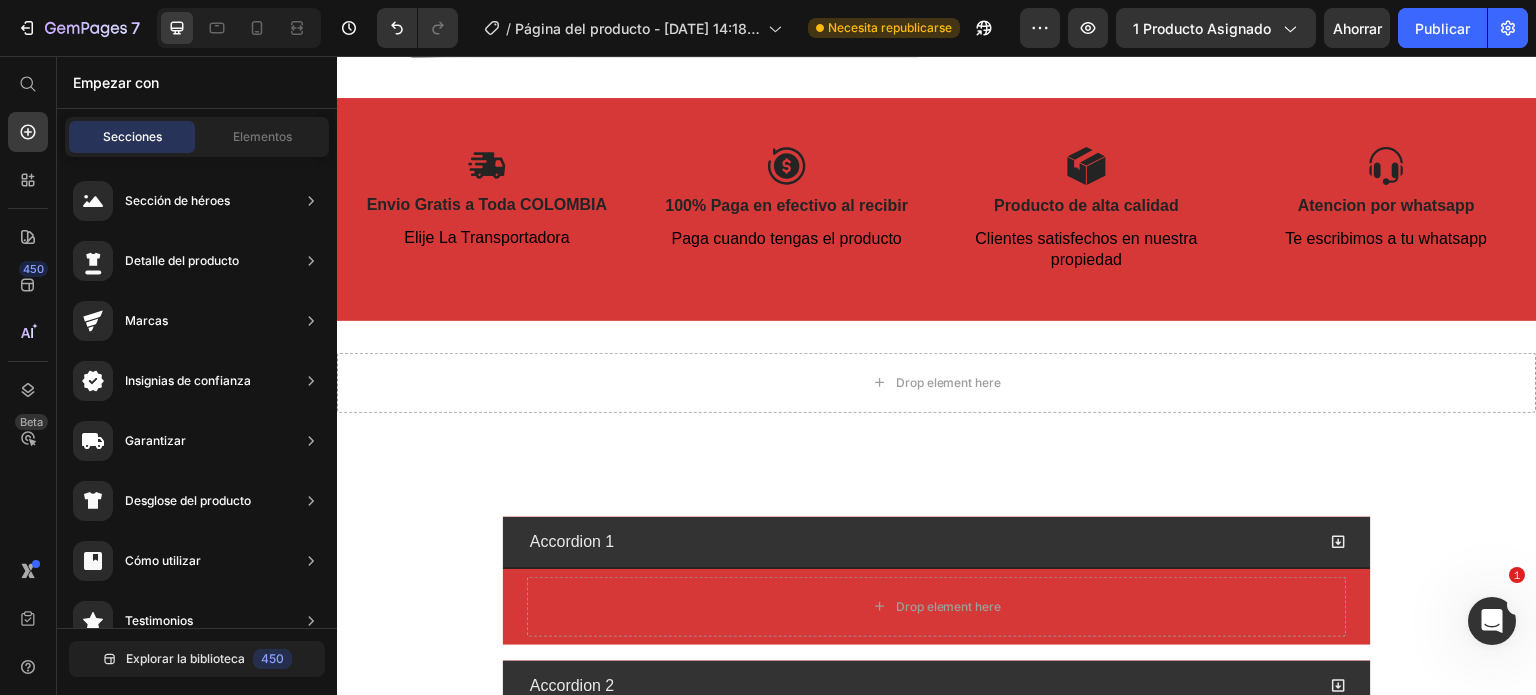 click on "Secciones" 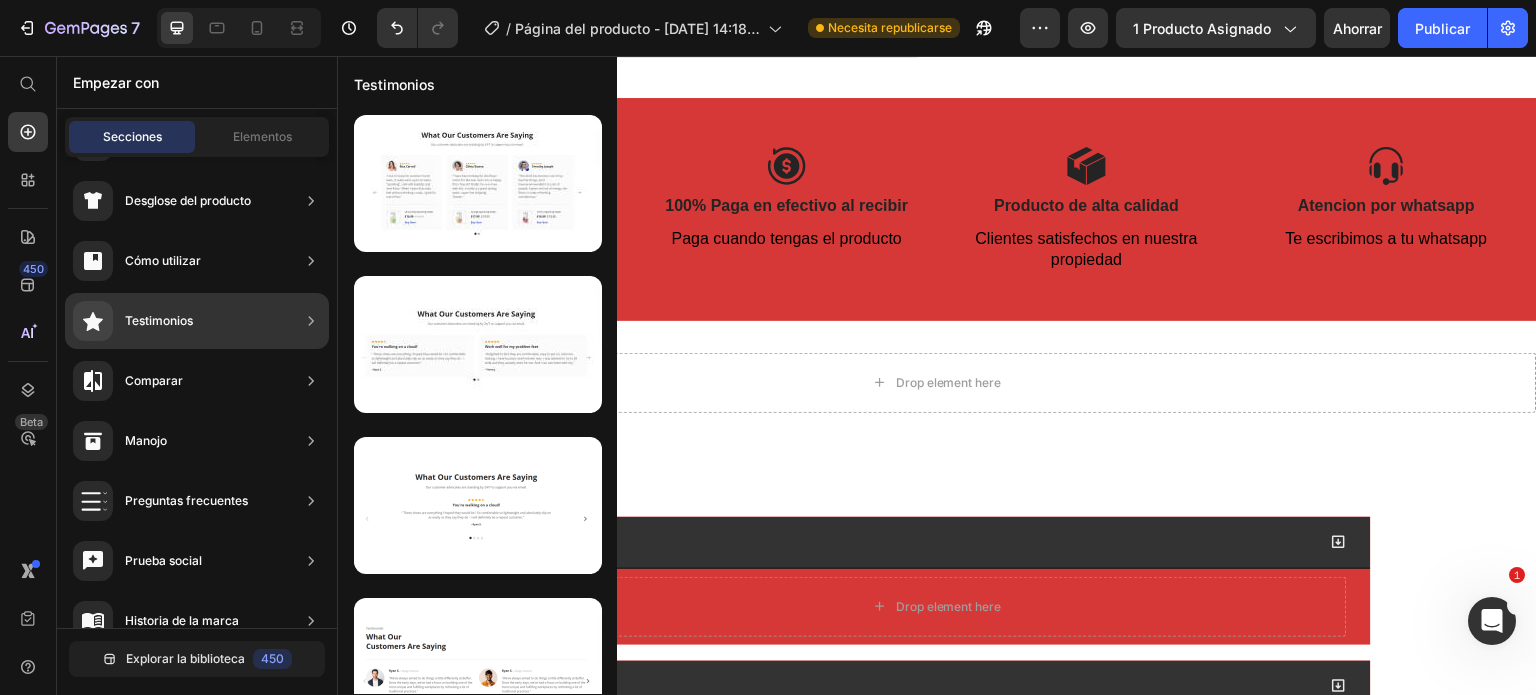 scroll, scrollTop: 600, scrollLeft: 0, axis: vertical 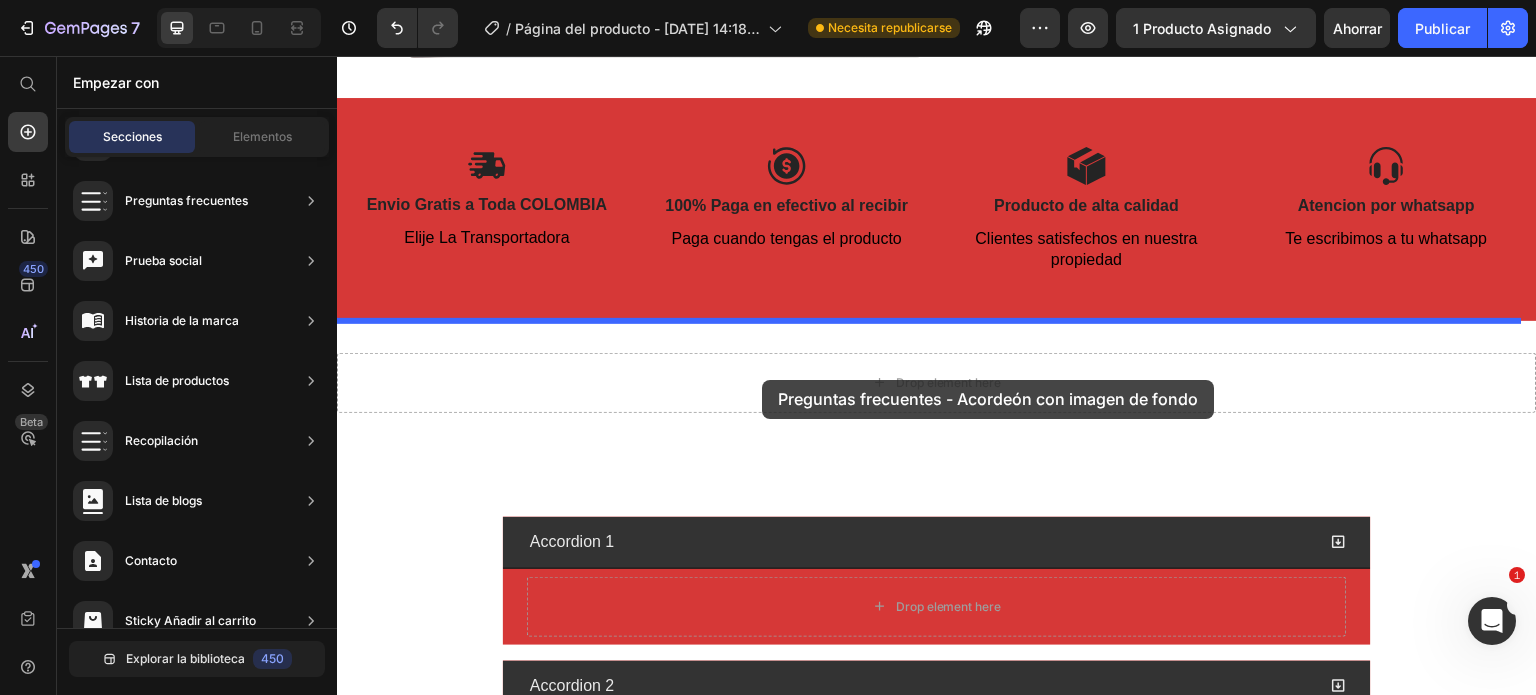 drag, startPoint x: 777, startPoint y: 313, endPoint x: 762, endPoint y: 380, distance: 68.65858 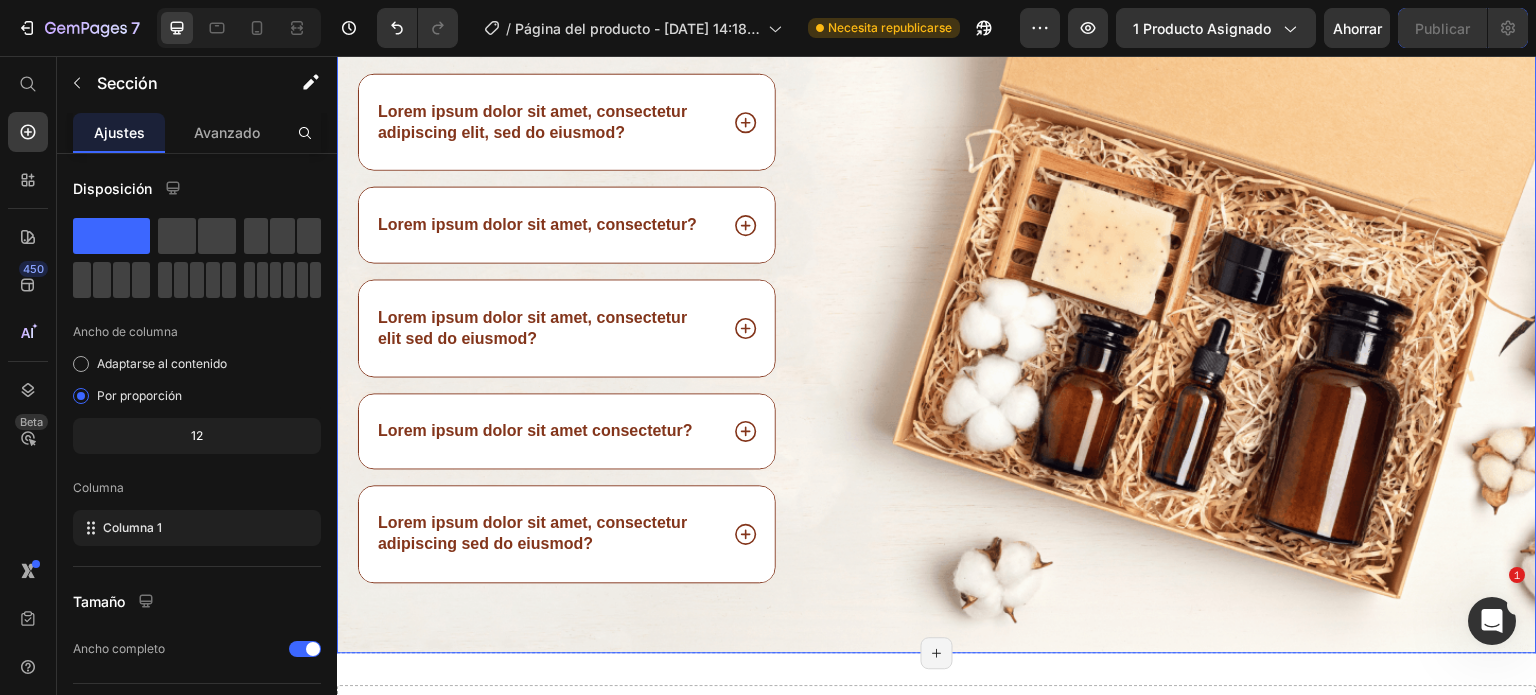 scroll, scrollTop: 7310, scrollLeft: 0, axis: vertical 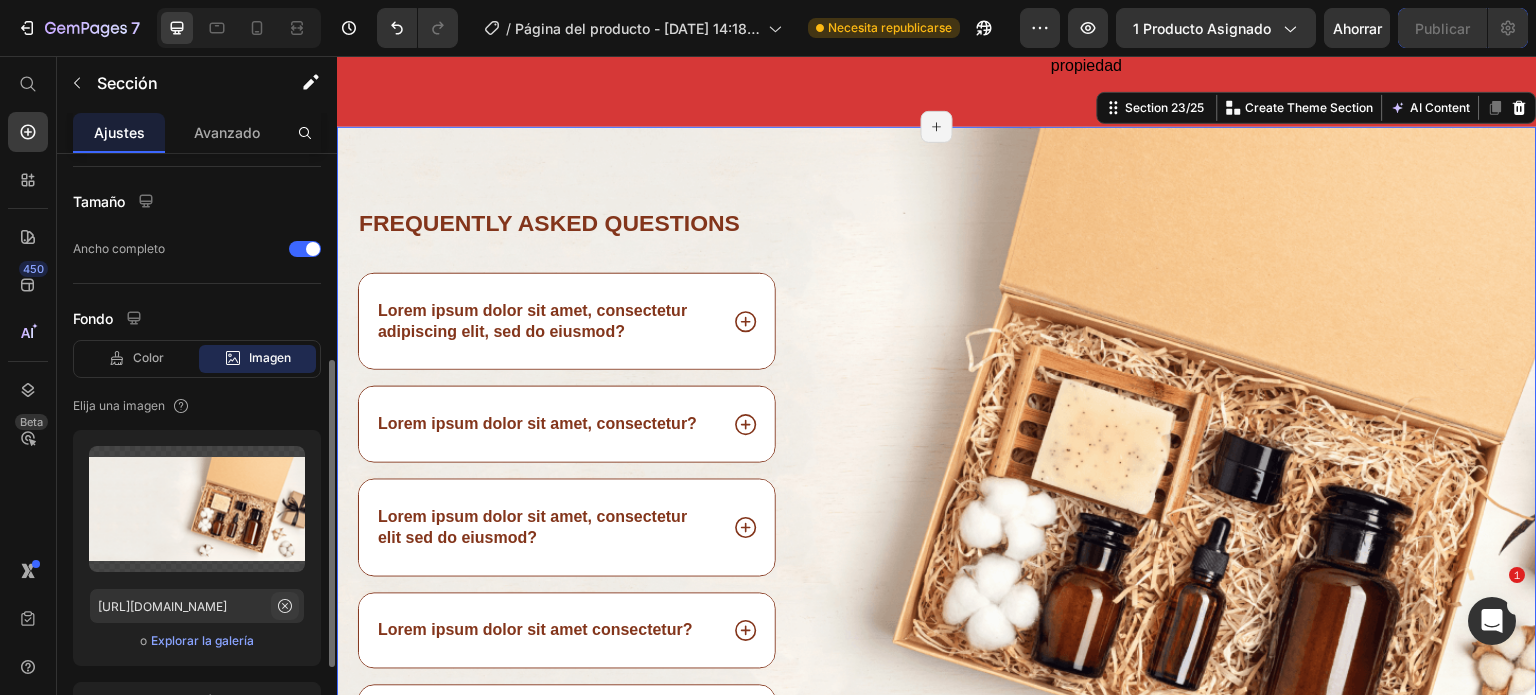 click 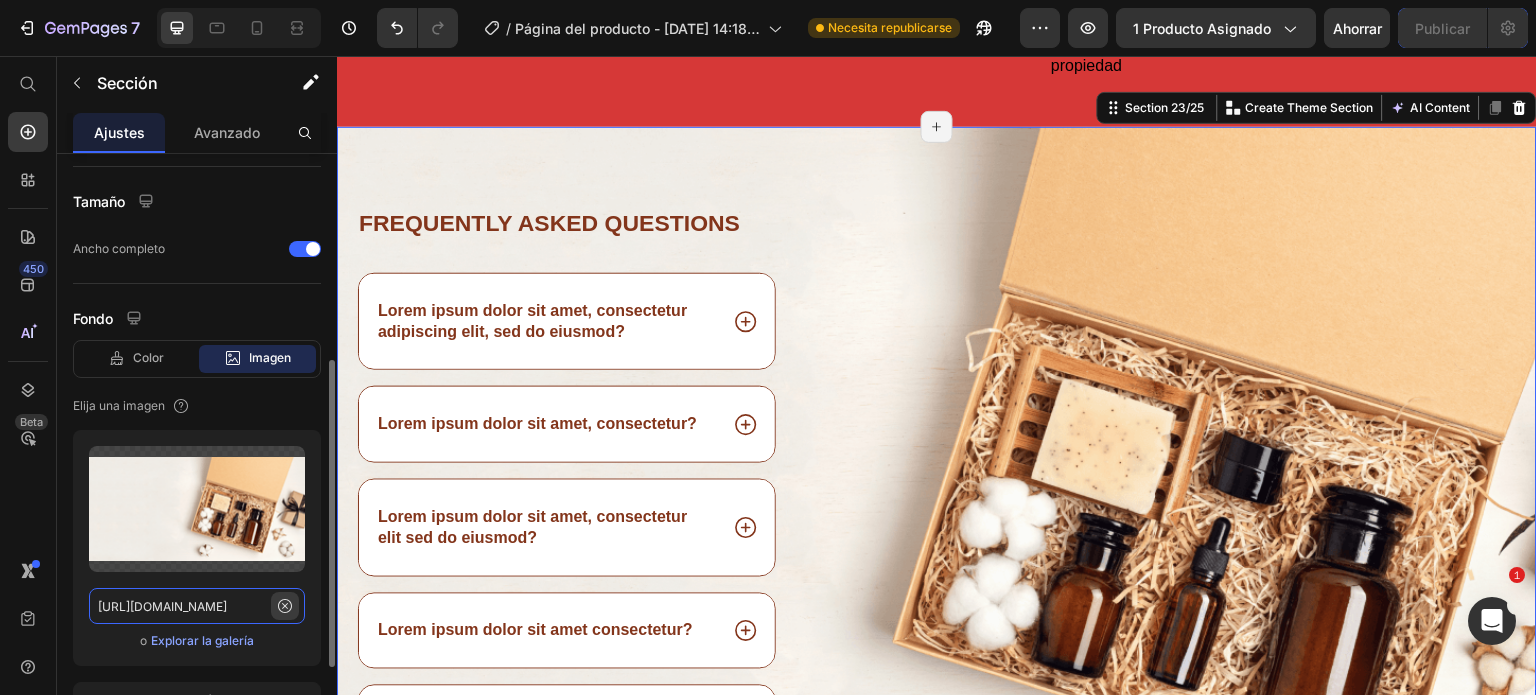 type 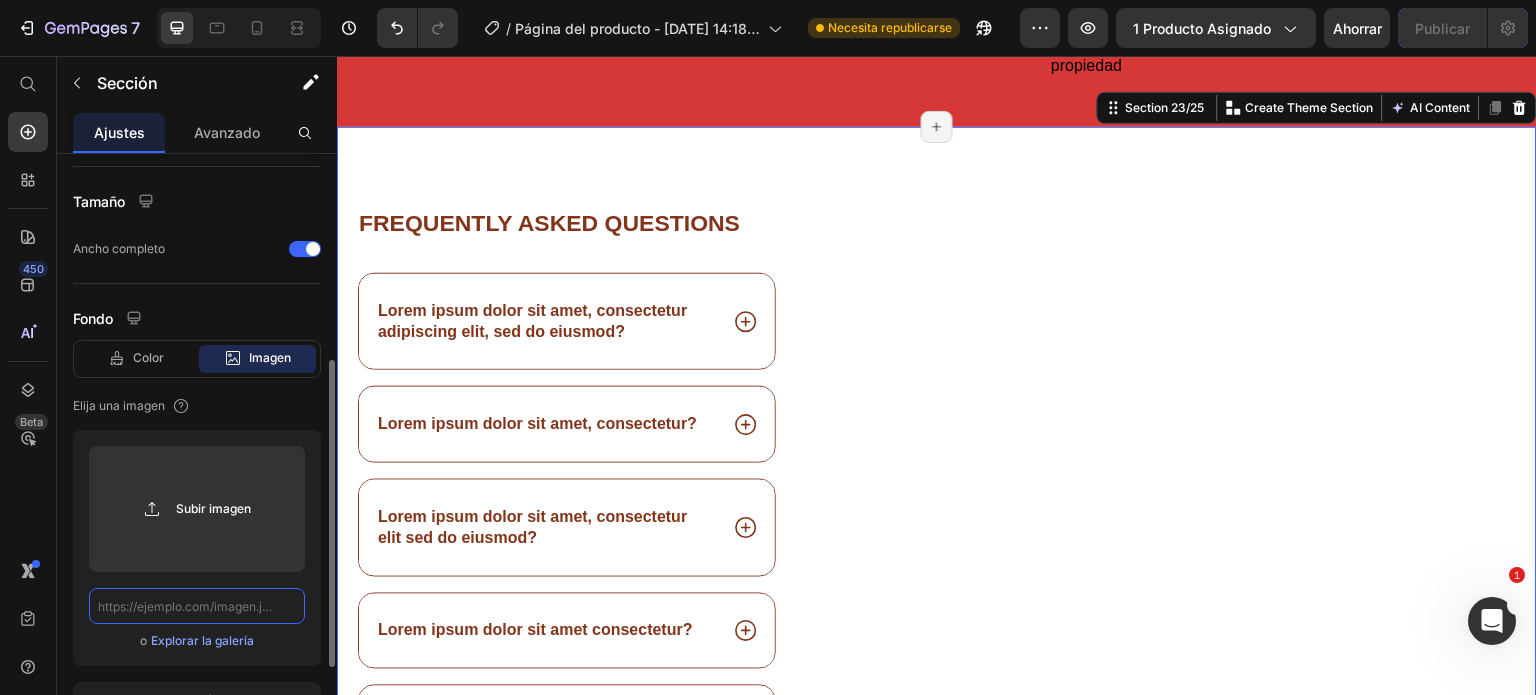 scroll, scrollTop: 0, scrollLeft: 0, axis: both 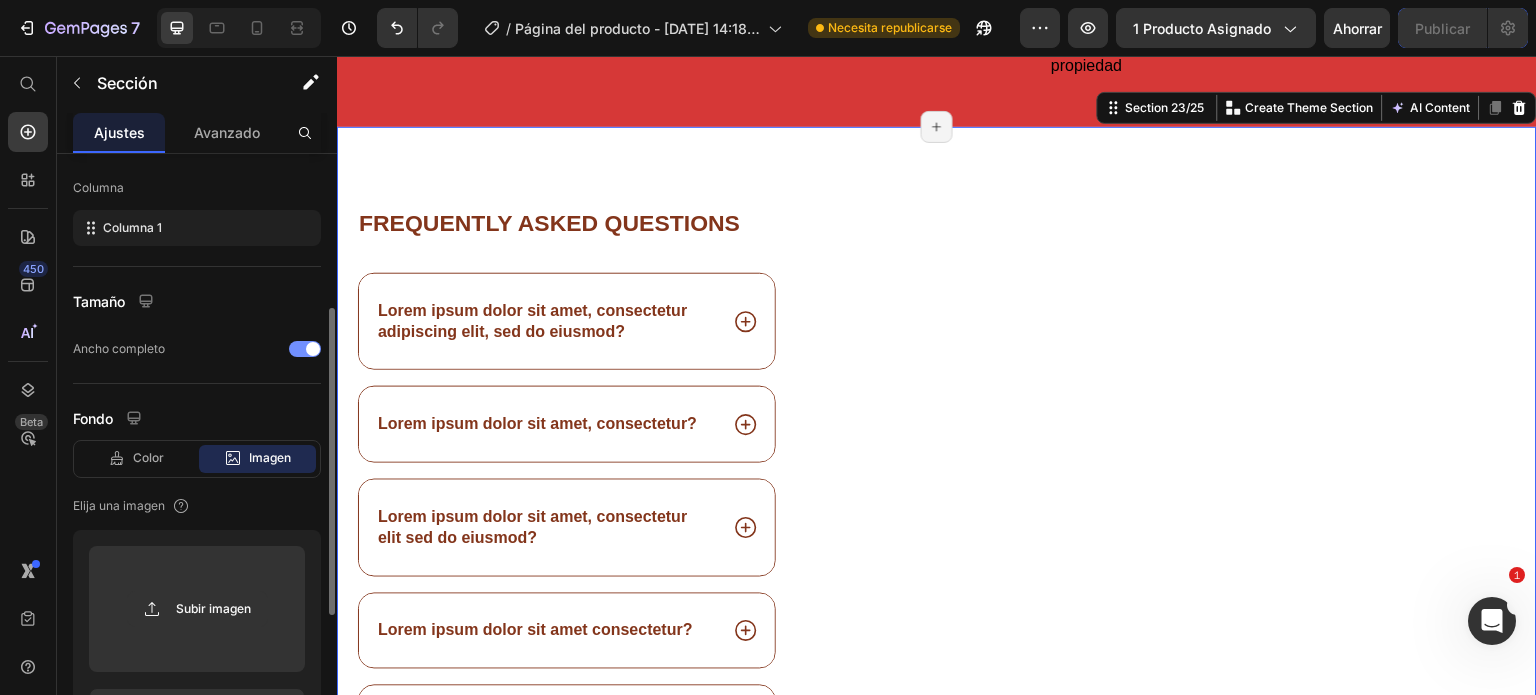 click at bounding box center [313, 349] 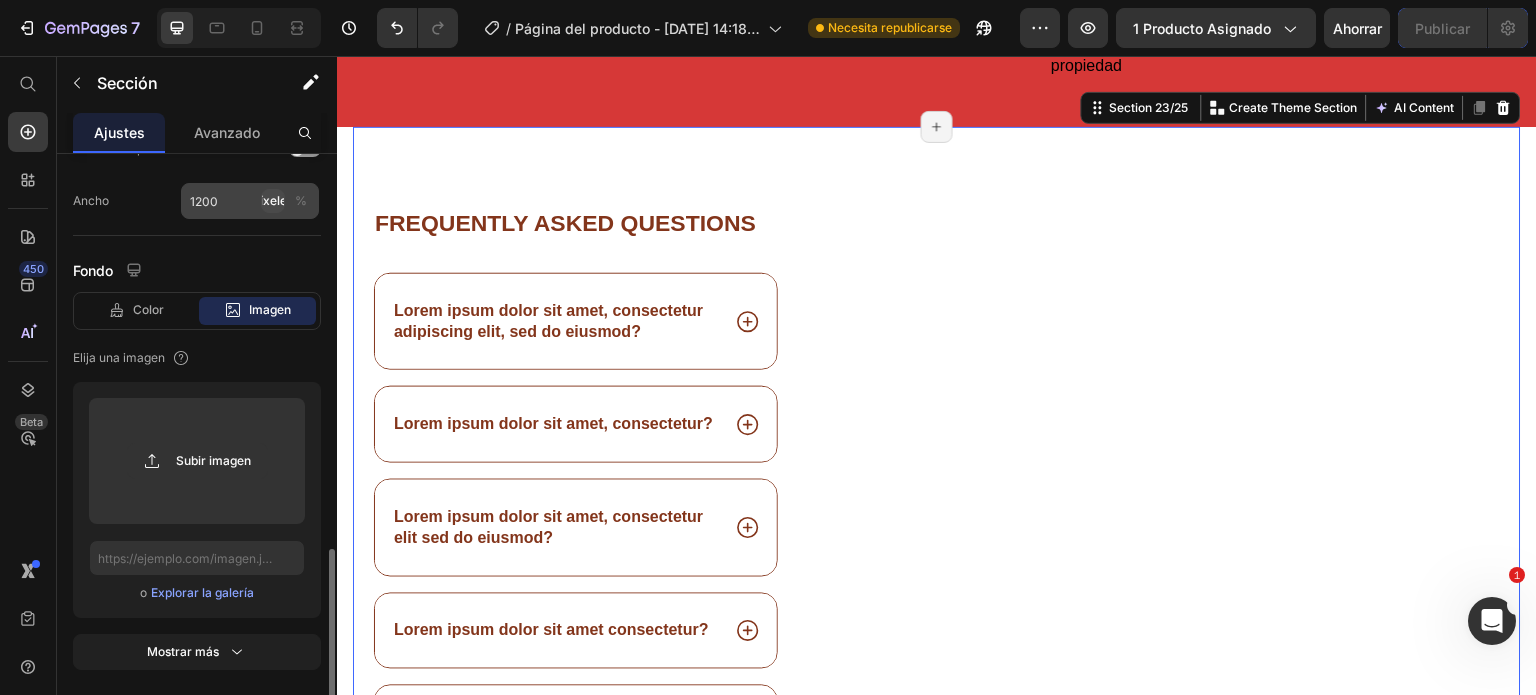 scroll, scrollTop: 616, scrollLeft: 0, axis: vertical 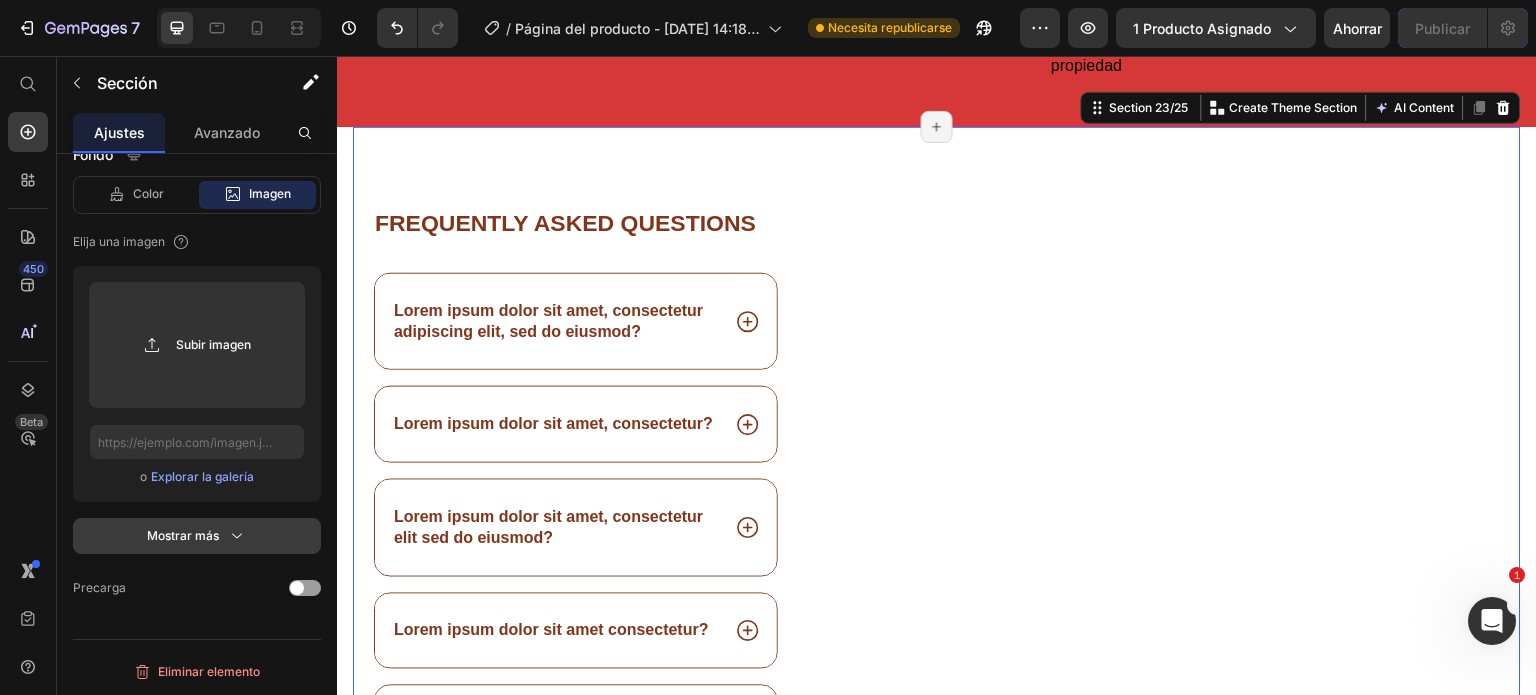click on "Mostrar más" at bounding box center [183, 535] 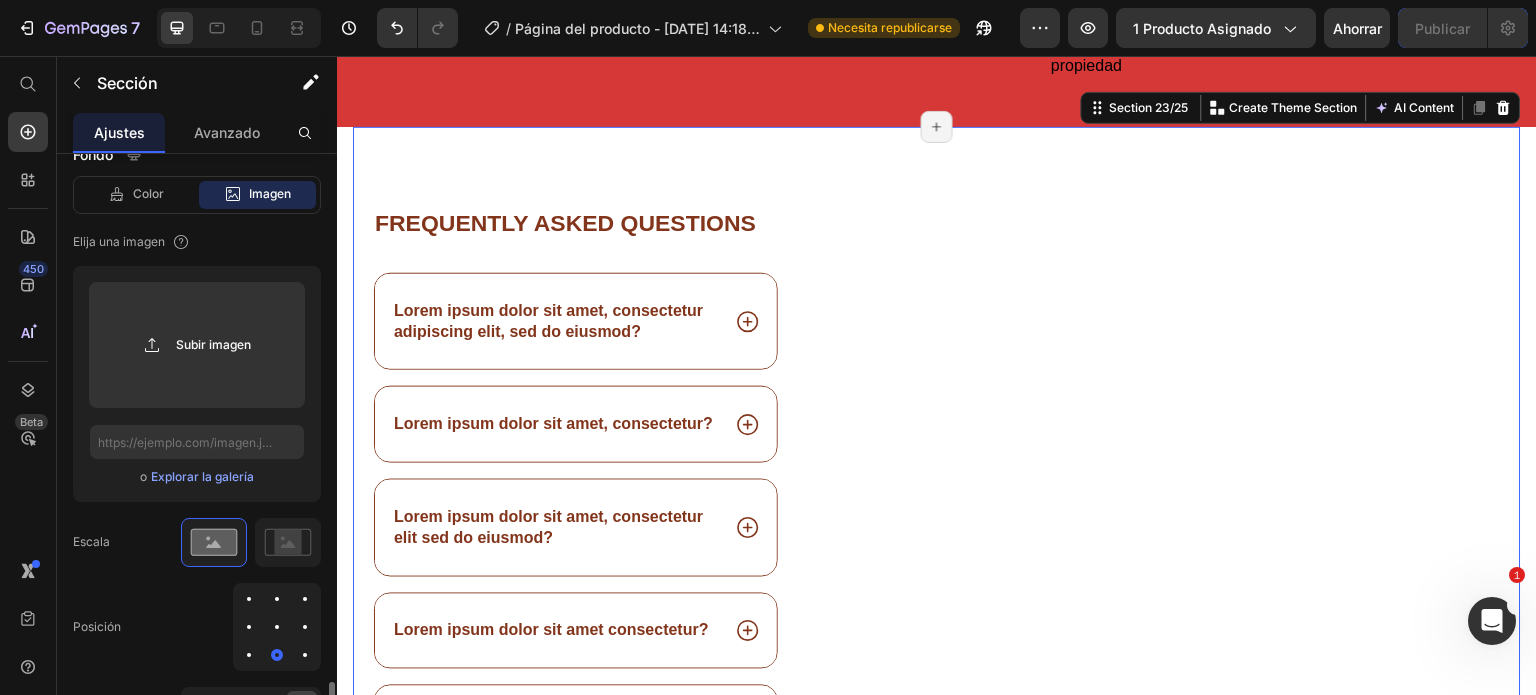 scroll, scrollTop: 816, scrollLeft: 0, axis: vertical 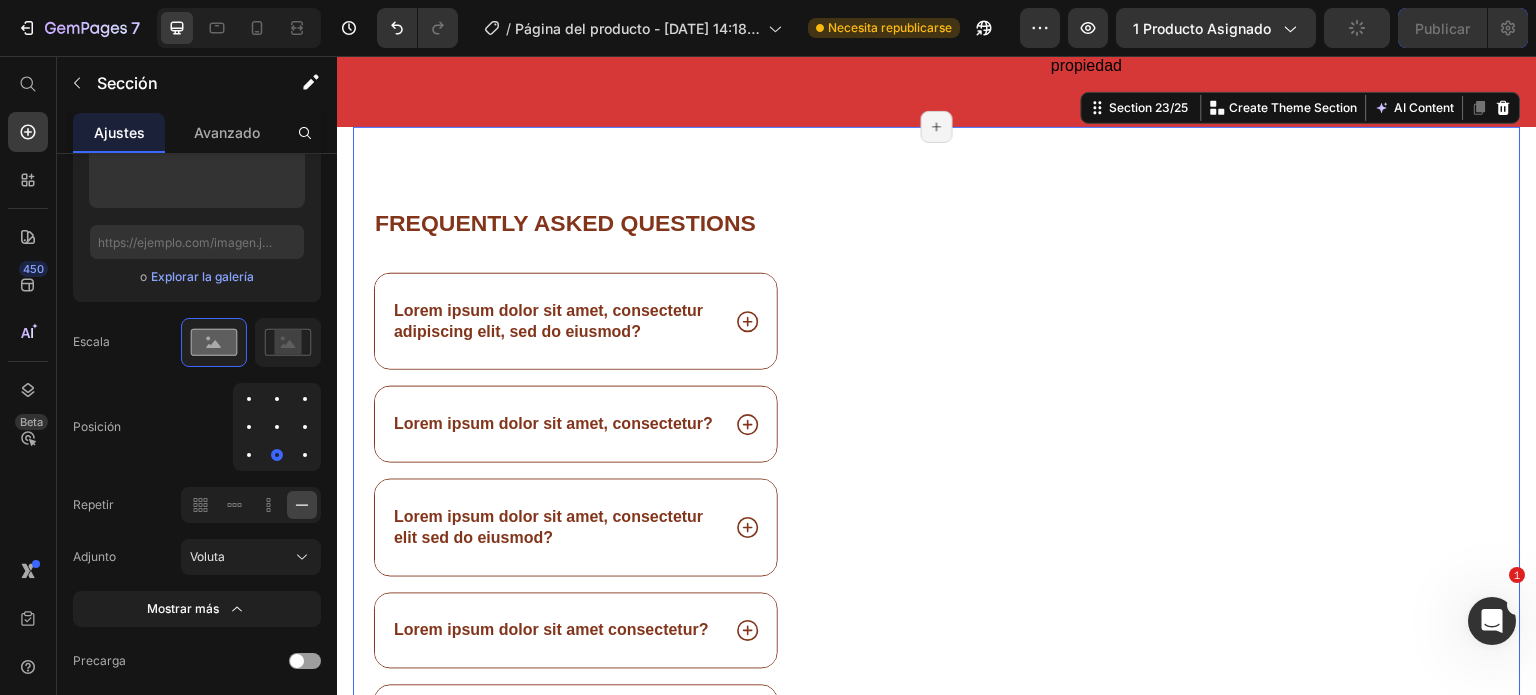 click at bounding box center [277, 427] 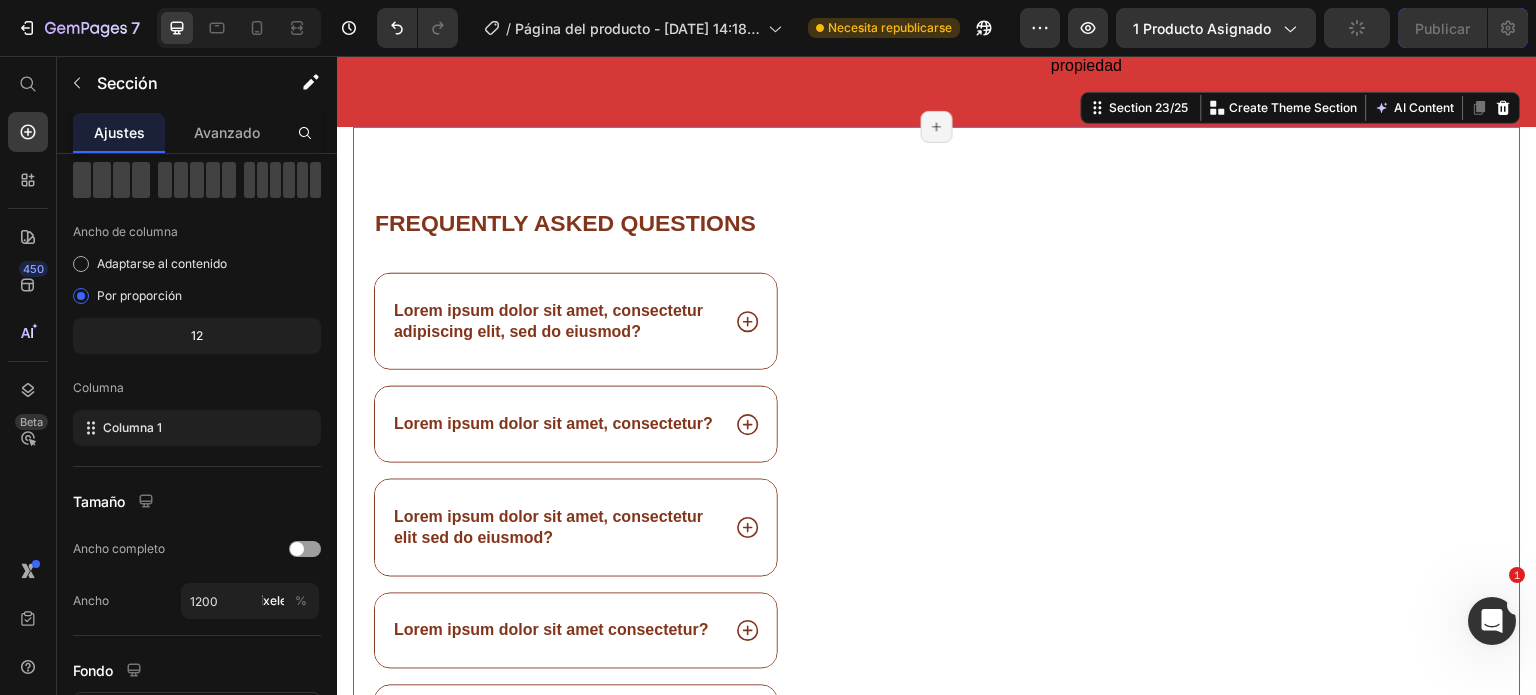 scroll, scrollTop: 0, scrollLeft: 0, axis: both 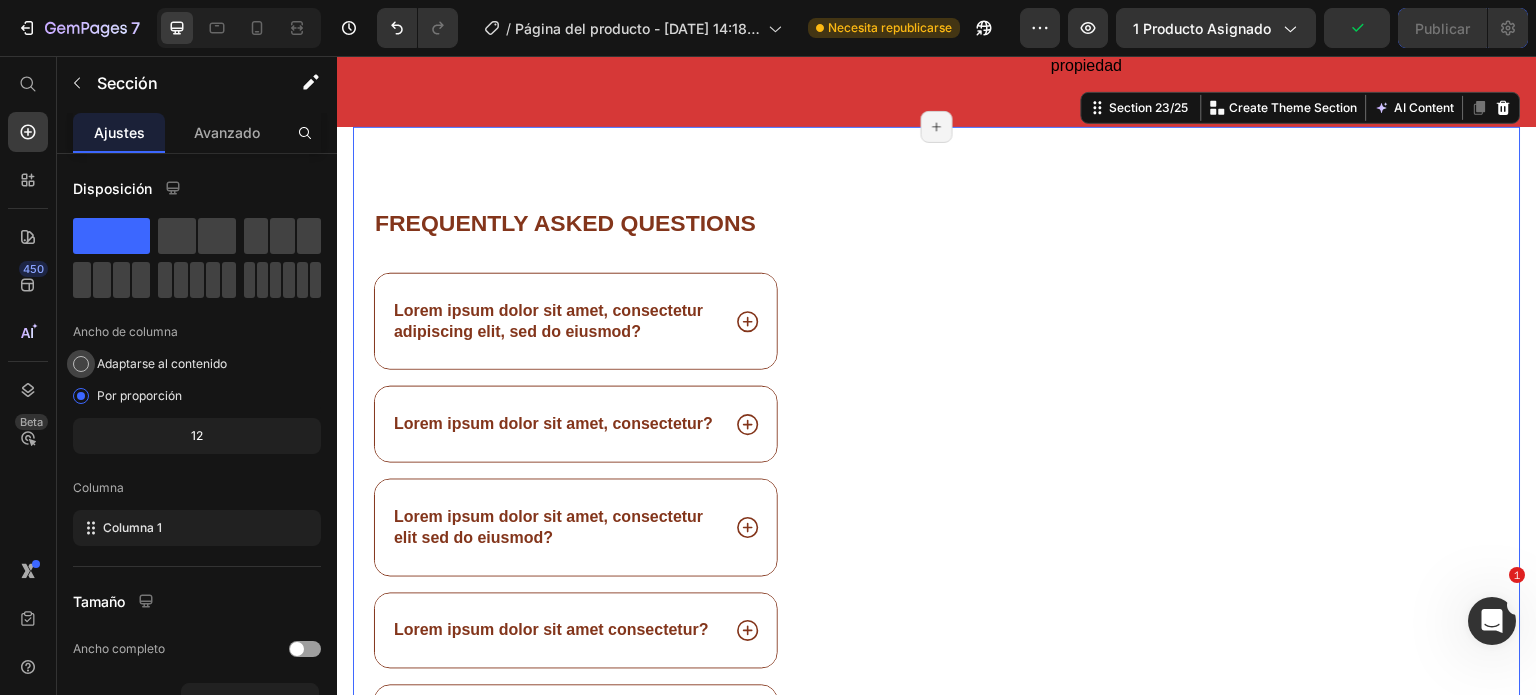 click on "Adaptarse al contenido" 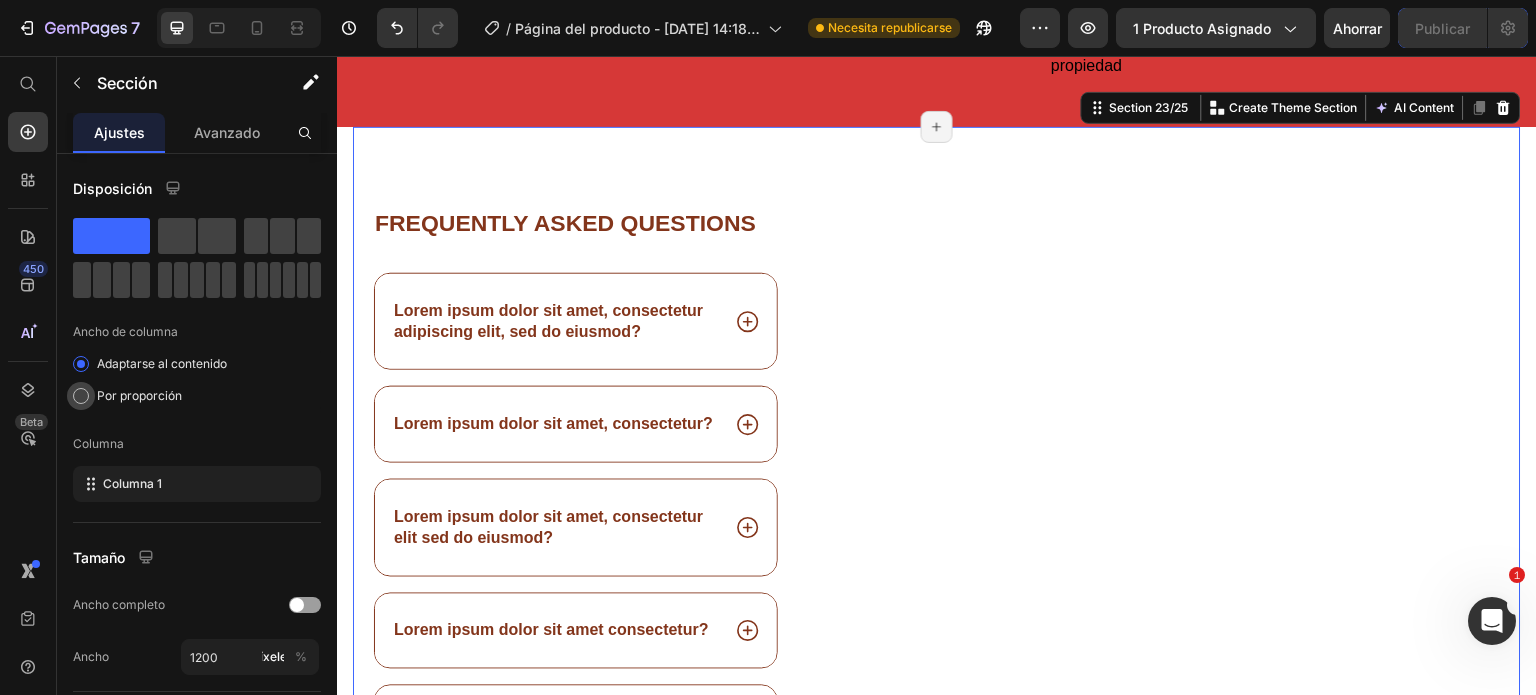 click on "Por proporción" 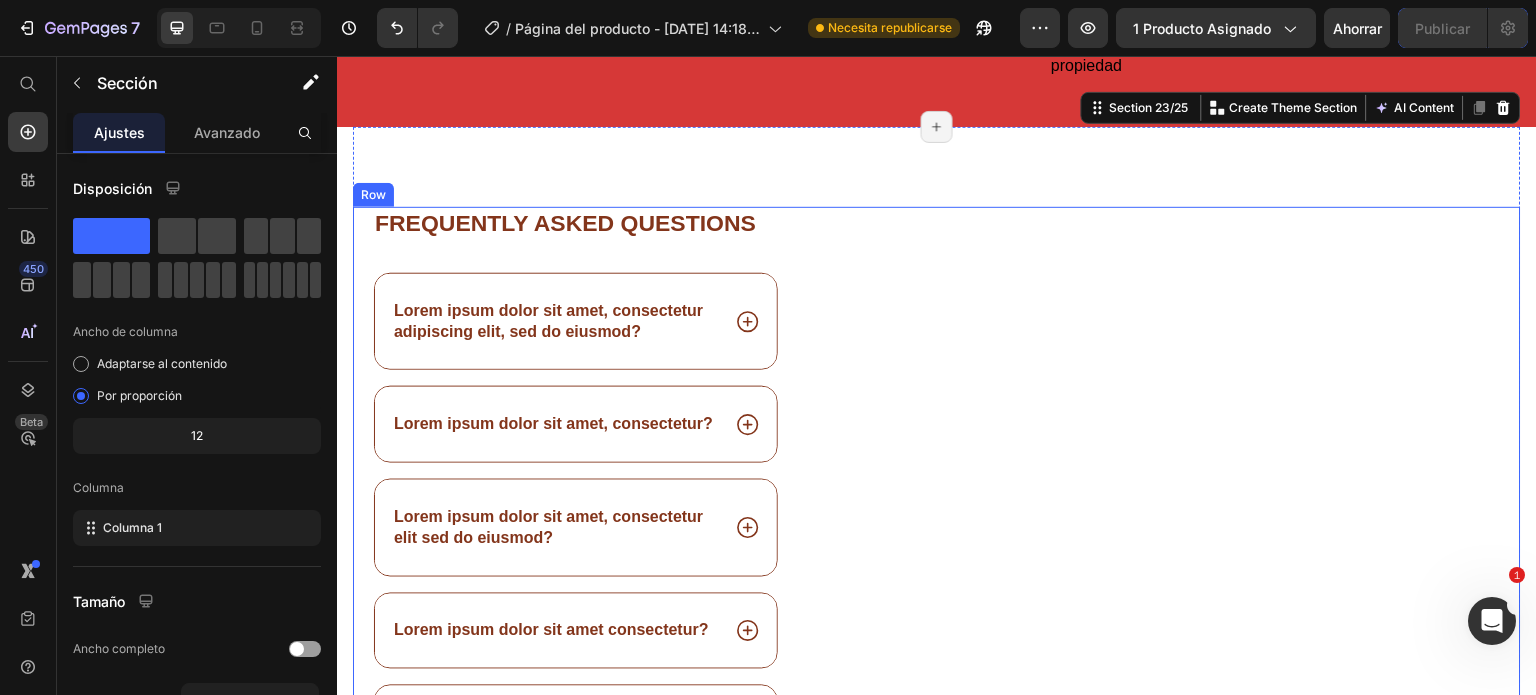 click on "Image" at bounding box center (1189, 530) 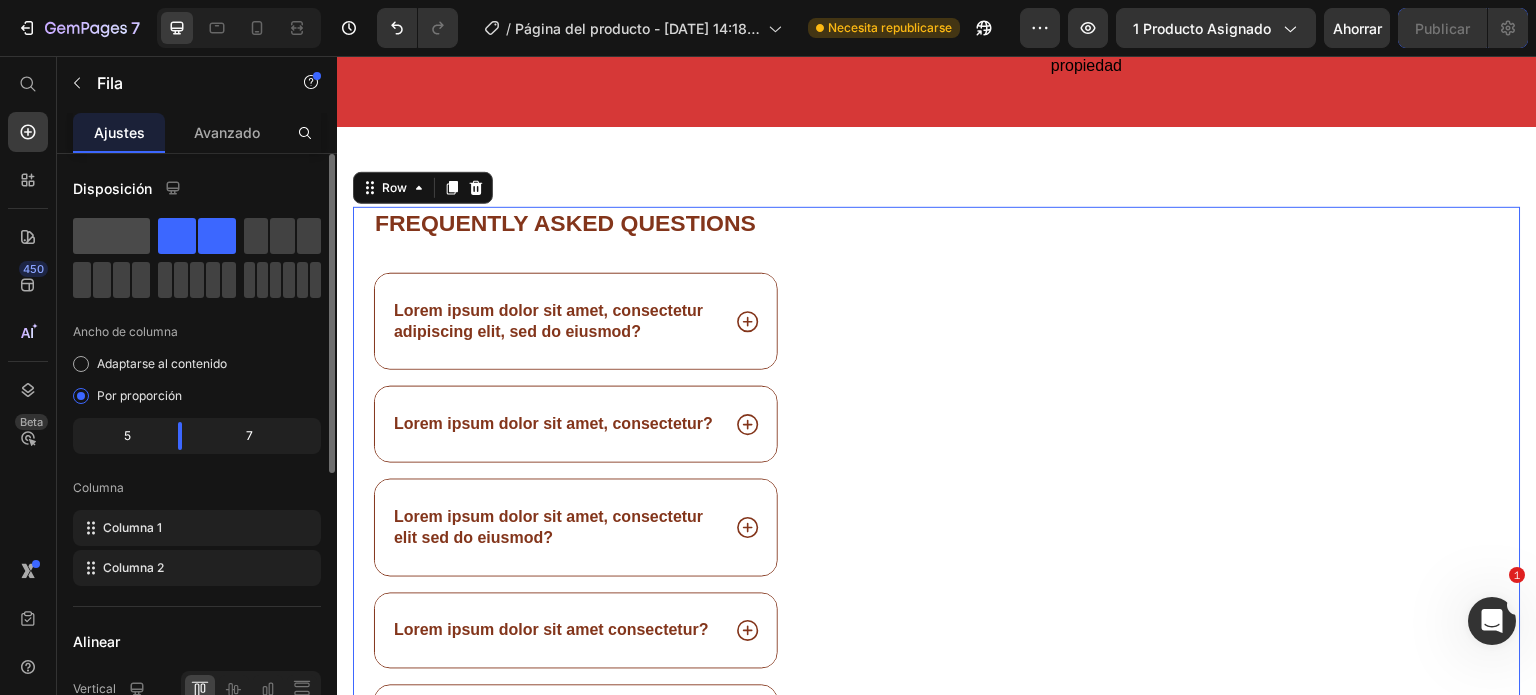 click 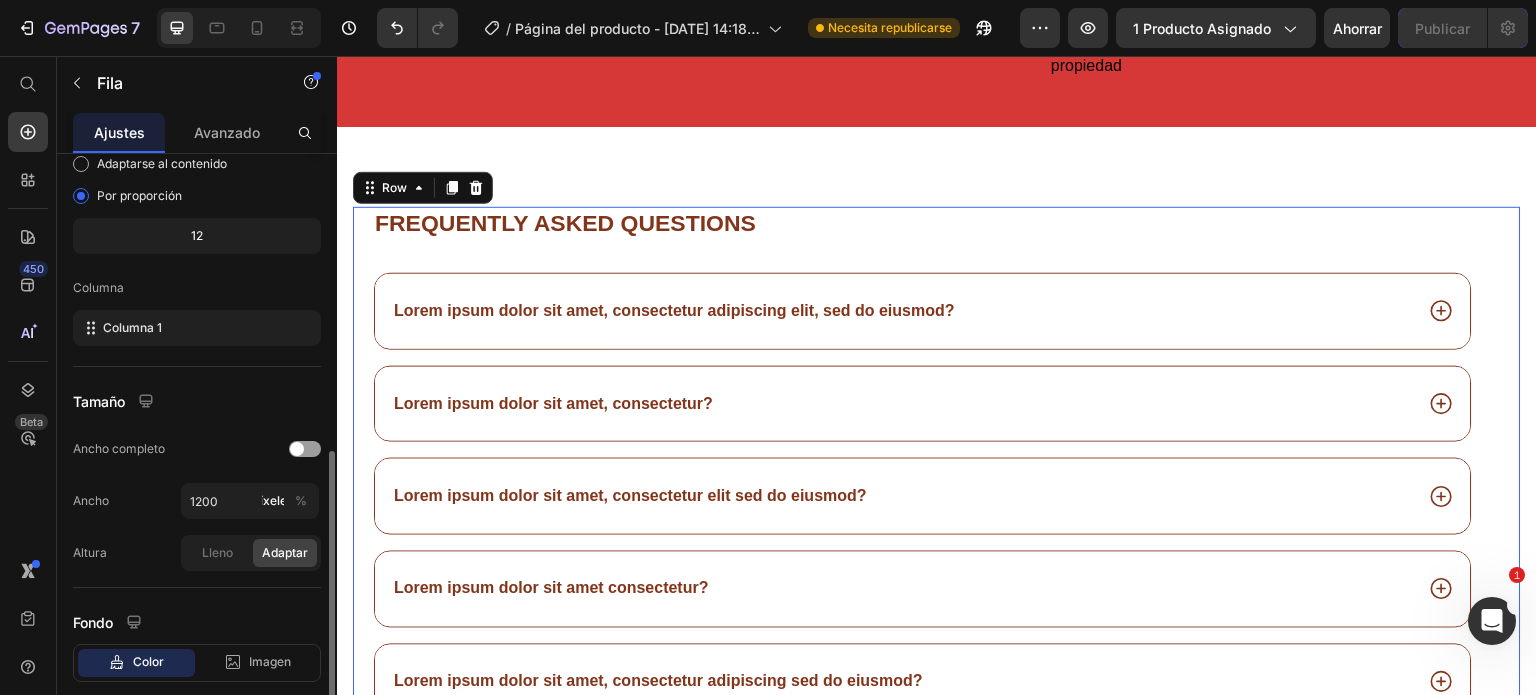 scroll, scrollTop: 300, scrollLeft: 0, axis: vertical 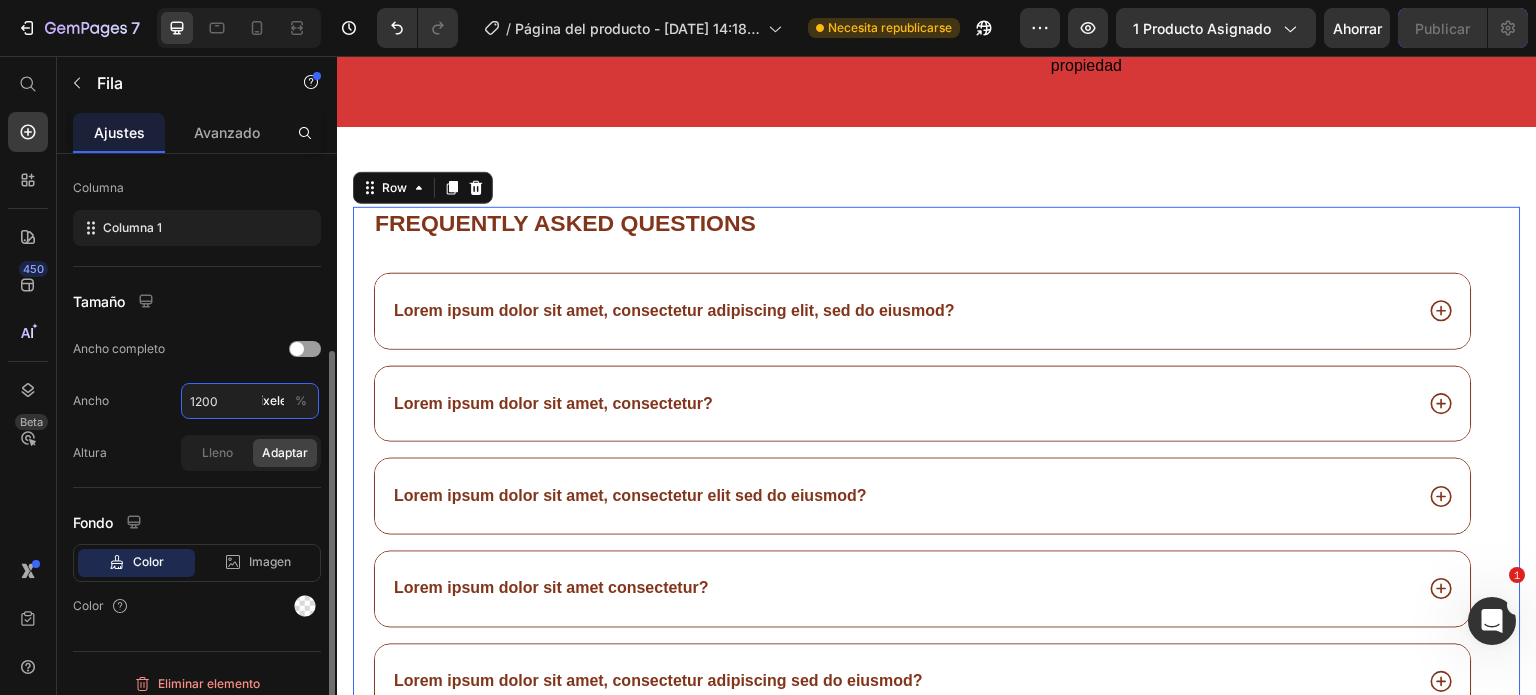 click on "1200" at bounding box center [250, 401] 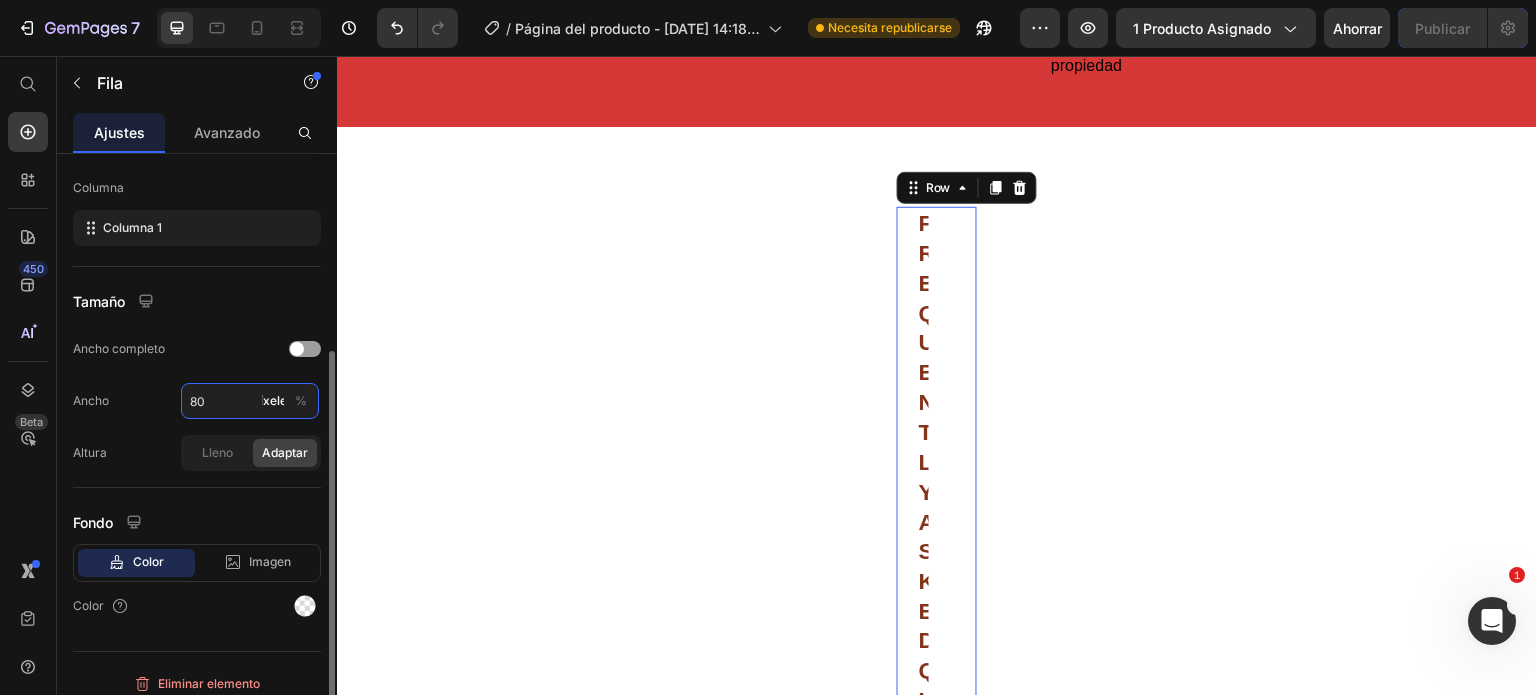 type on "800" 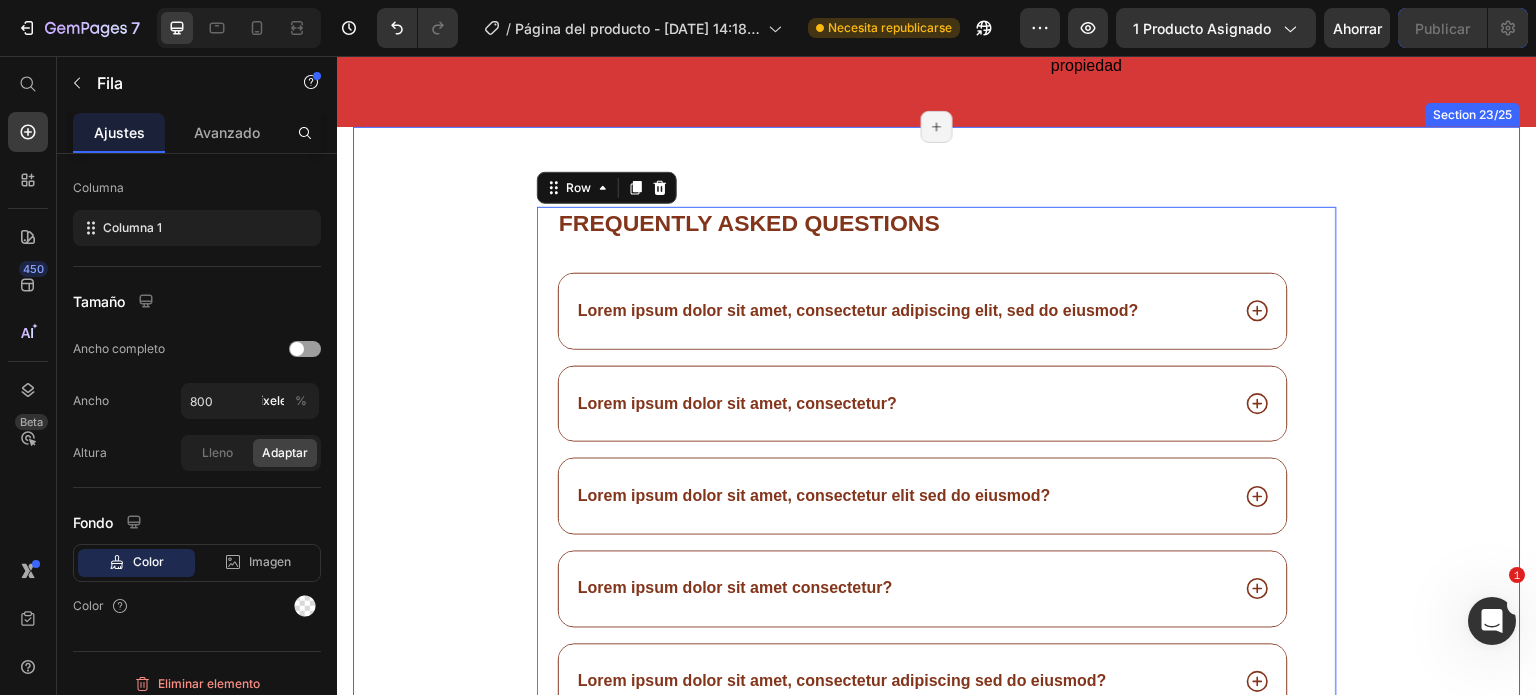 click on "Frequently asked questions Heading
Lorem ipsum dolor sit amet, consectetur adipiscing elit, sed do eiusmod?
Lorem ipsum dolor sit amet, consectetur?
Lorem ipsum dolor sit amet, consectetur elit sed do eiusmod?
Lorem ipsum dolor sit amet consectetur?
Lorem ipsum dolor sit amet, consectetur adipiscing sed do eiusmod? Accordion Row Image Row   0" at bounding box center (937, 499) 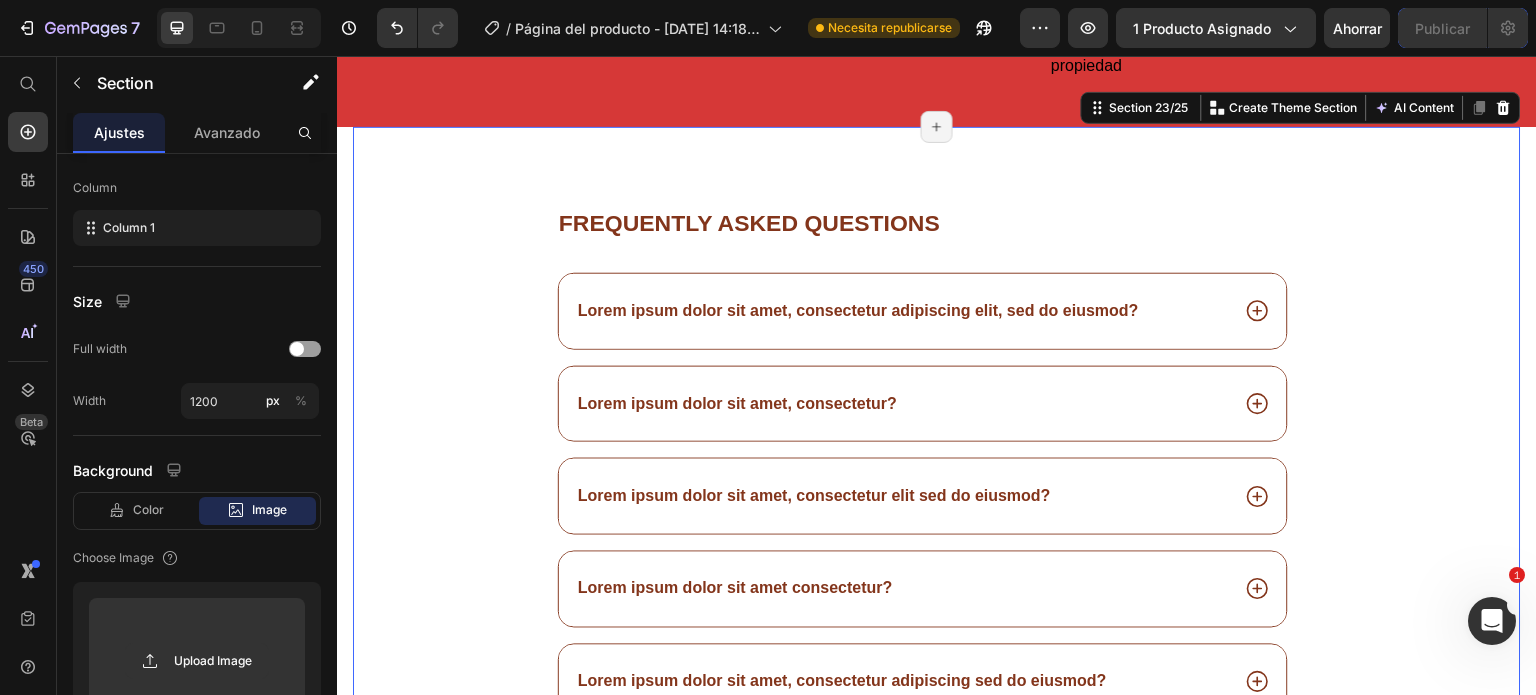 scroll, scrollTop: 0, scrollLeft: 0, axis: both 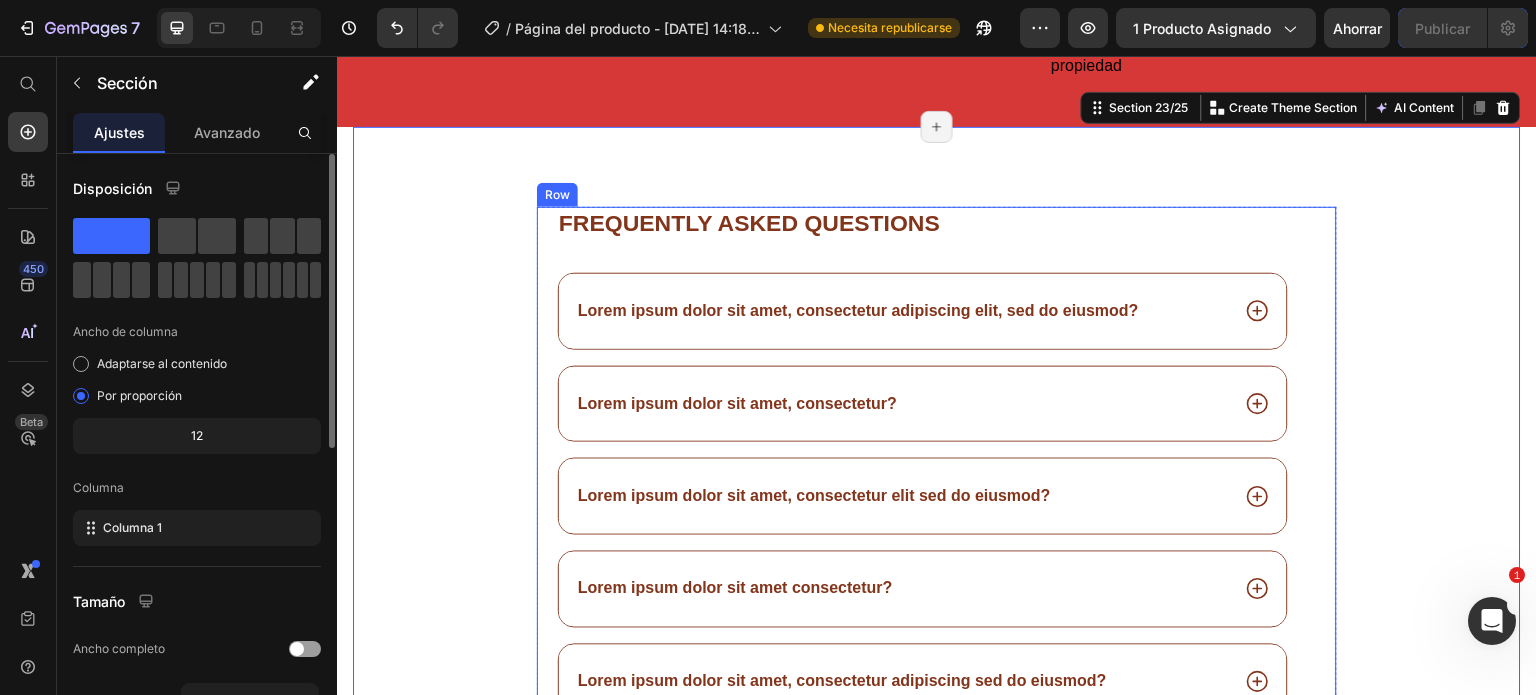 click on "Frequently asked questions Heading
Lorem ipsum dolor sit amet, consectetur adipiscing elit, sed do eiusmod?
Lorem ipsum dolor sit amet, consectetur?
Lorem ipsum dolor sit amet, consectetur elit sed do eiusmod?
Lorem ipsum dolor sit amet consectetur?
Lorem ipsum dolor sit amet, consectetur adipiscing sed do eiusmod? Accordion" at bounding box center (923, 480) 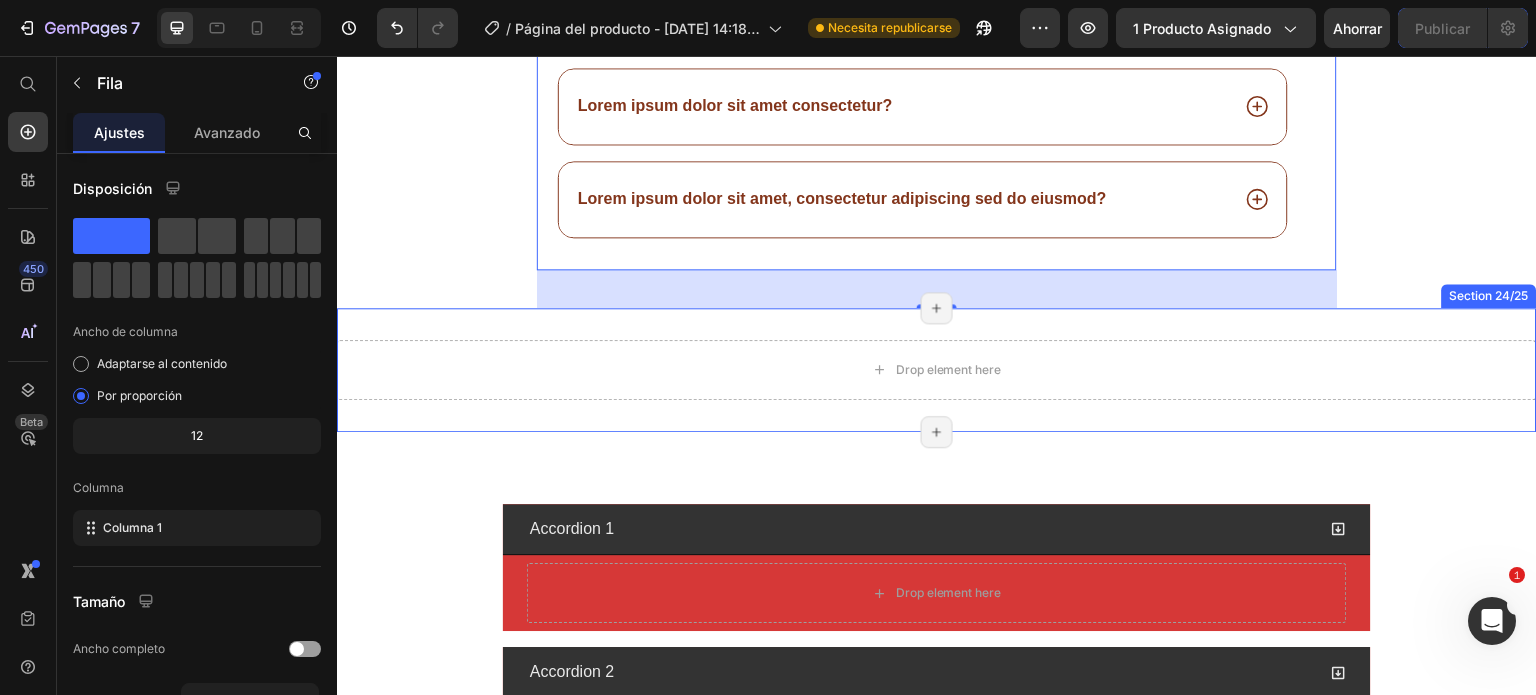 scroll, scrollTop: 7408, scrollLeft: 0, axis: vertical 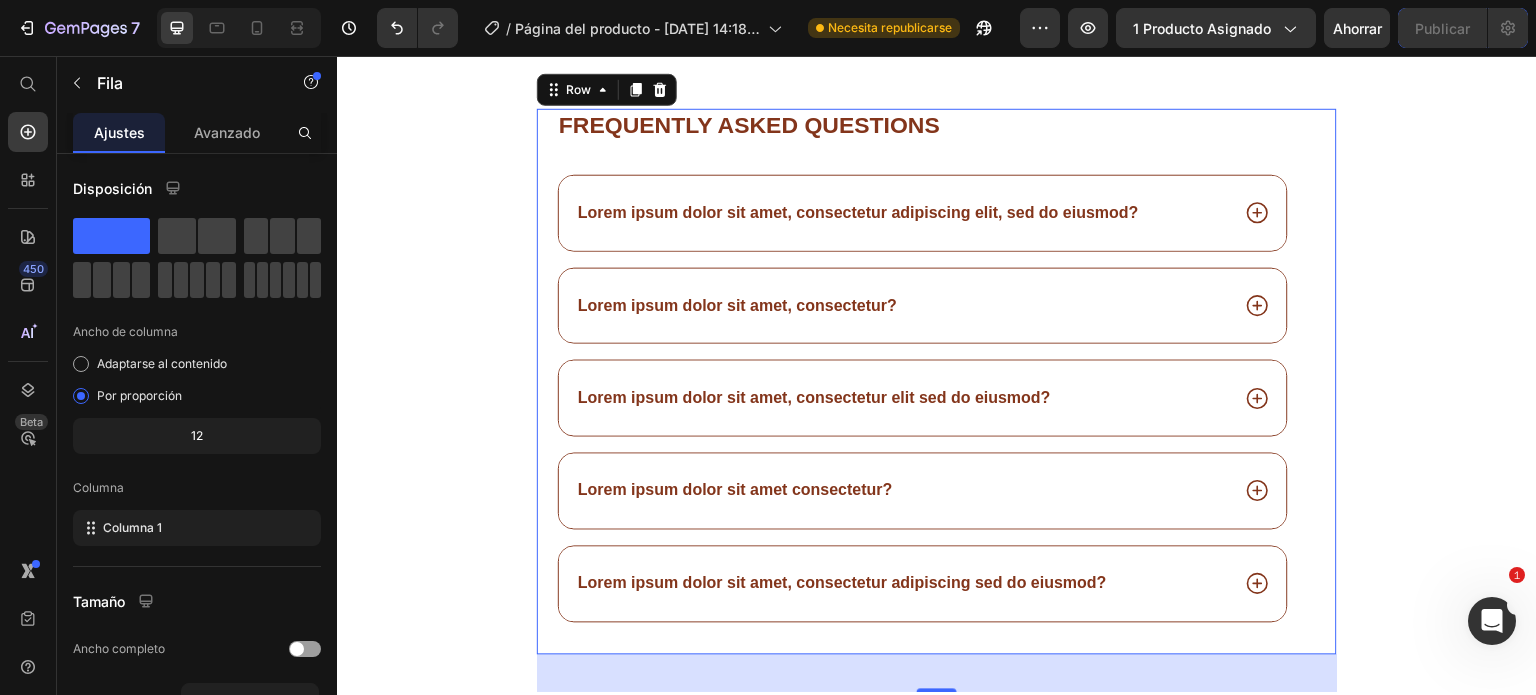 click on "Image Envio Gratis a Toda COLOMBIA Text Block Elije La Transportadora Text Block Image 100% Paga en efectivo al recibir Text Block Paga cuando tengas el producto Text Block Row Image Producto de alta calidad Text Block Clientes satisfechos en nuestra propiedad Text Block Image Atencion por whatsapp Text Block  Te escribimos a tu whatsapp Text Block Row Row" at bounding box center [937, -59] 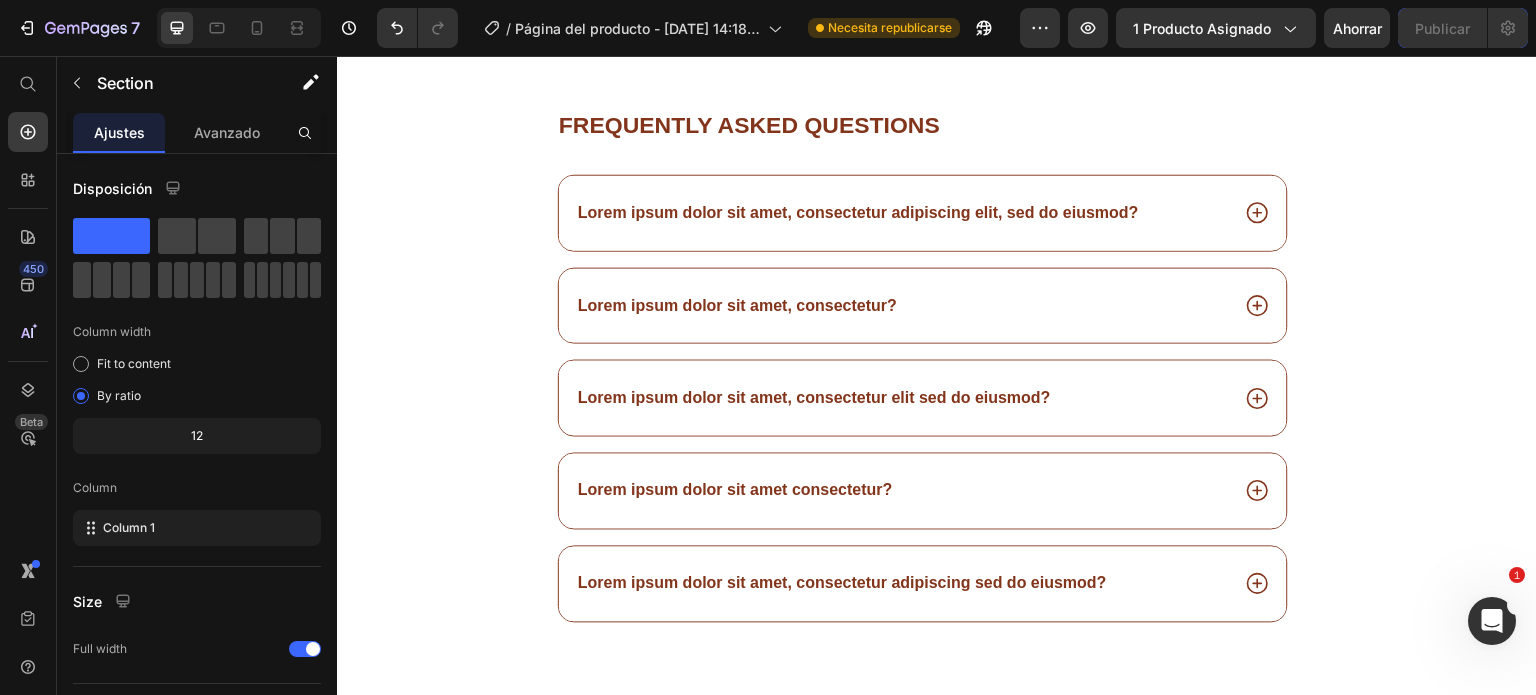 scroll, scrollTop: 7211, scrollLeft: 0, axis: vertical 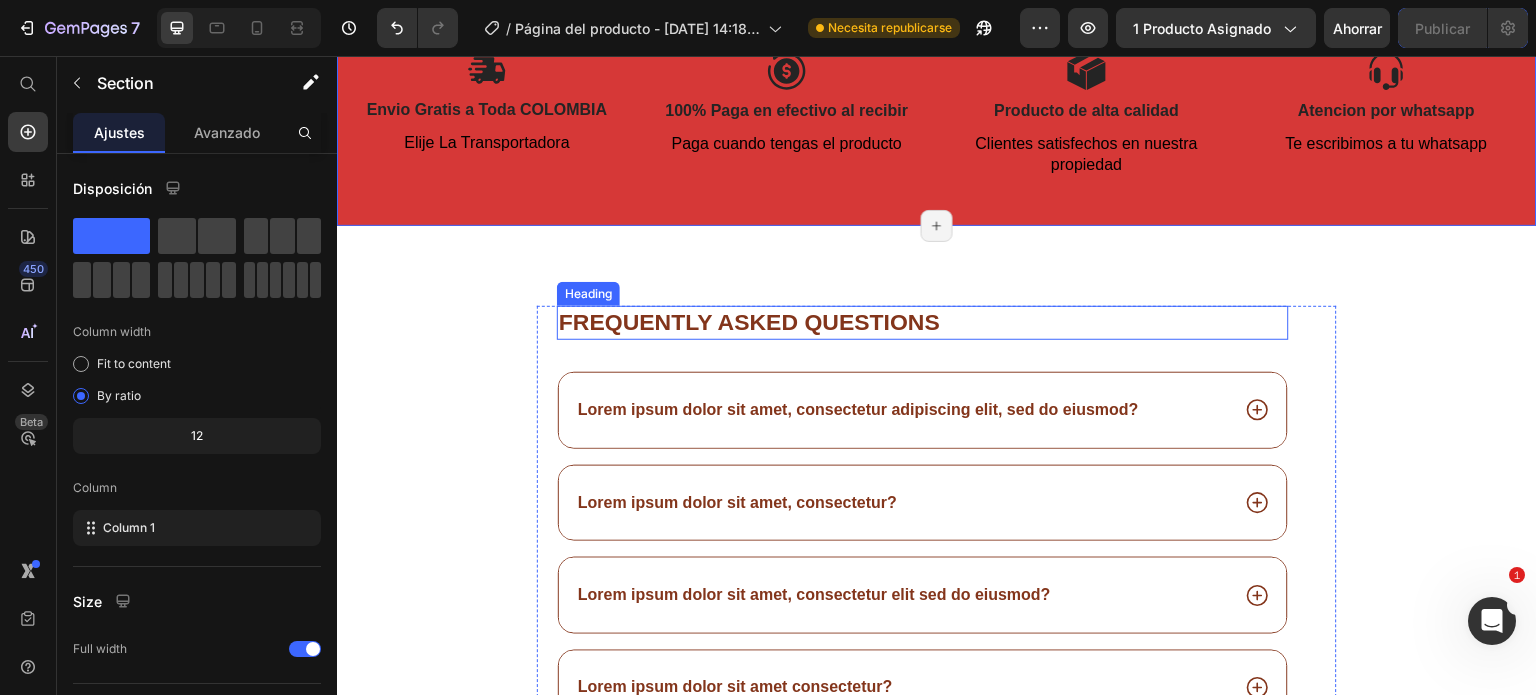 click on "Frequently asked questions" at bounding box center (923, 323) 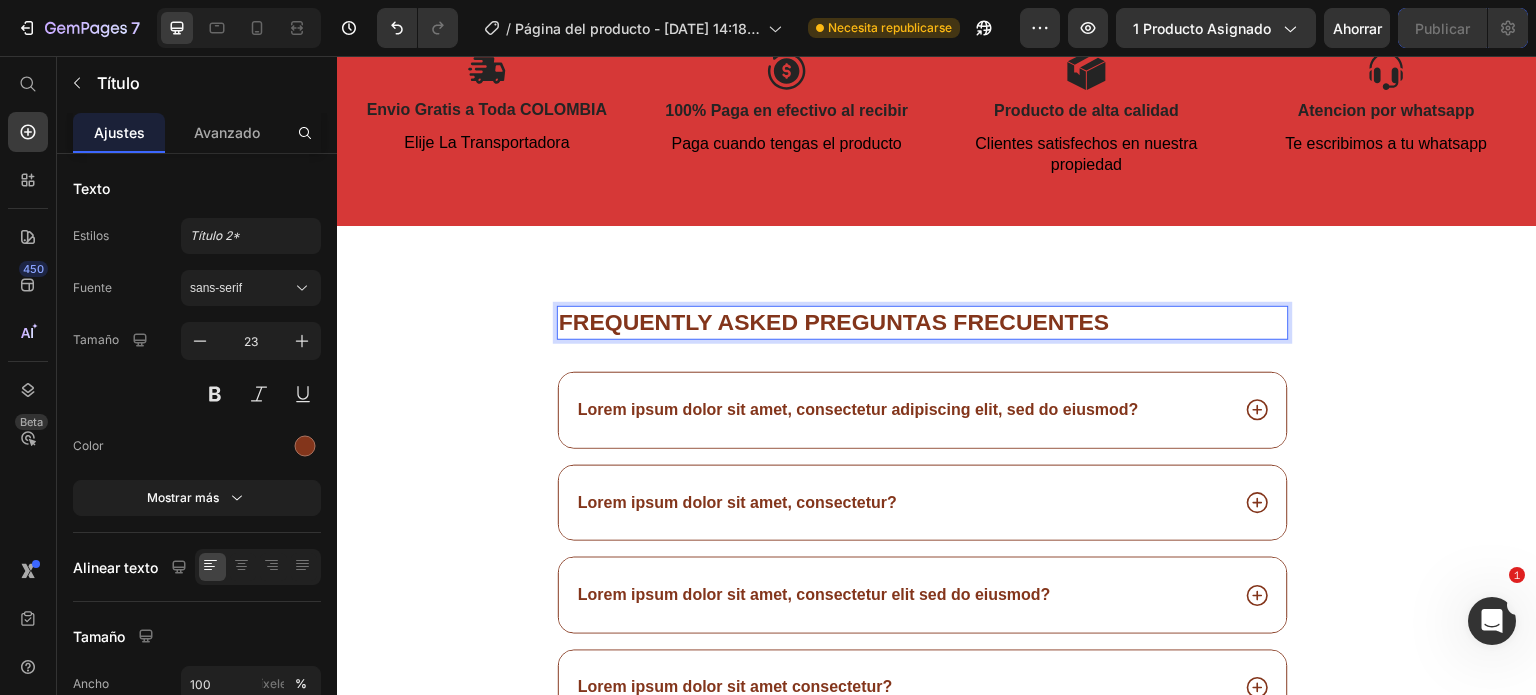 click on "Frequently asked preguntas frecuentes" at bounding box center [923, 323] 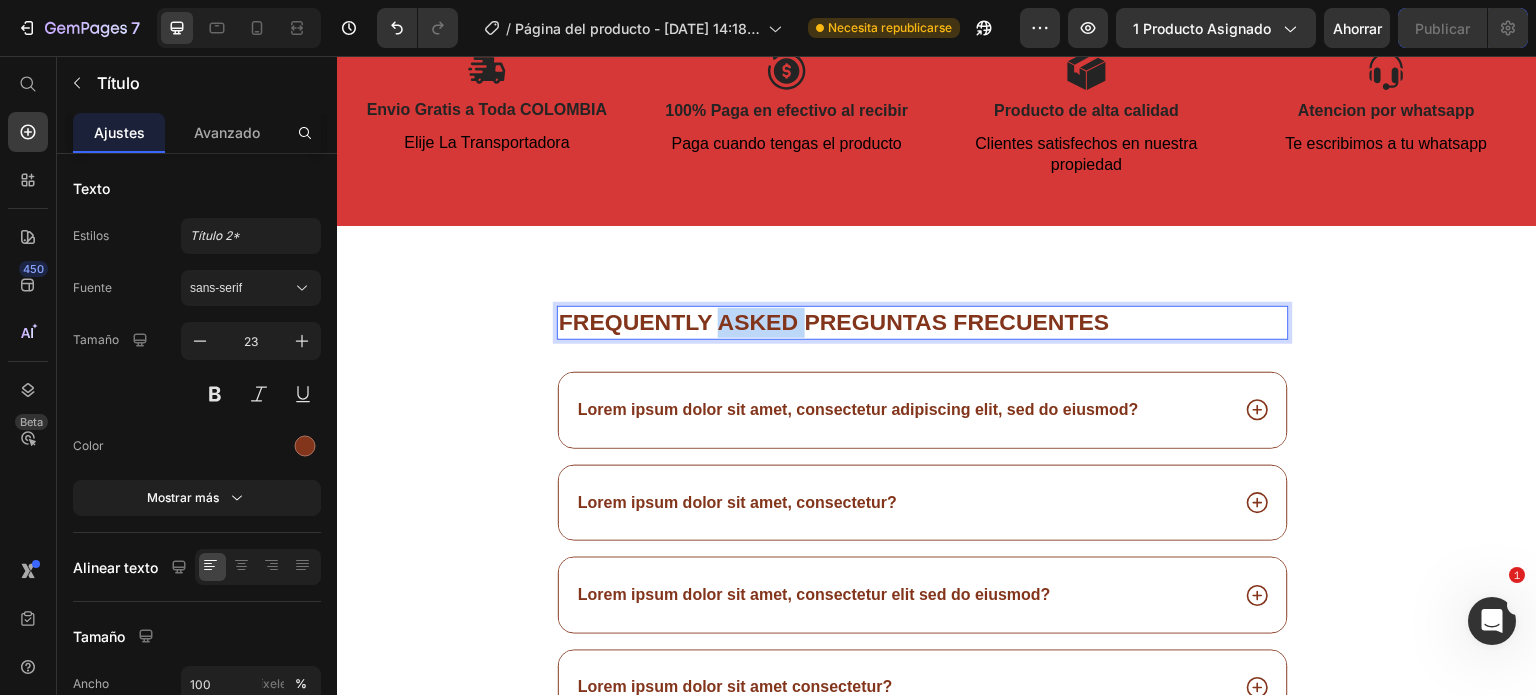 click on "Frequently asked preguntas frecuentes" at bounding box center [923, 323] 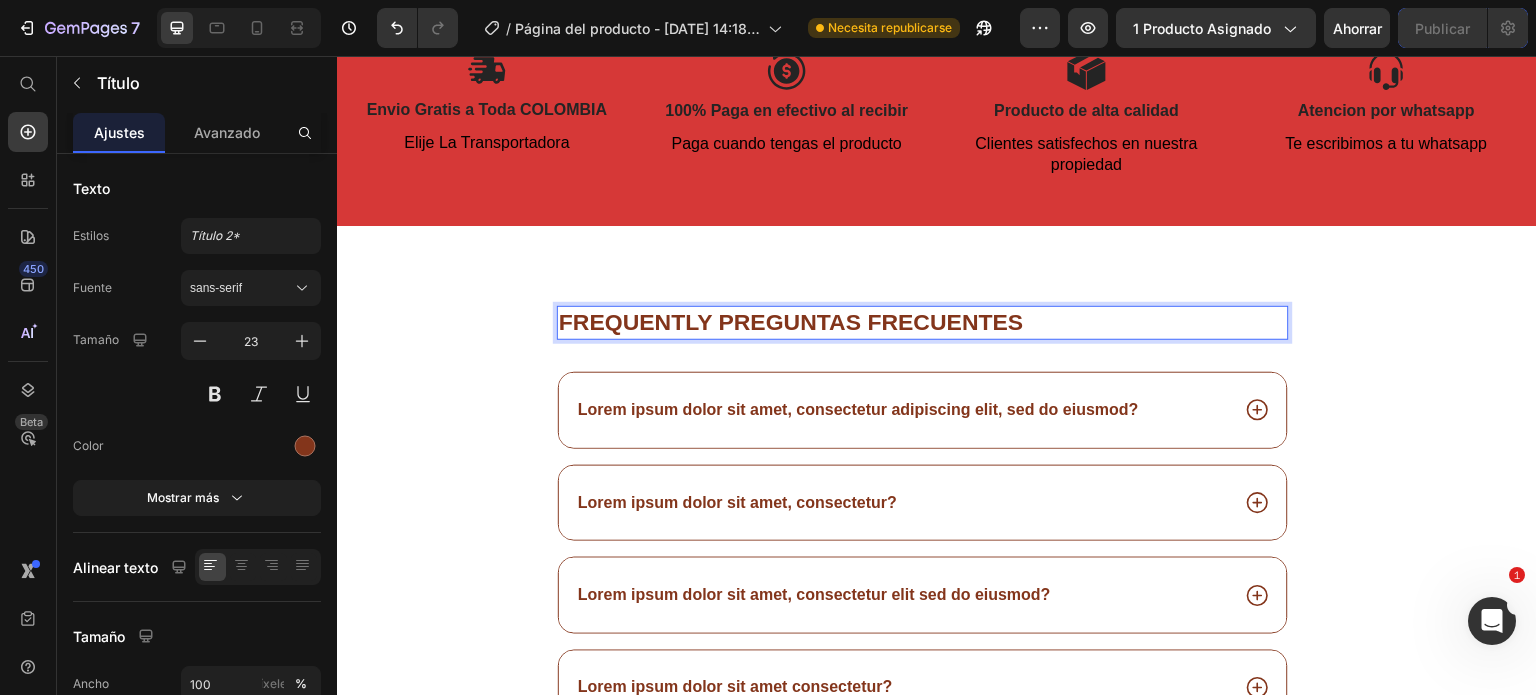 click on "Frequently preguntas frecuentes" at bounding box center (923, 323) 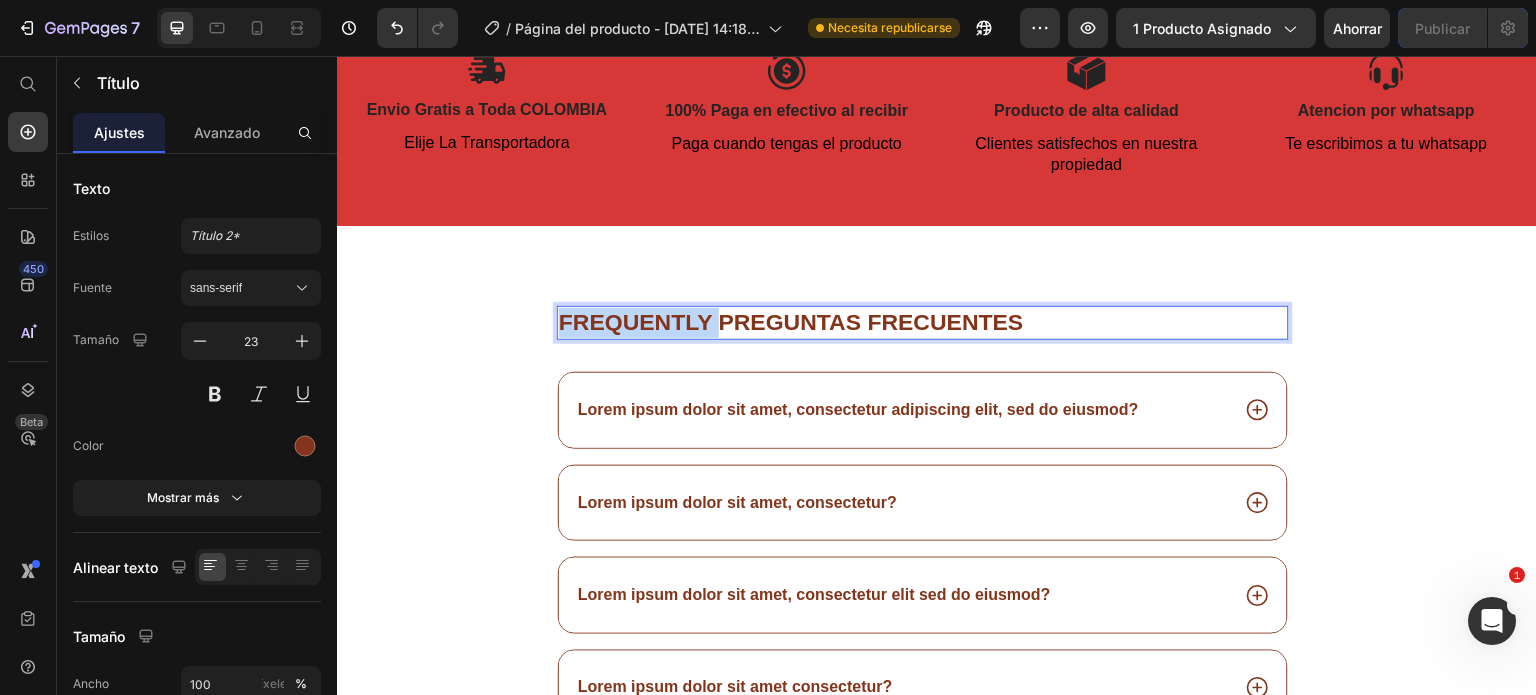 click on "Frequently preguntas frecuentes" at bounding box center (923, 323) 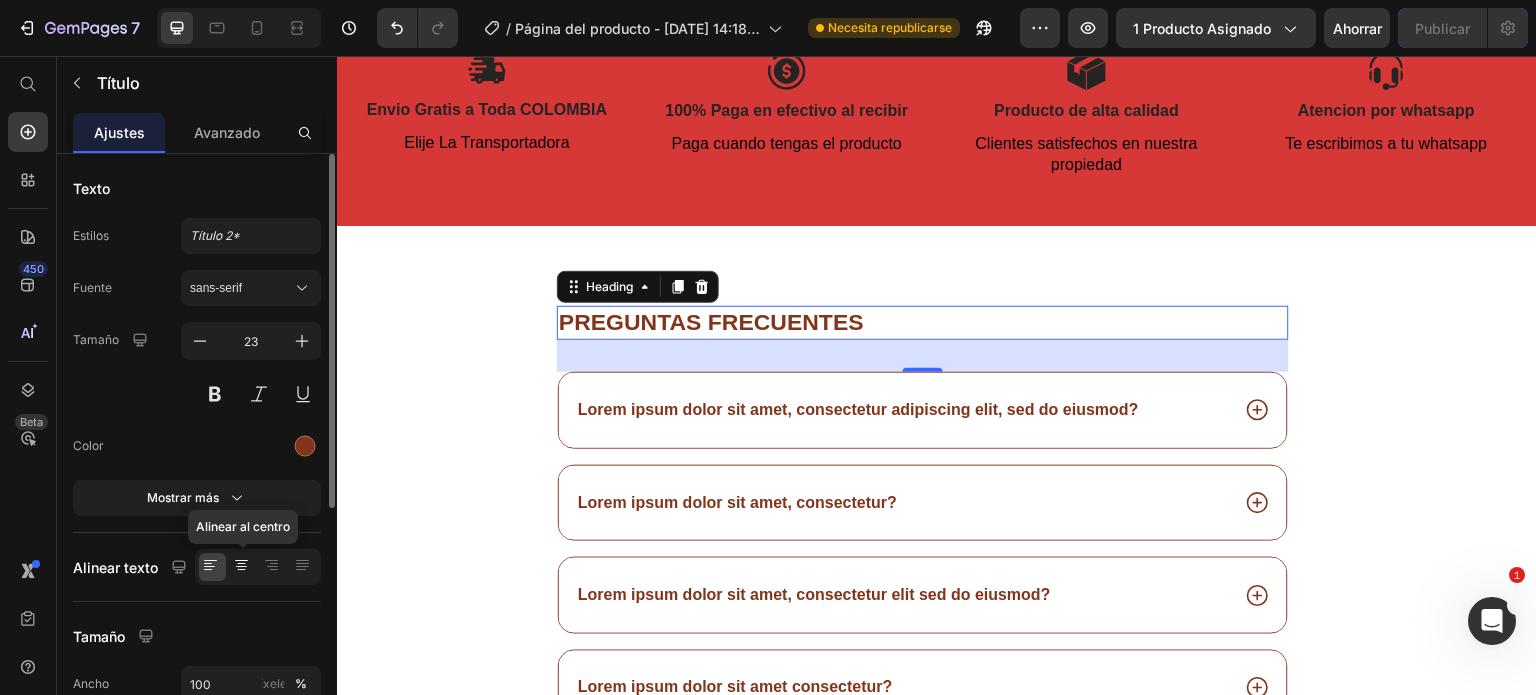 click 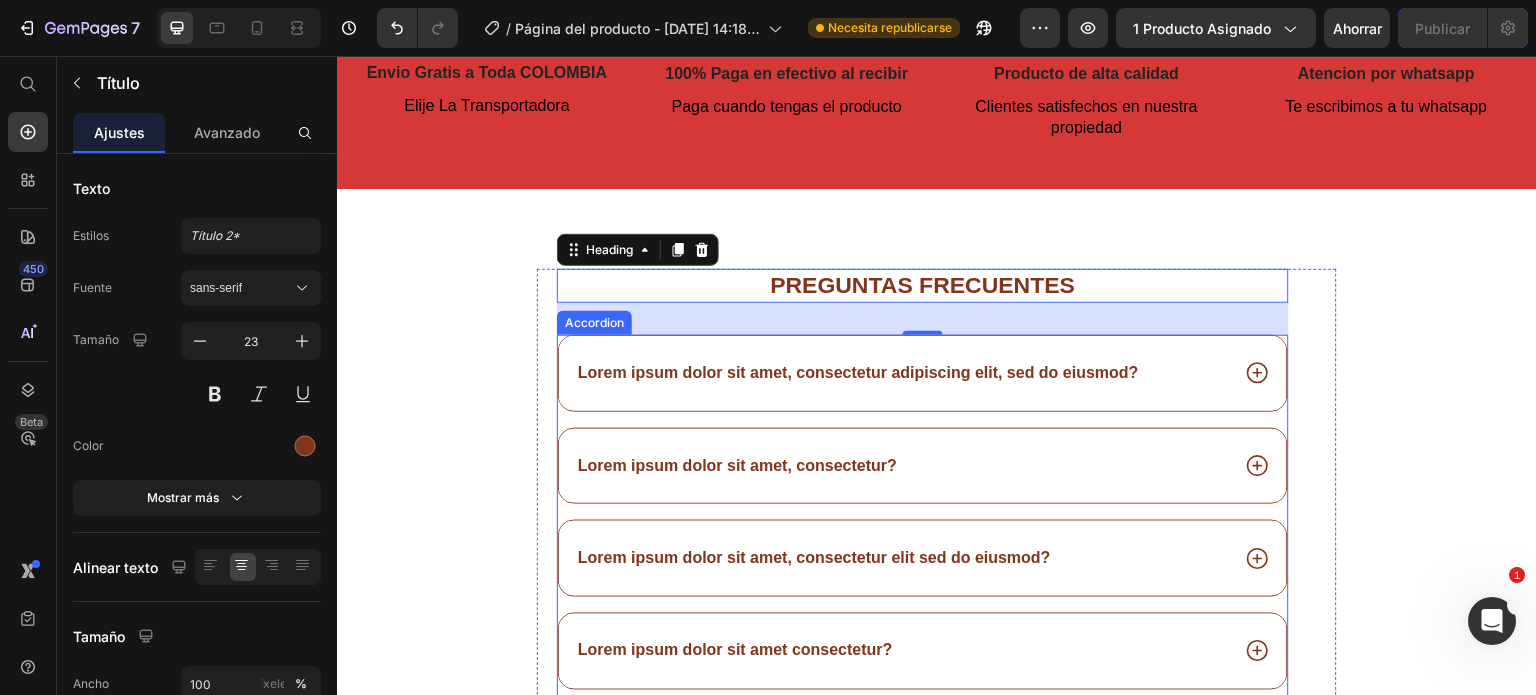 scroll, scrollTop: 7311, scrollLeft: 0, axis: vertical 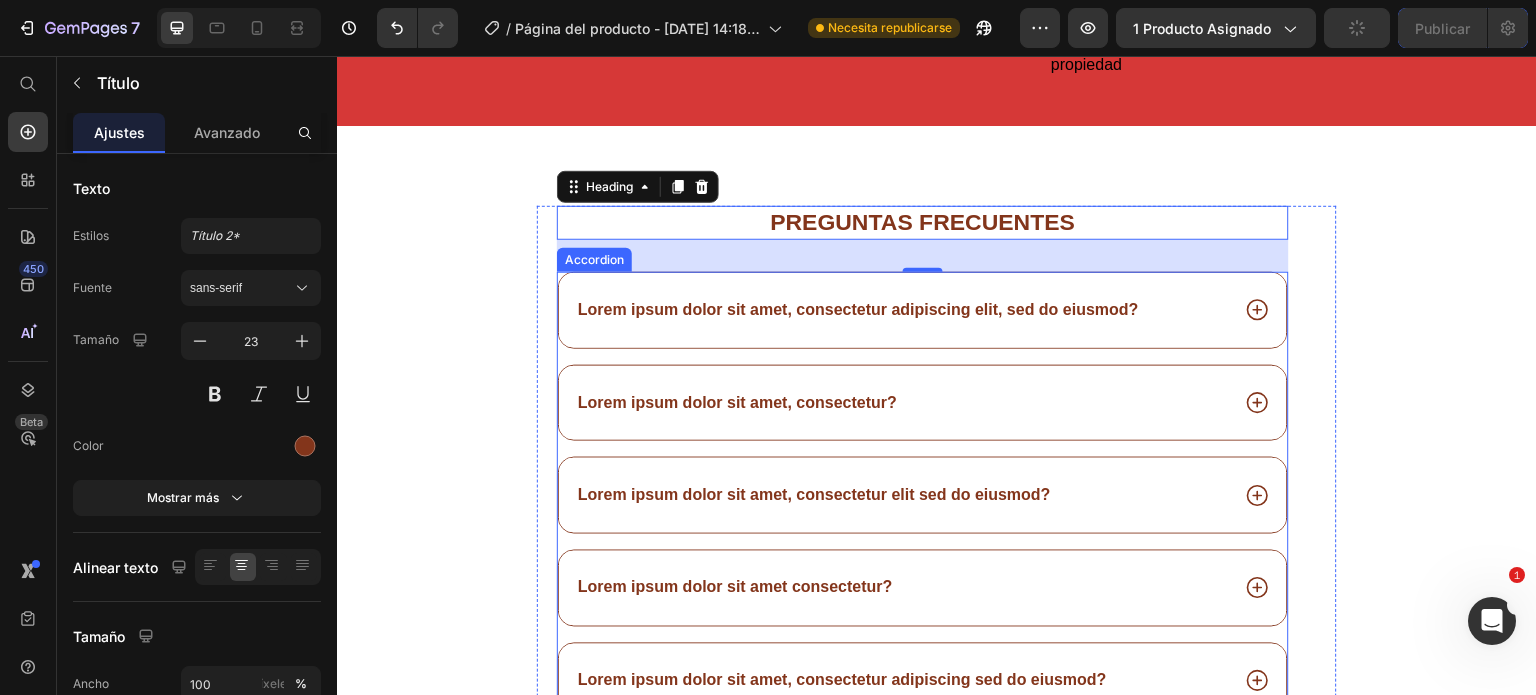click on "Lorem ipsum dolor sit amet, consectetur adipiscing elit, sed do eiusmod?" at bounding box center (923, 310) 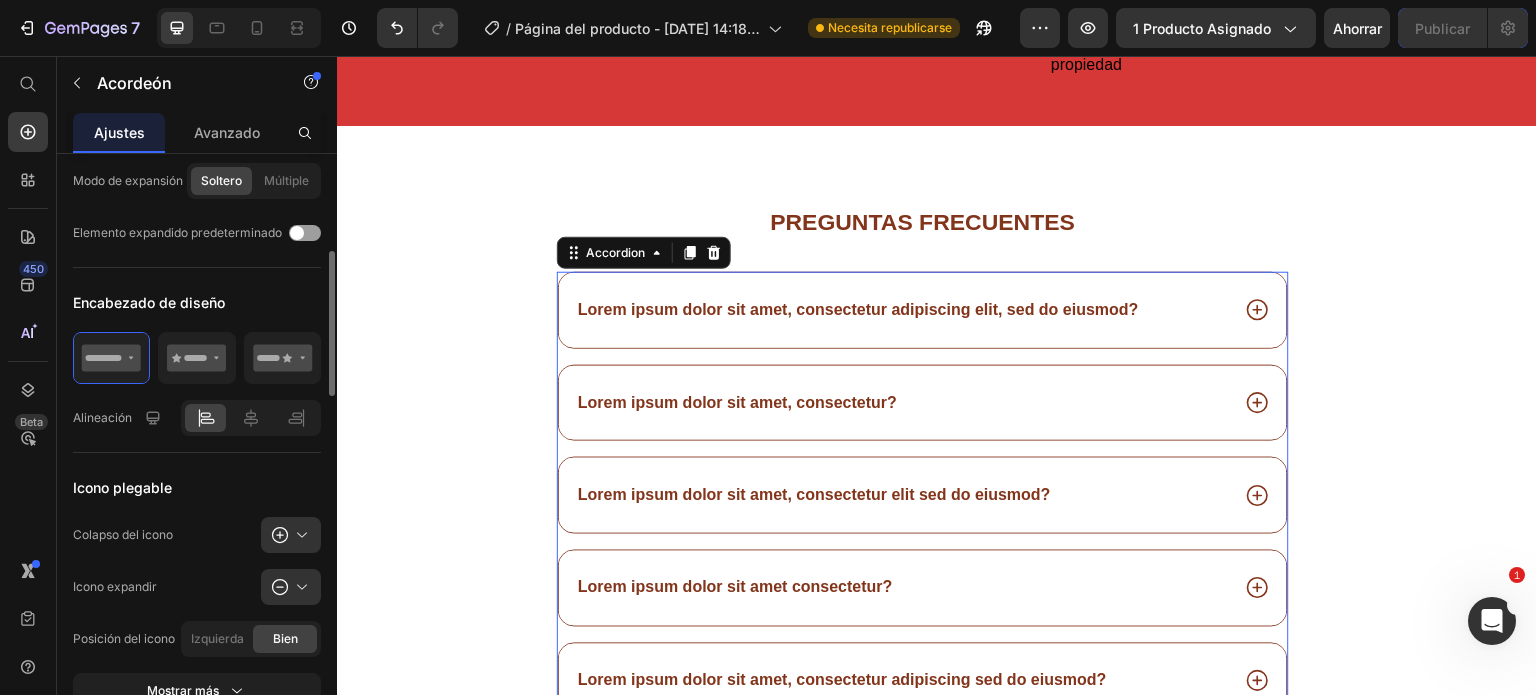 scroll, scrollTop: 500, scrollLeft: 0, axis: vertical 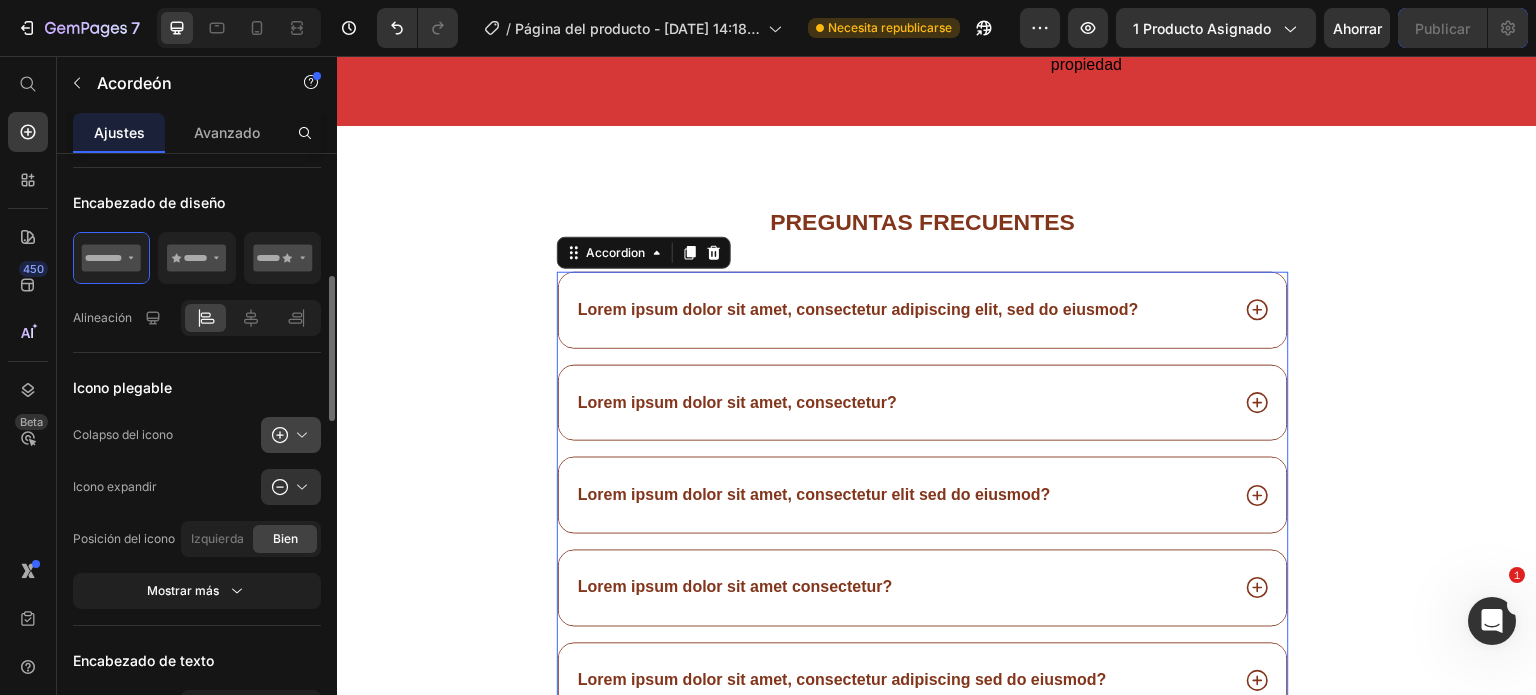 click at bounding box center [299, 435] 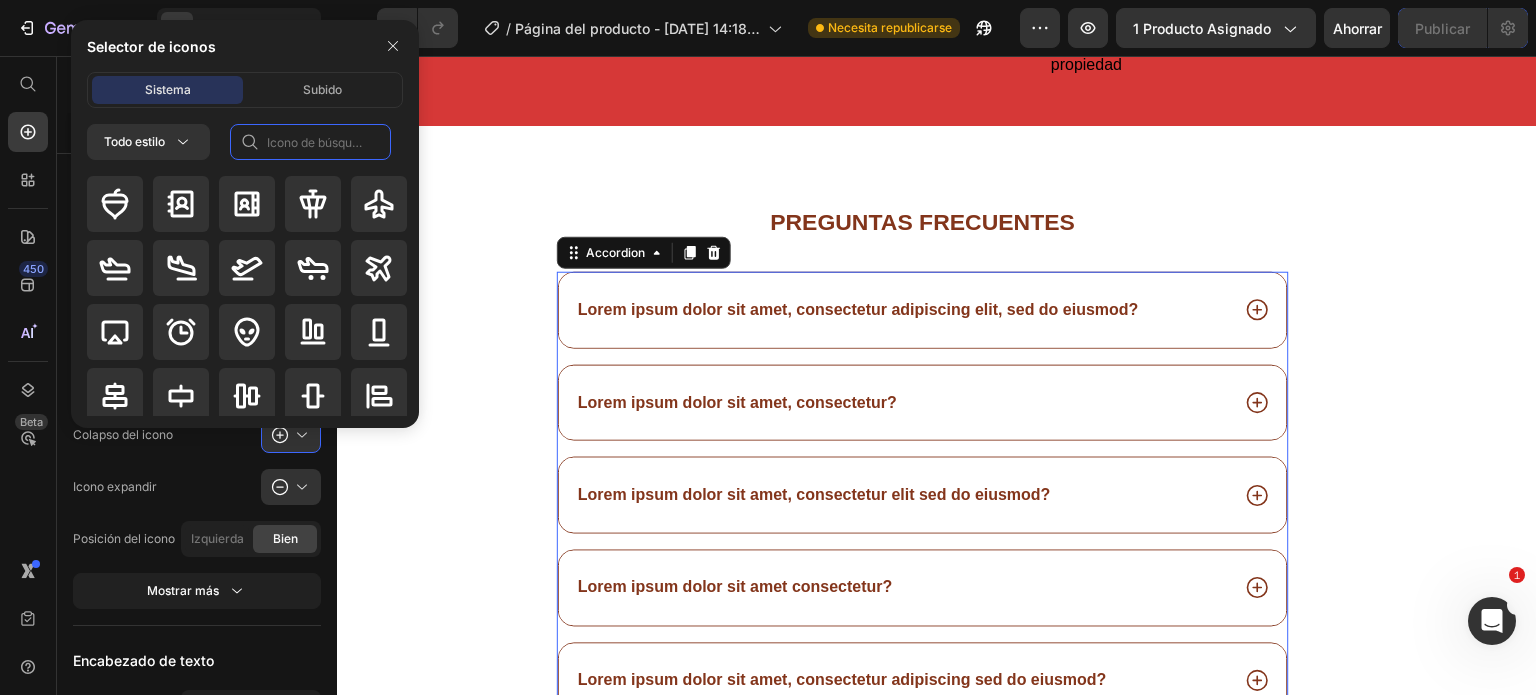 click 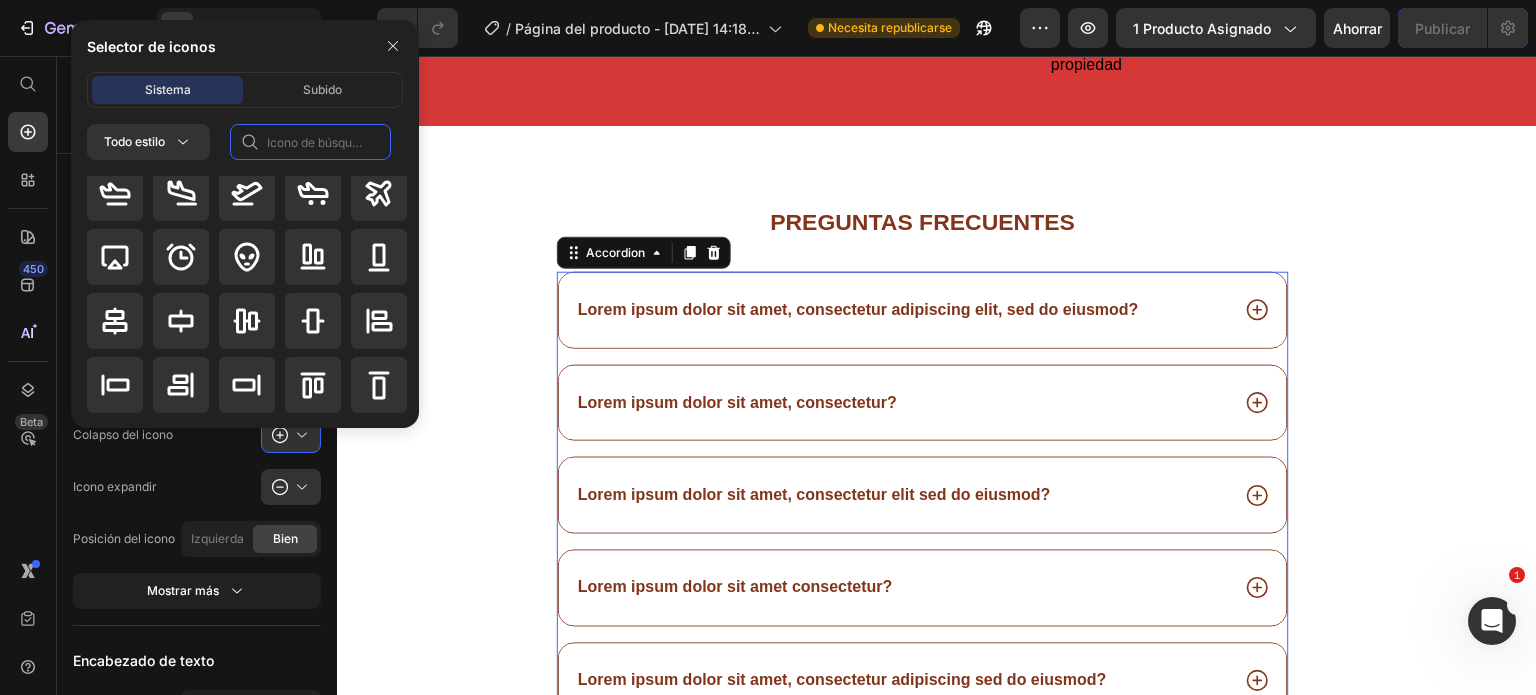 scroll, scrollTop: 200, scrollLeft: 0, axis: vertical 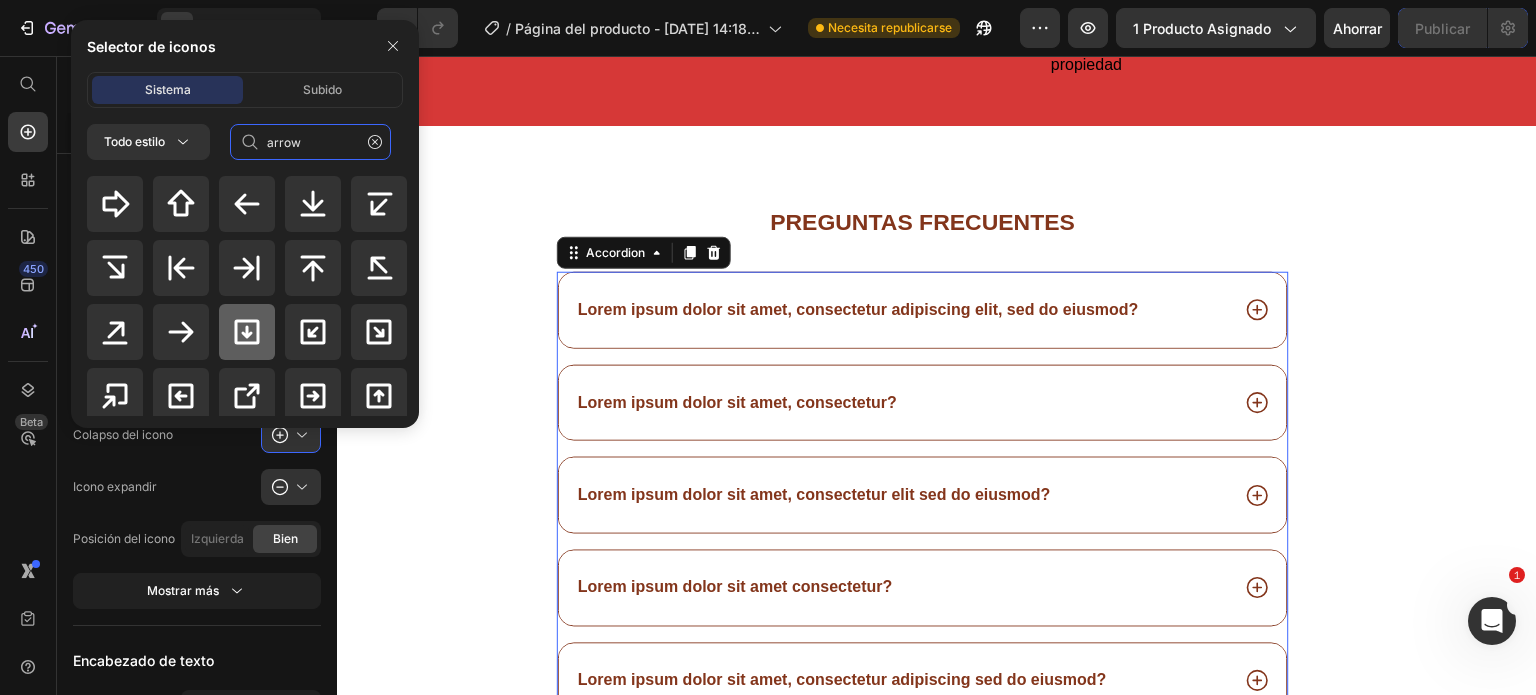 type on "arrow" 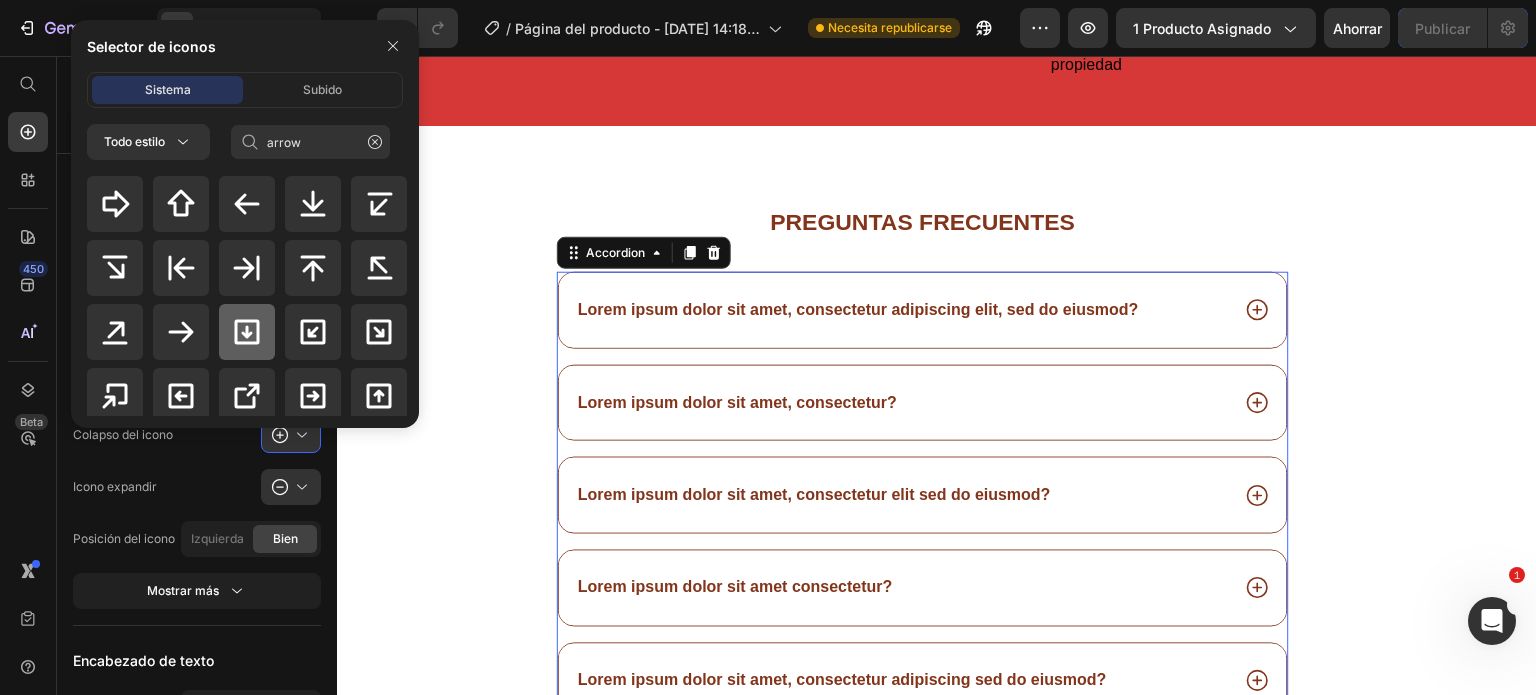 click 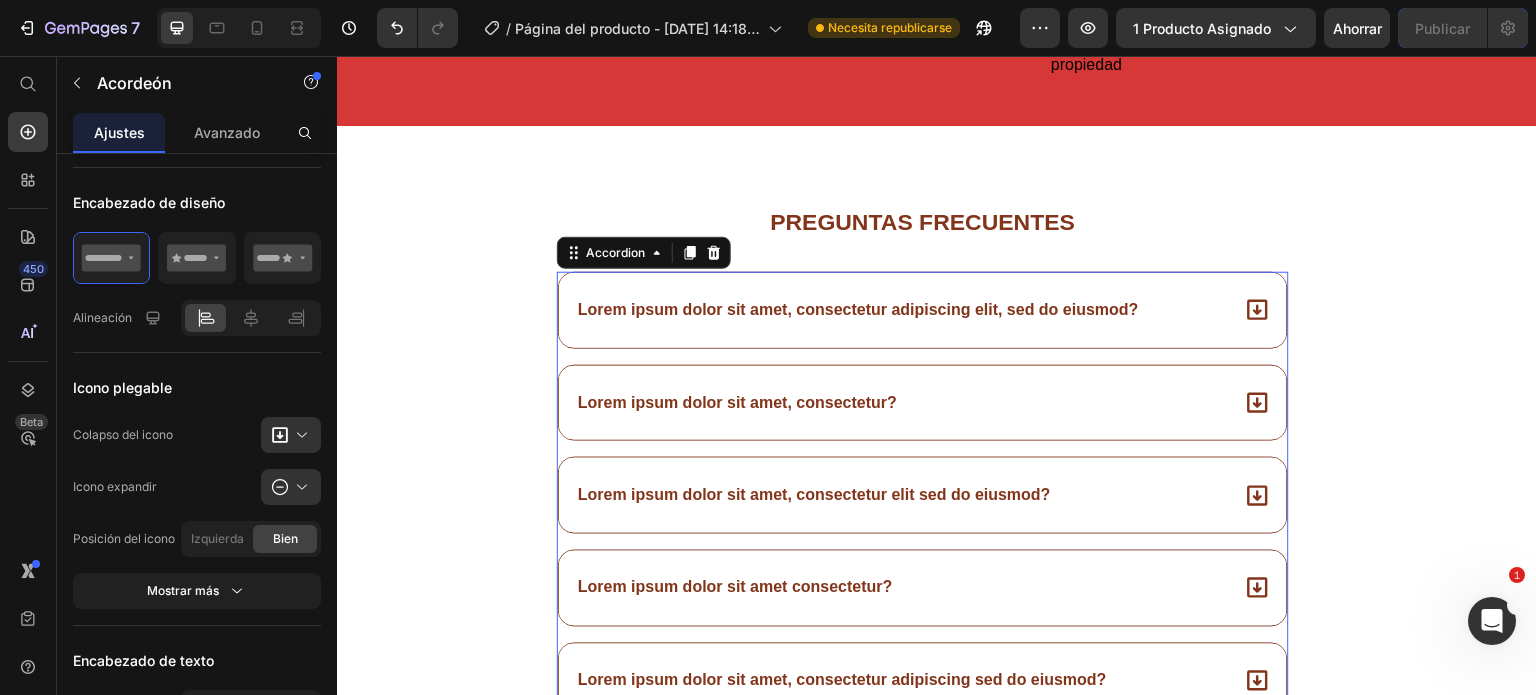 scroll, scrollTop: 0, scrollLeft: 0, axis: both 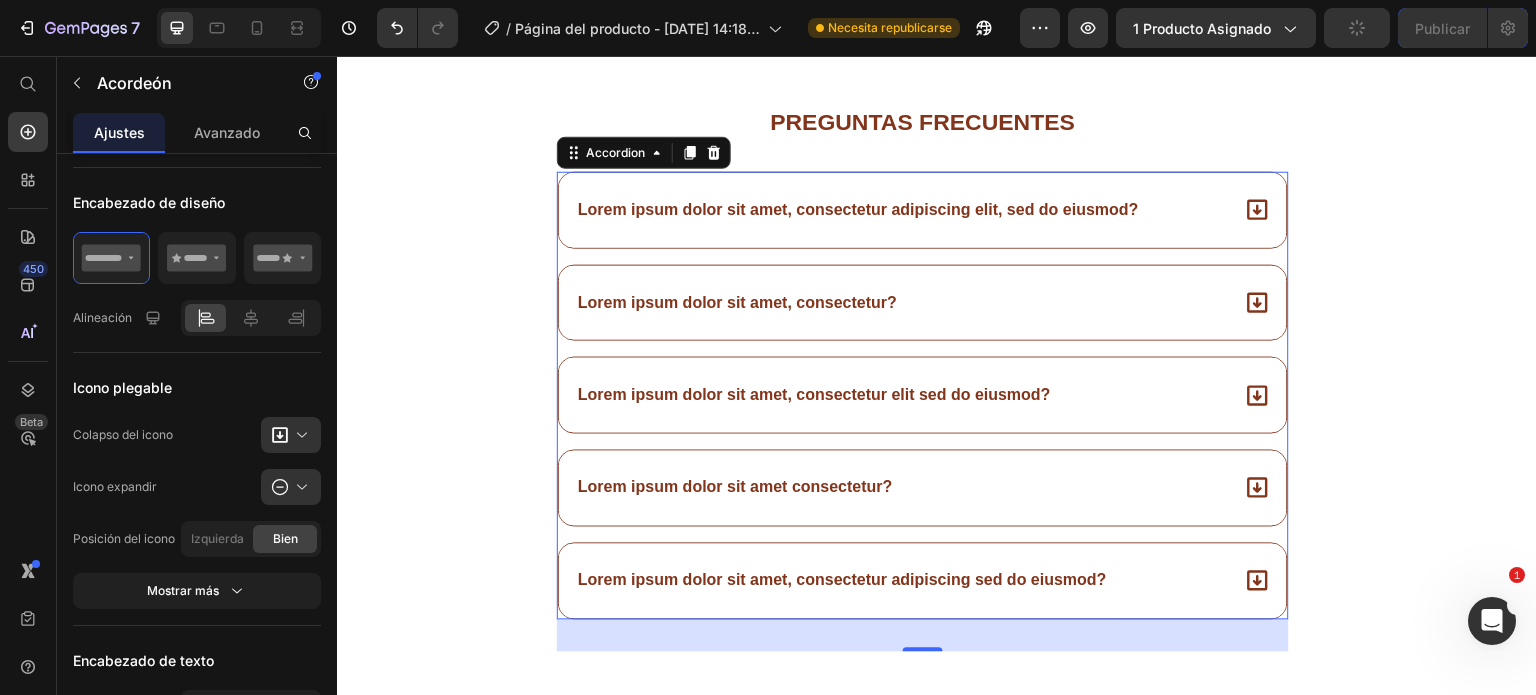 click 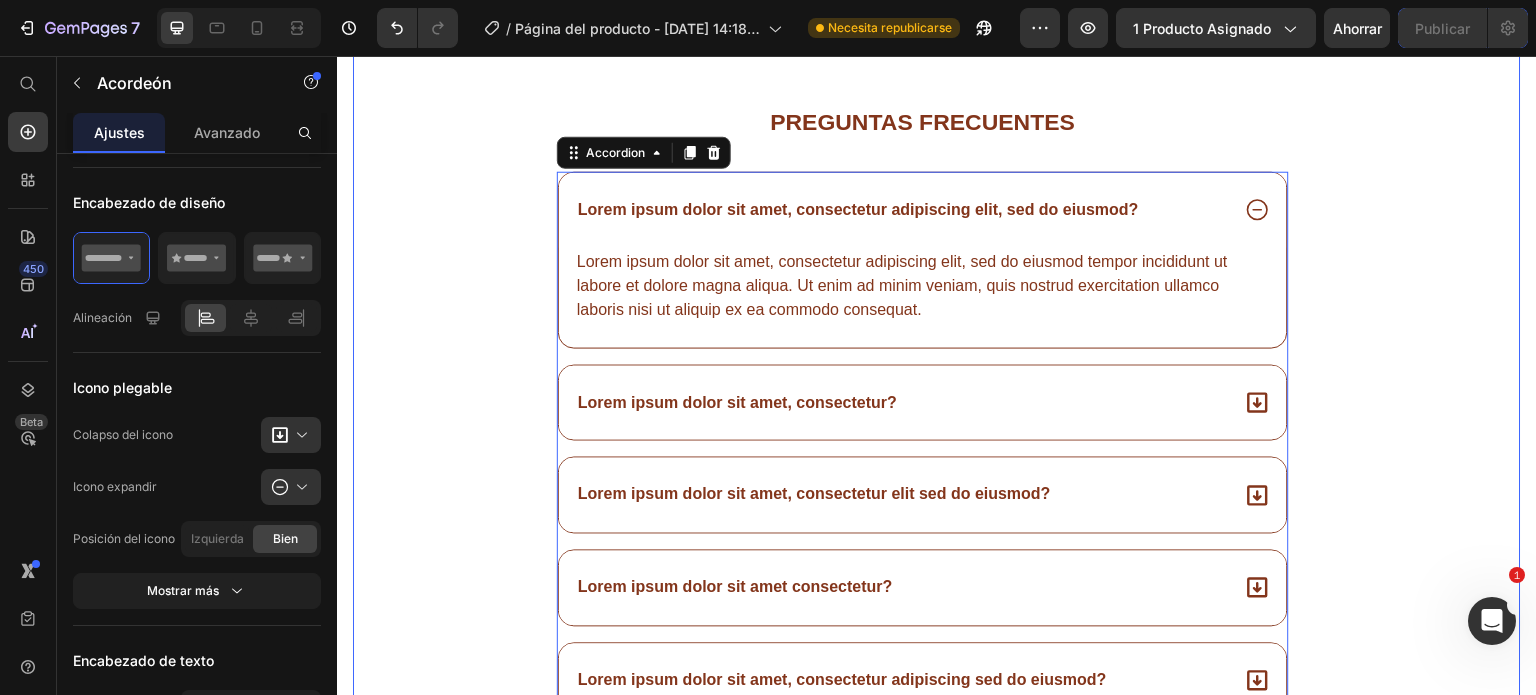 click on "preguntas frecuentes Heading
Lorem ipsum dolor sit amet, consectetur adipiscing elit, sed do eiusmod? Lorem ipsum dolor sit amet, consectetur adipiscing elit, sed do eiusmod tempor incididunt ut labore et dolore magna aliqua. Ut enim ad minim veniam, quis nostrud exercitation ullamco laboris nisi ut aliquip ex ea commodo consequat. Text Block
Lorem ipsum dolor sit amet, consectetur?
Lorem ipsum dolor sit amet, consectetur elit sed do eiusmod?
Lorem ipsum dolor sit amet consectetur?
Lorem ipsum dolor sit amet, consectetur adipiscing sed do eiusmod? Accordion   32 Row Image Row" at bounding box center (937, 448) 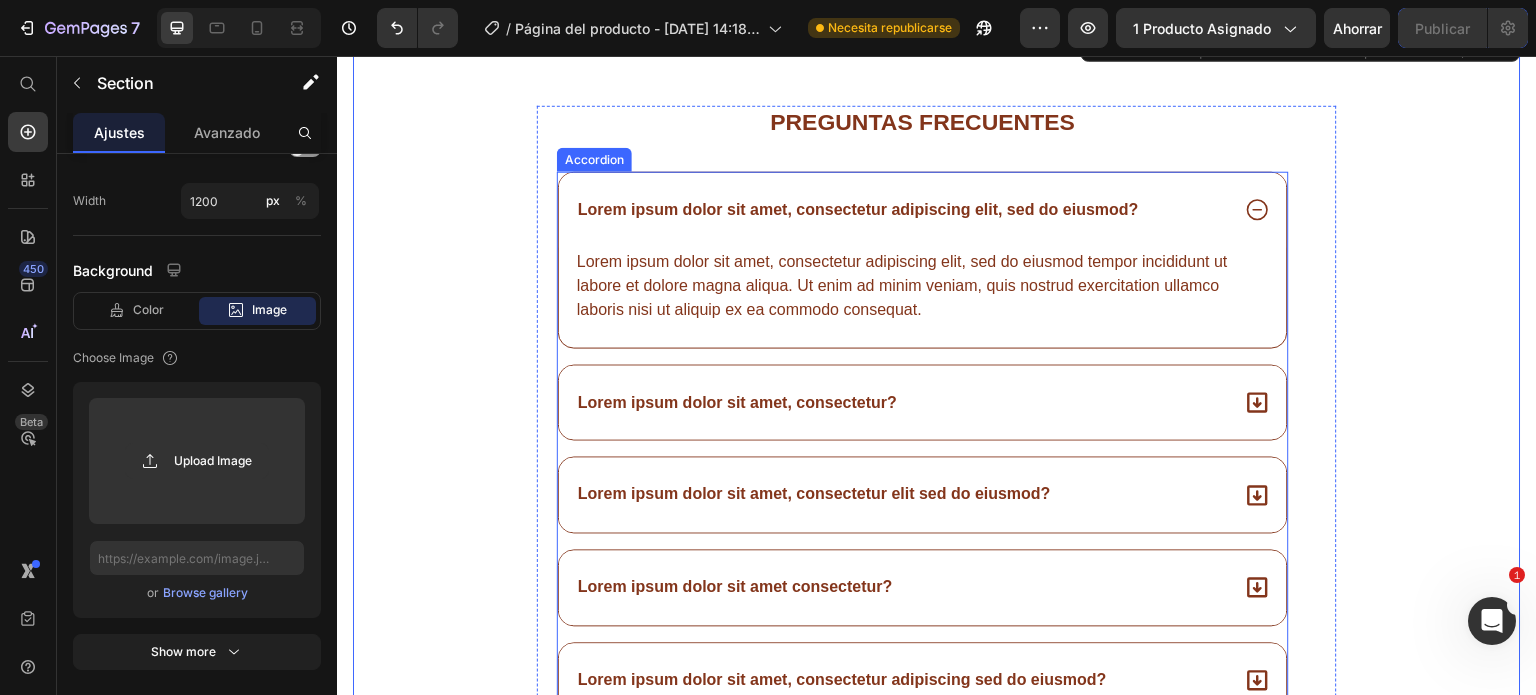 scroll, scrollTop: 0, scrollLeft: 0, axis: both 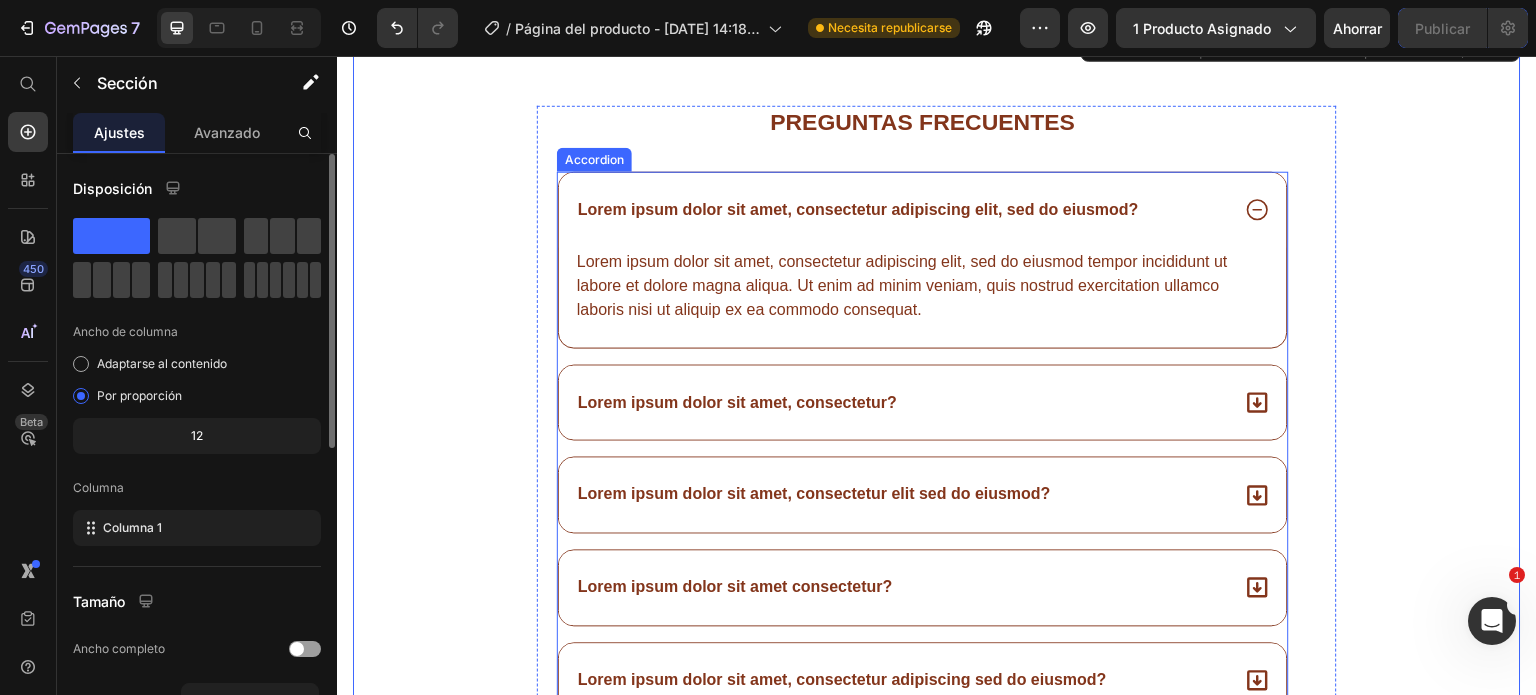 click 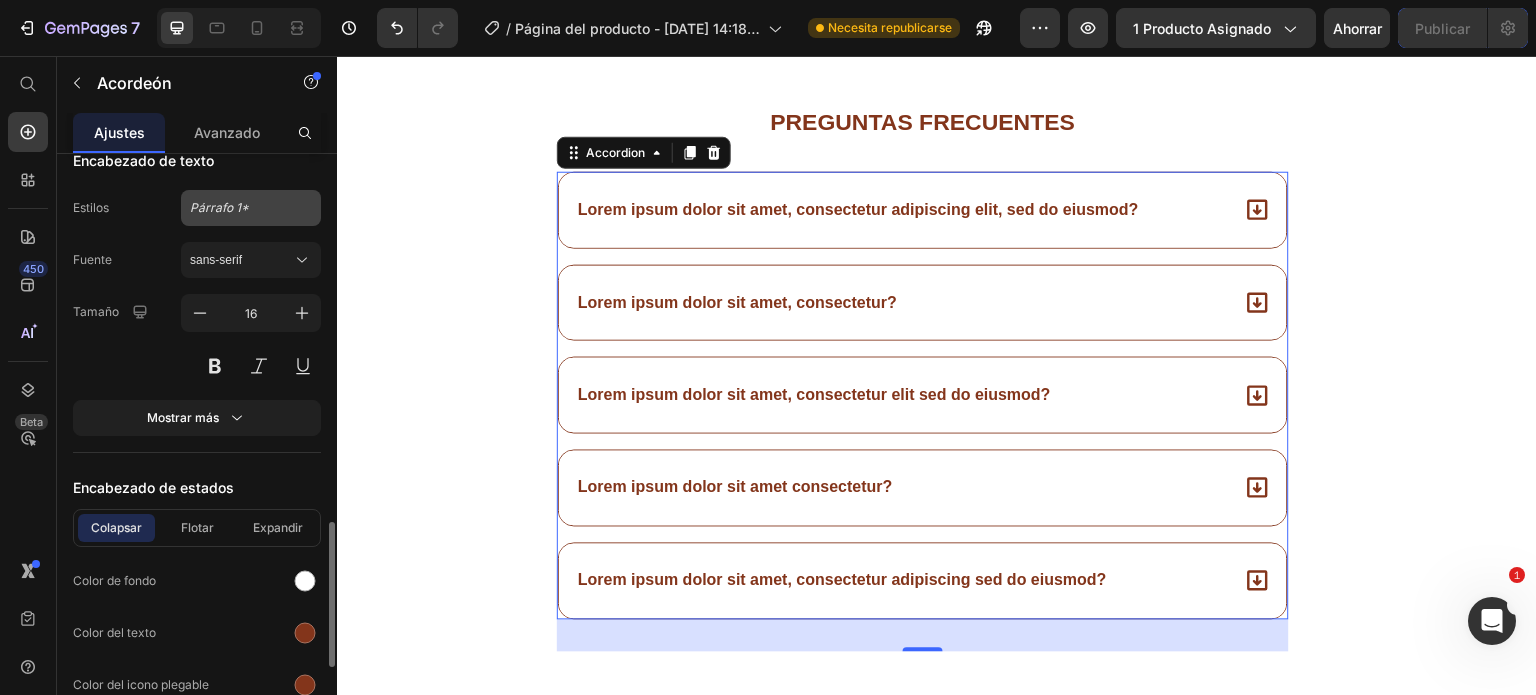 scroll, scrollTop: 1100, scrollLeft: 0, axis: vertical 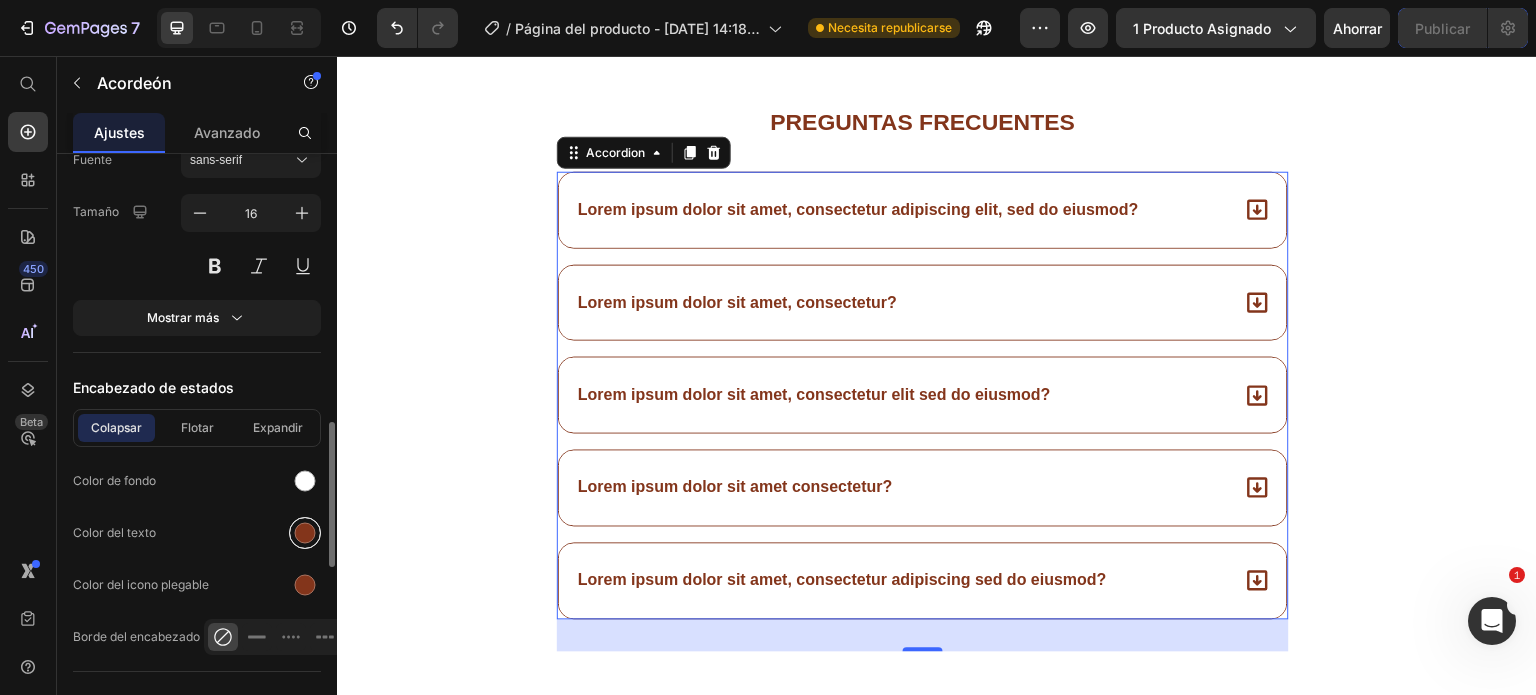 click at bounding box center (305, 533) 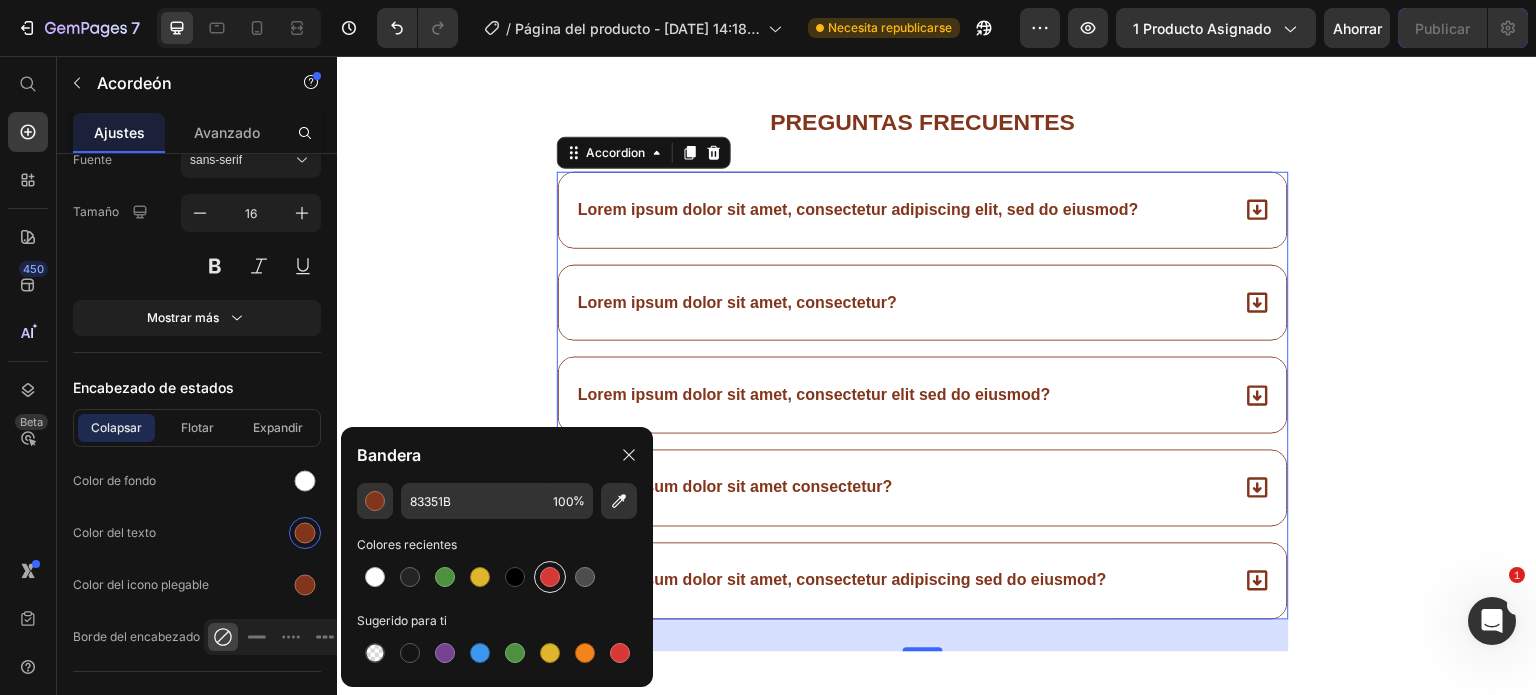 click at bounding box center (550, 577) 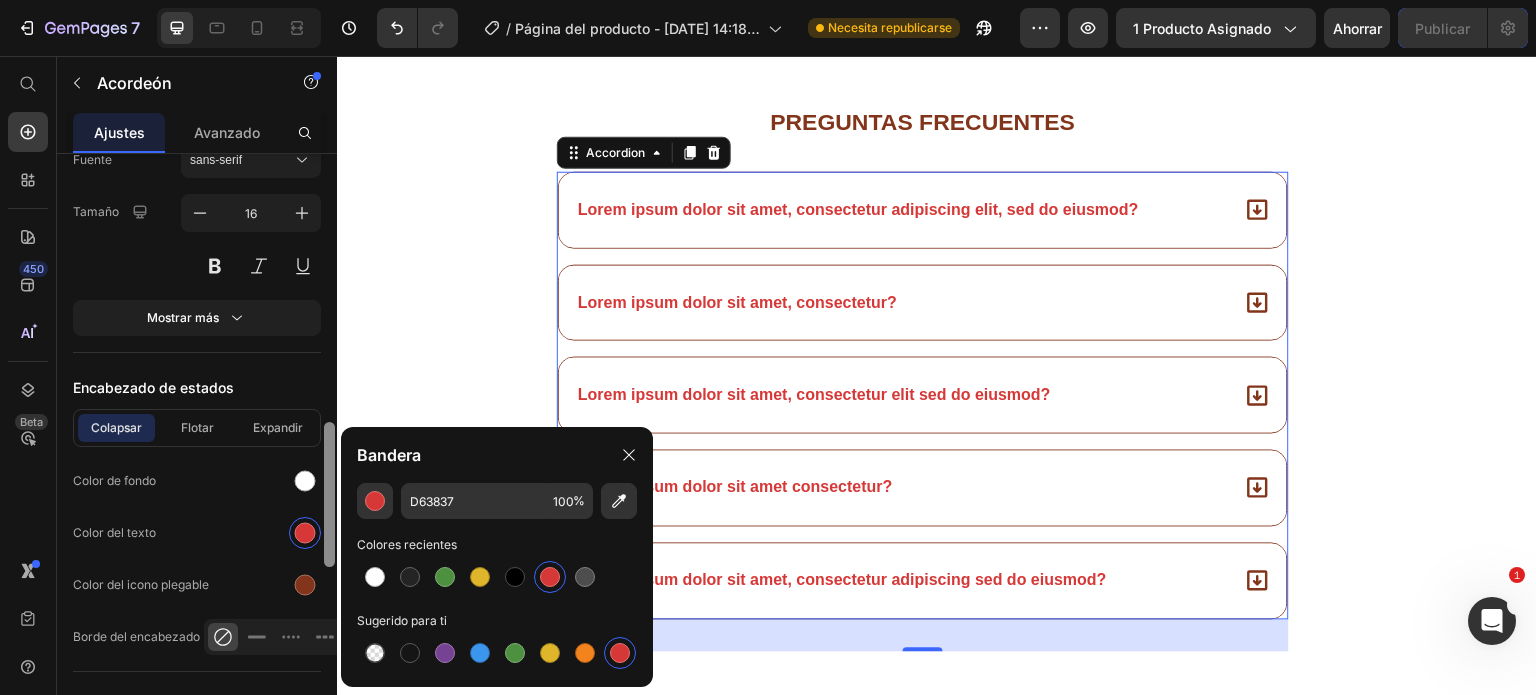 click at bounding box center (305, 585) 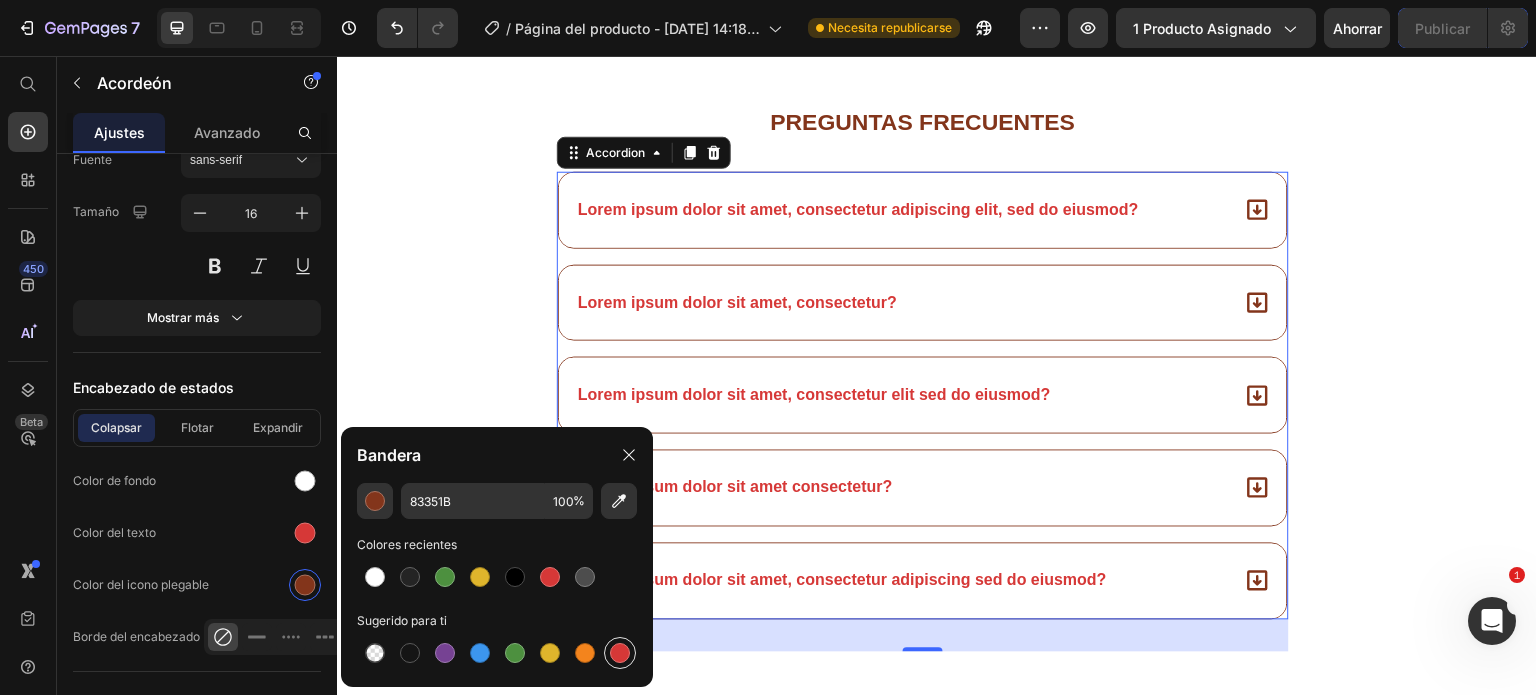 click at bounding box center (620, 653) 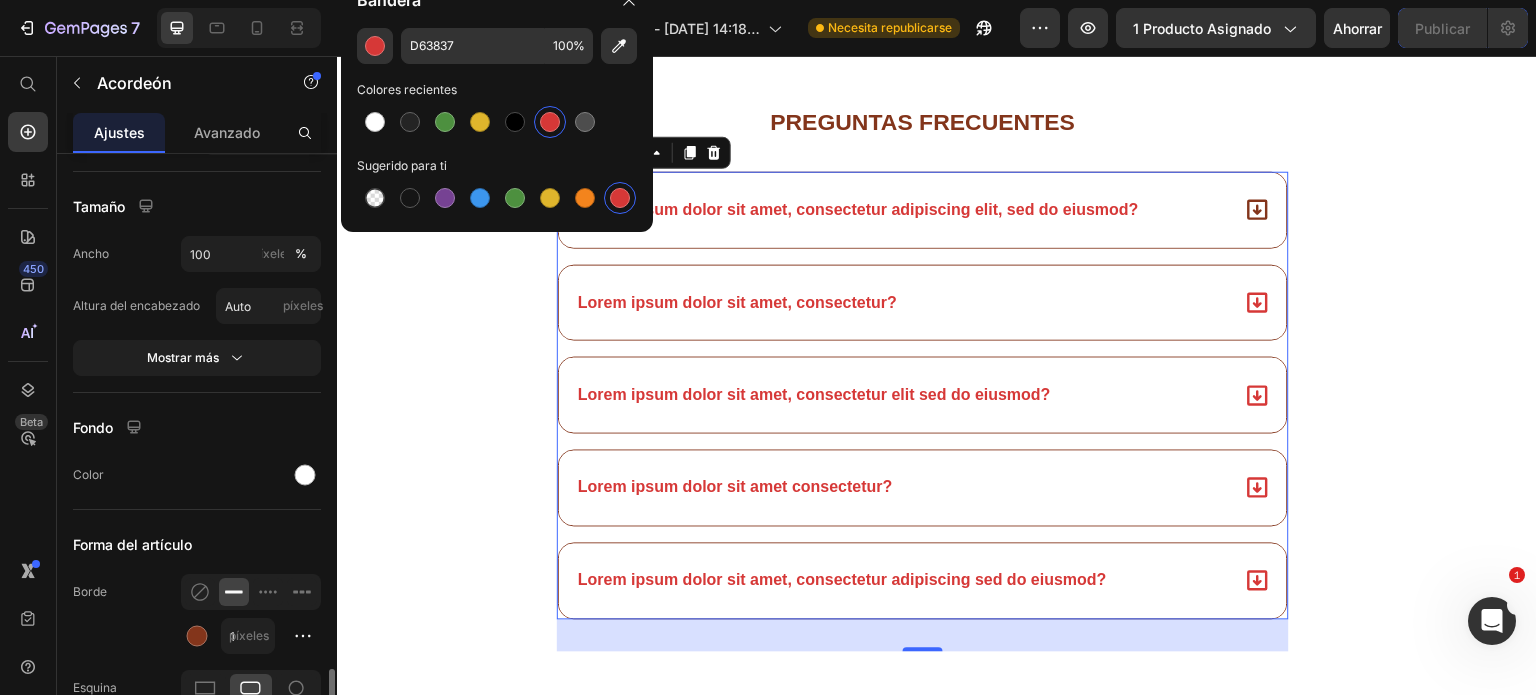 scroll, scrollTop: 1700, scrollLeft: 0, axis: vertical 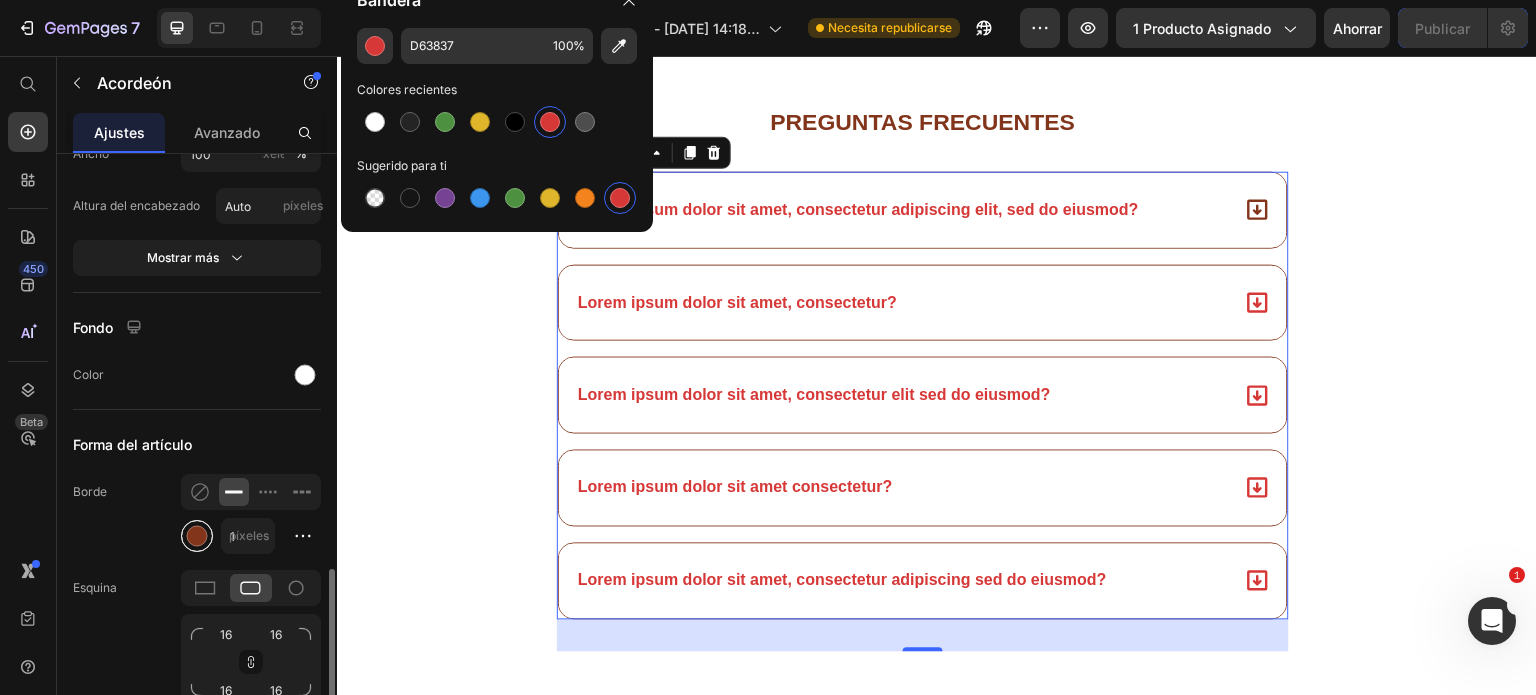 click at bounding box center [197, 536] 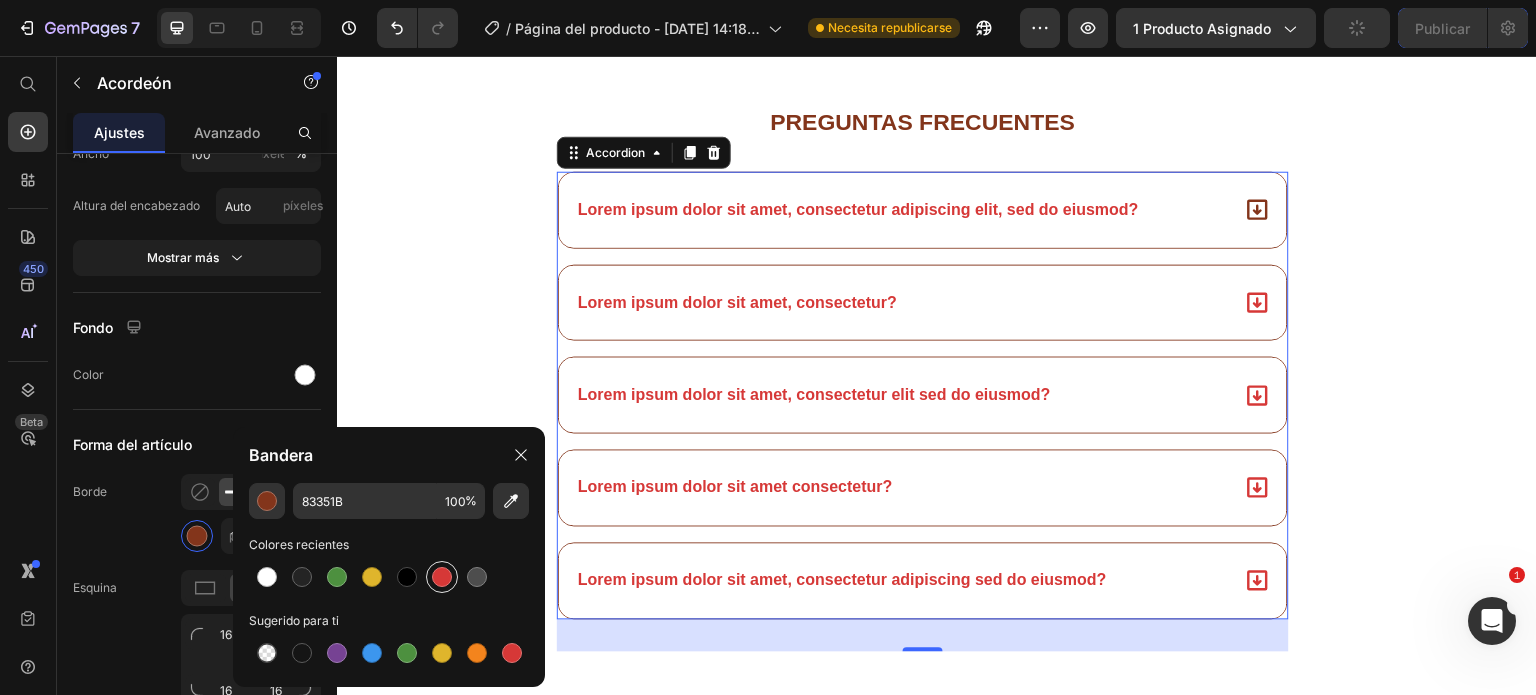 click at bounding box center [442, 577] 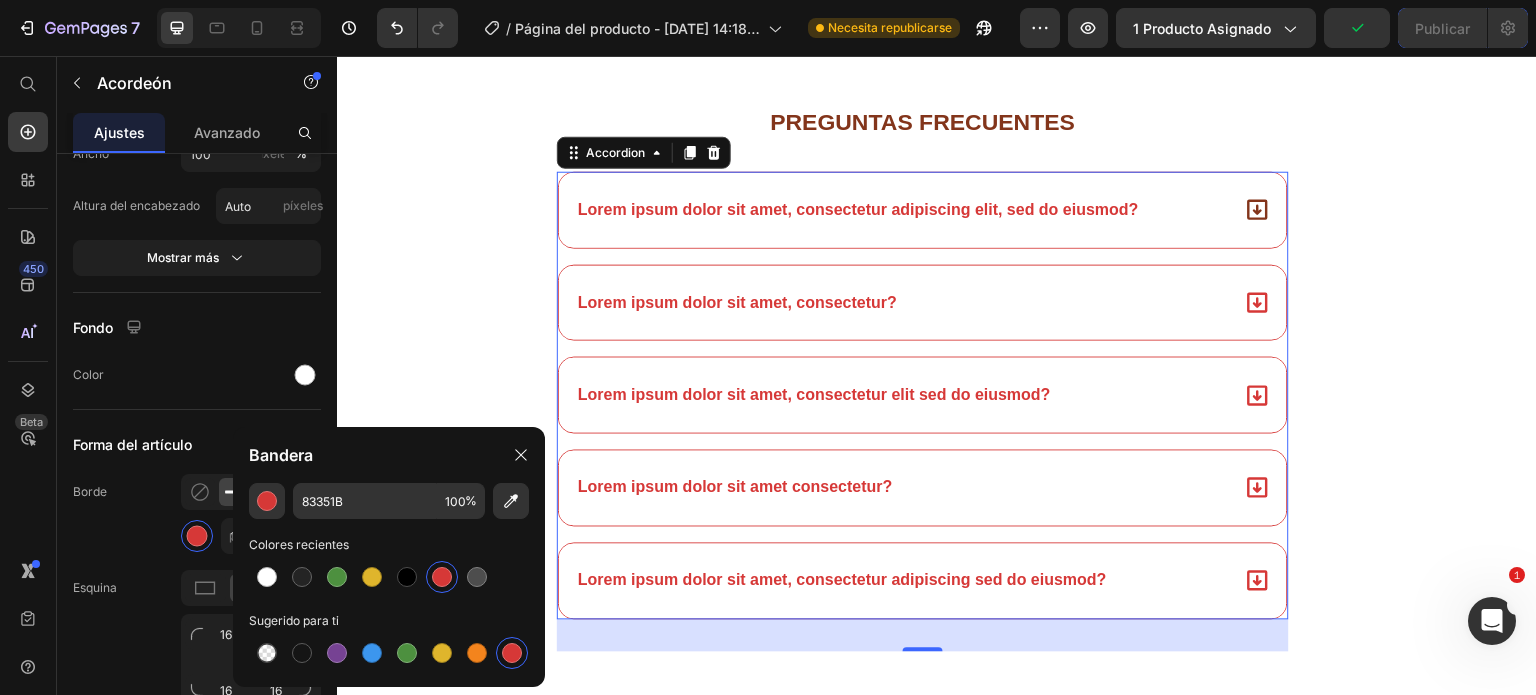 type on "D63837" 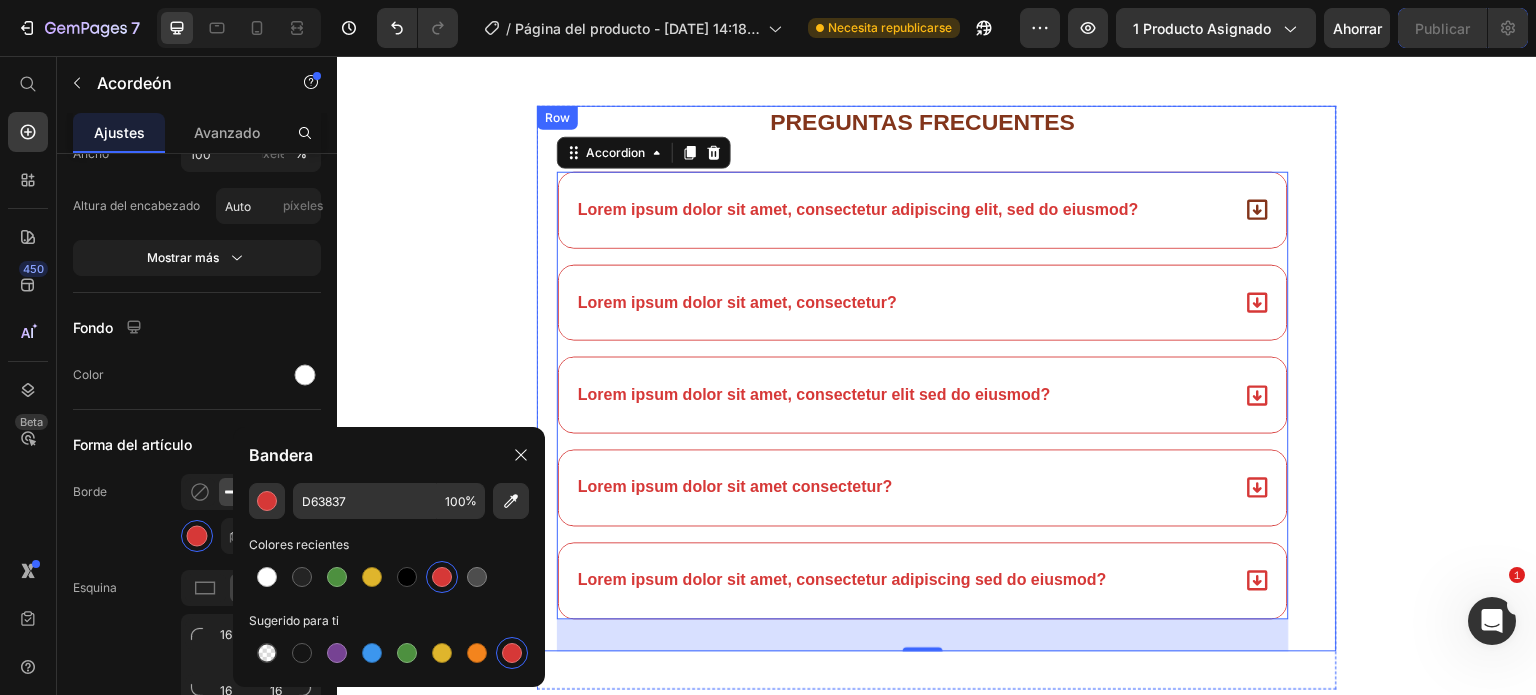 click on "preguntas frecuentes Heading
Lorem ipsum dolor sit amet, consectetur adipiscing elit, sed do eiusmod?
Lorem ipsum dolor sit amet, consectetur?
Lorem ipsum dolor sit amet, consectetur elit sed do eiusmod?
Lorem ipsum dolor sit amet consectetur?
Lorem ipsum dolor sit amet, consectetur adipiscing sed do eiusmod? Accordion   32" at bounding box center [923, 379] 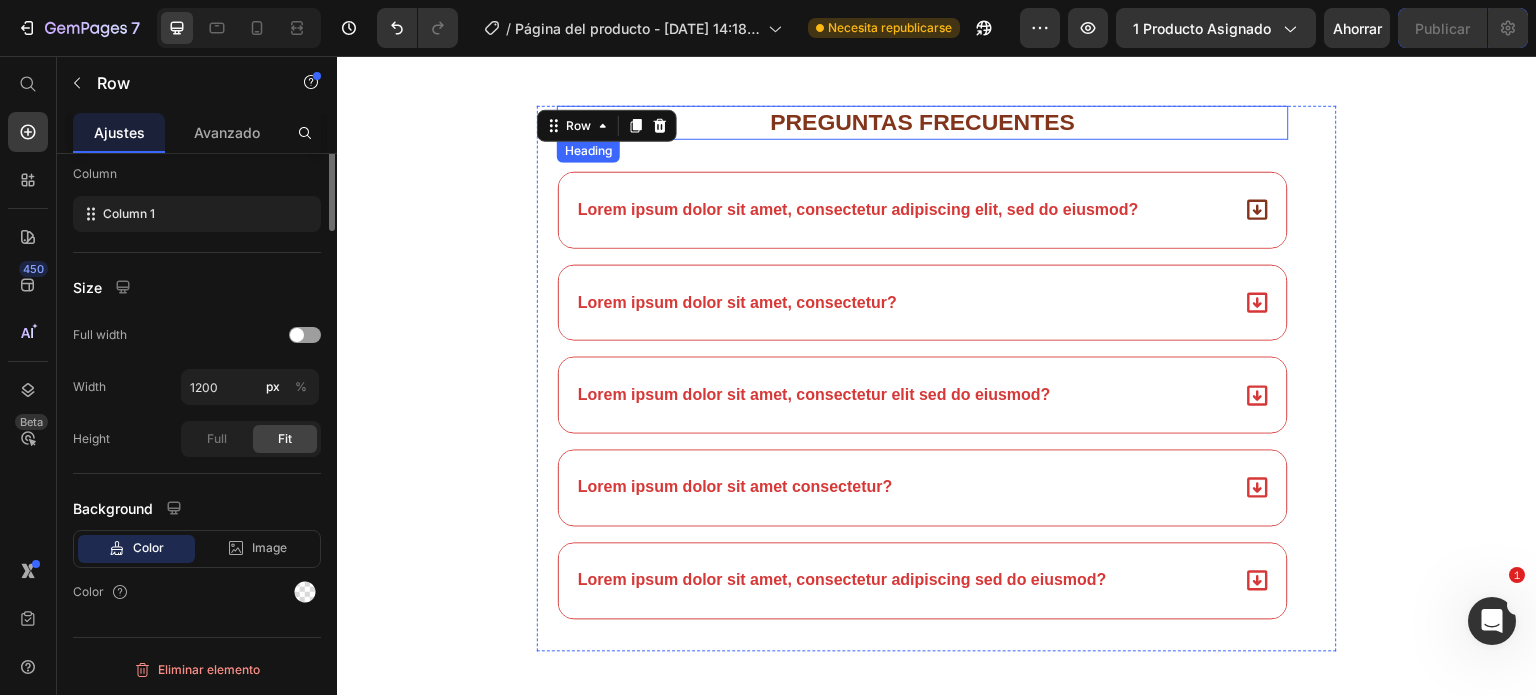 click on "preguntas frecuentes" at bounding box center (923, 123) 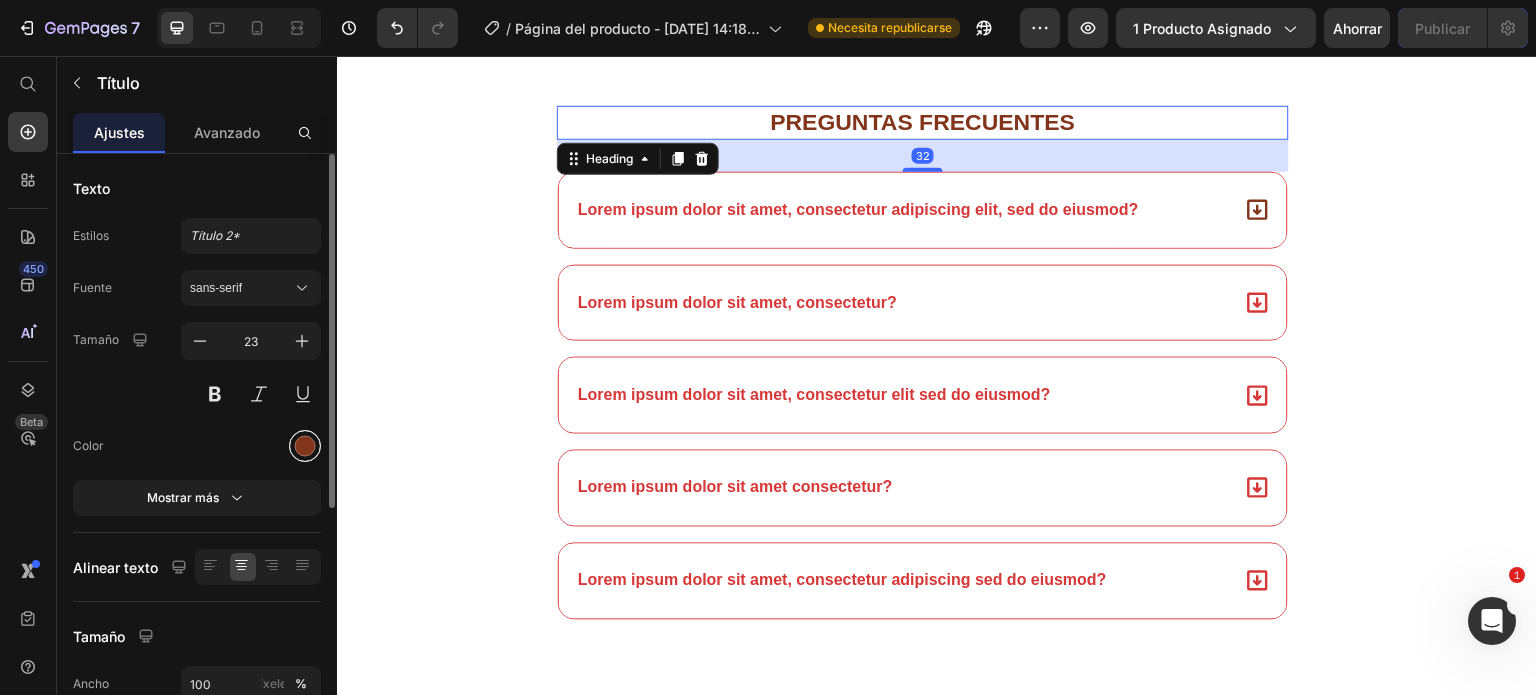 click at bounding box center [305, 446] 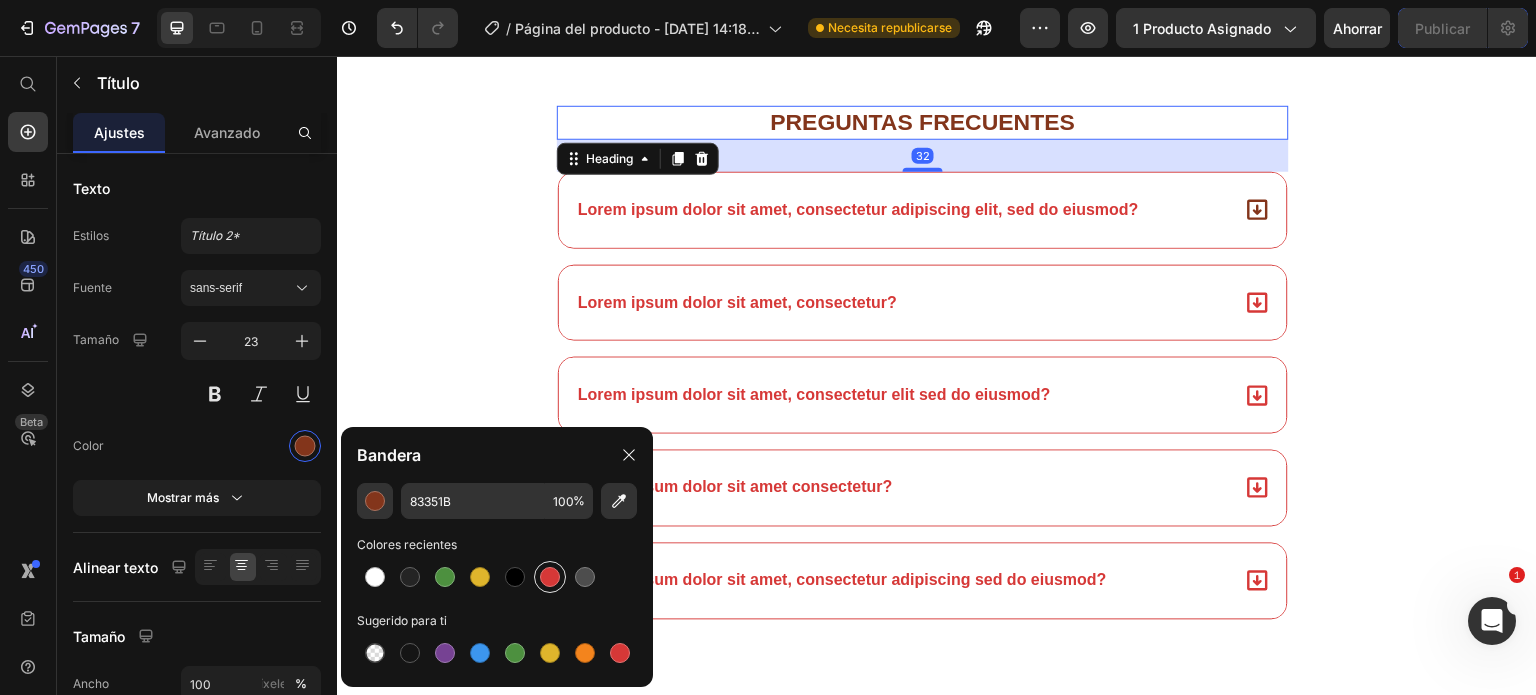 click at bounding box center [550, 577] 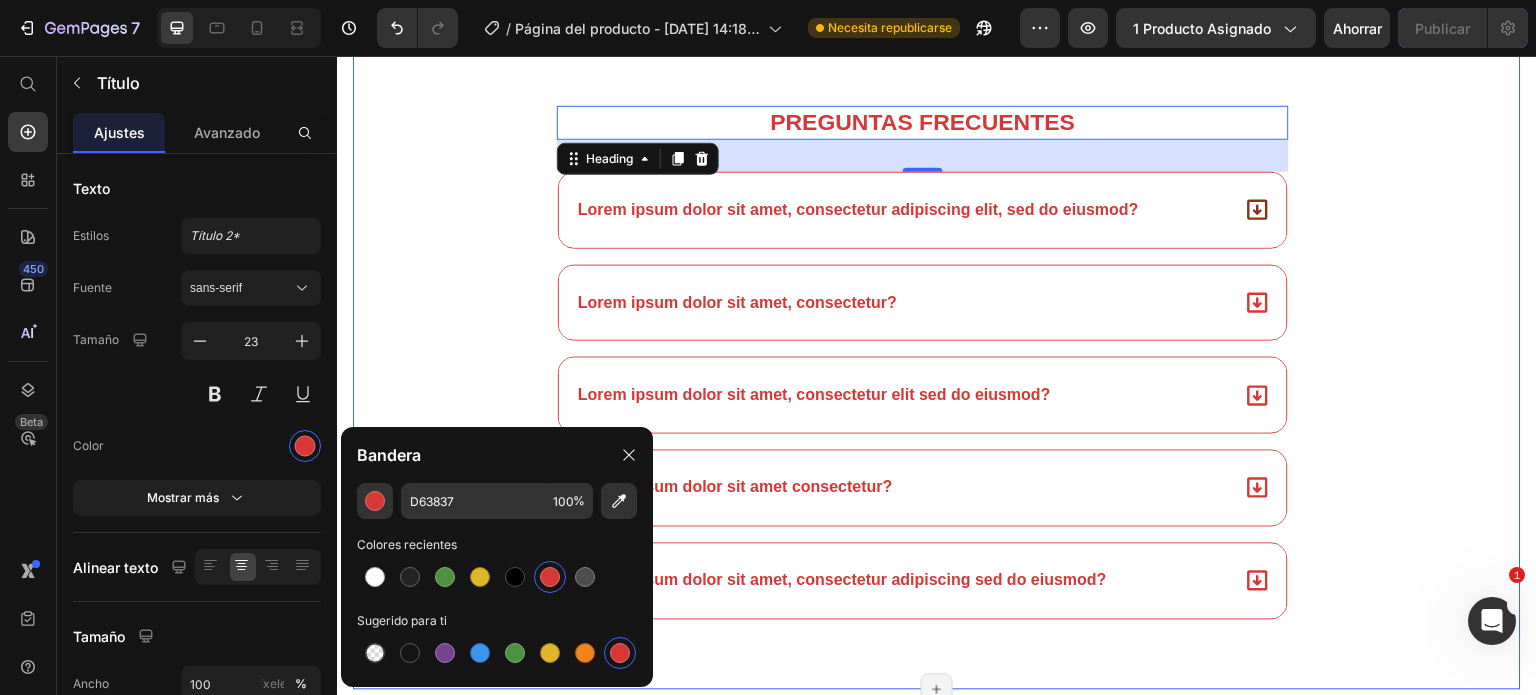 click on "preguntas frecuentes Heading   32
Lorem ipsum dolor sit amet, consectetur adipiscing elit, sed do eiusmod?
Lorem ipsum dolor sit amet, consectetur?
Lorem ipsum dolor sit amet, consectetur elit sed do eiusmod?
Lorem ipsum dolor sit amet consectetur?
Lorem ipsum dolor sit amet, consectetur adipiscing sed do eiusmod? Accordion Row Image Row" at bounding box center [937, 398] 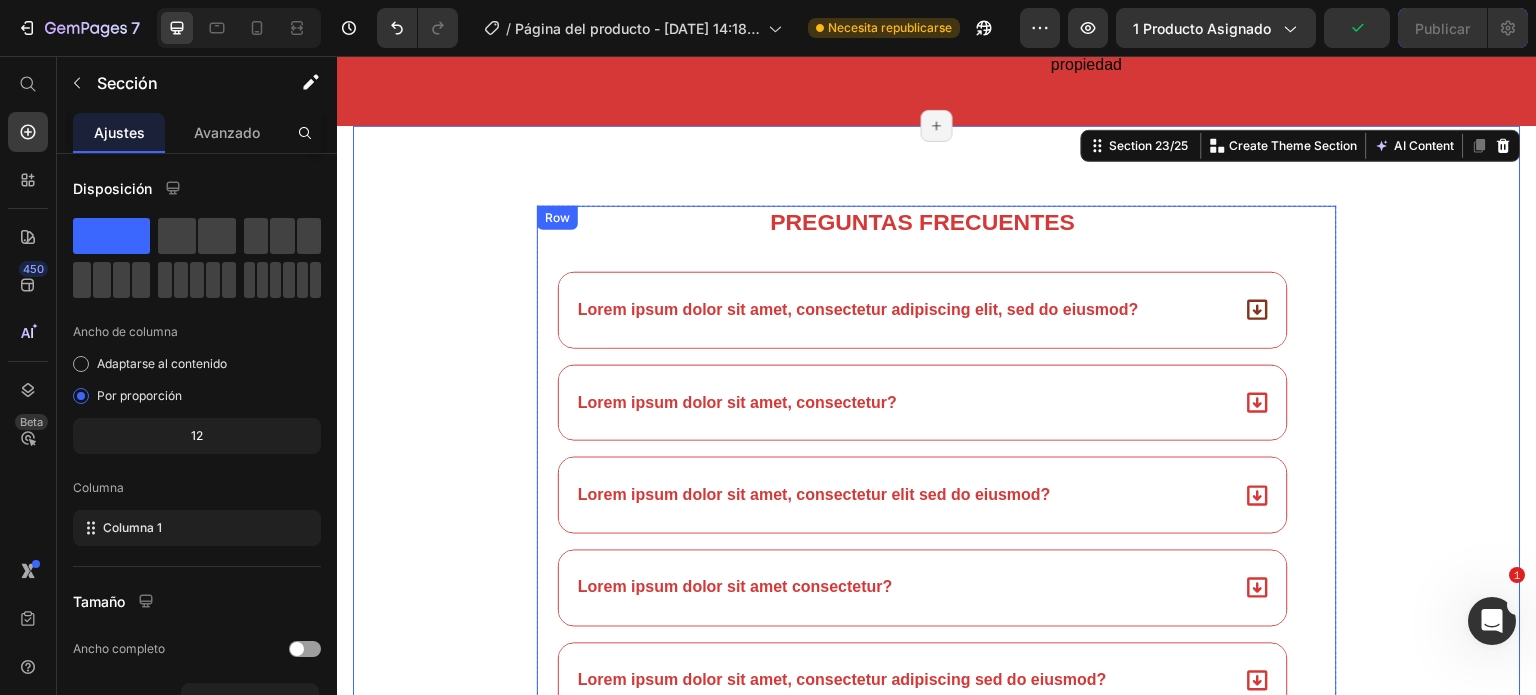 scroll, scrollTop: 7711, scrollLeft: 0, axis: vertical 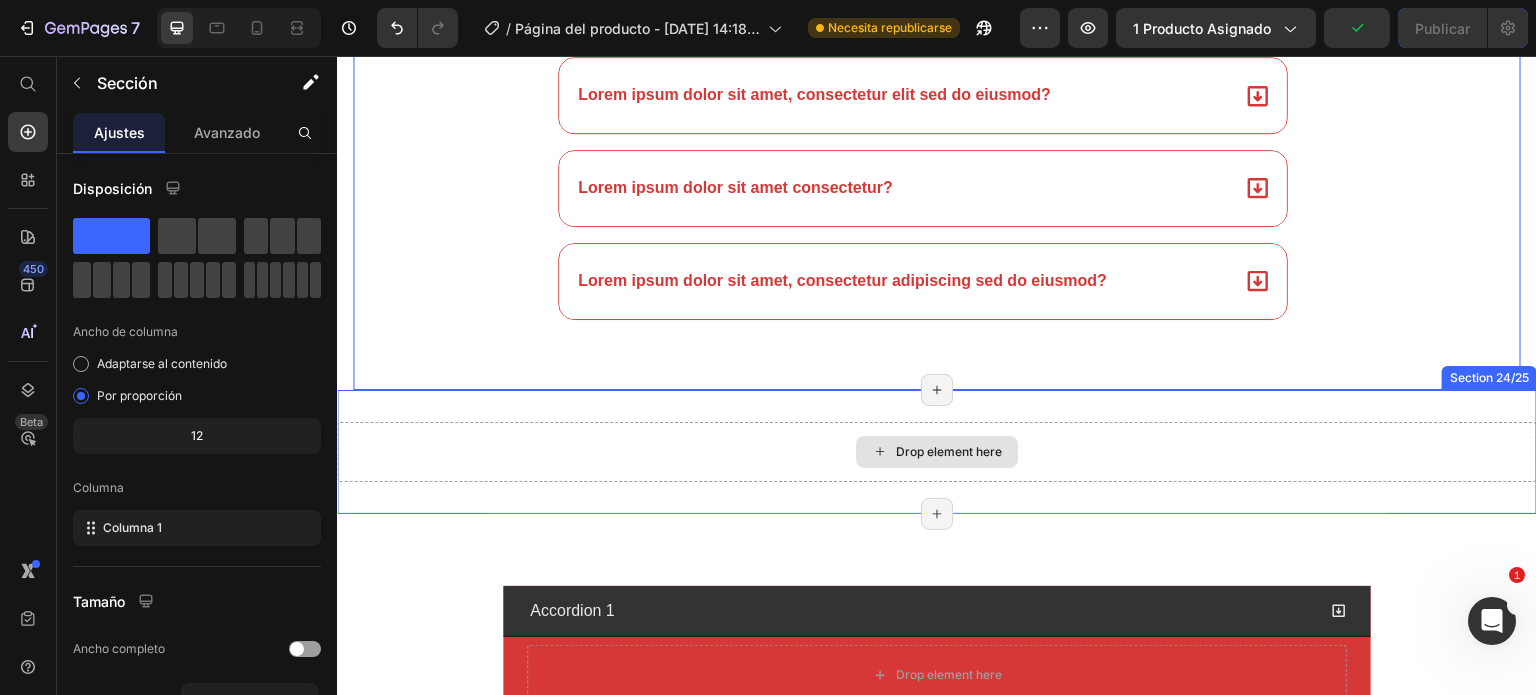 click on "Drop element here" at bounding box center (937, 452) 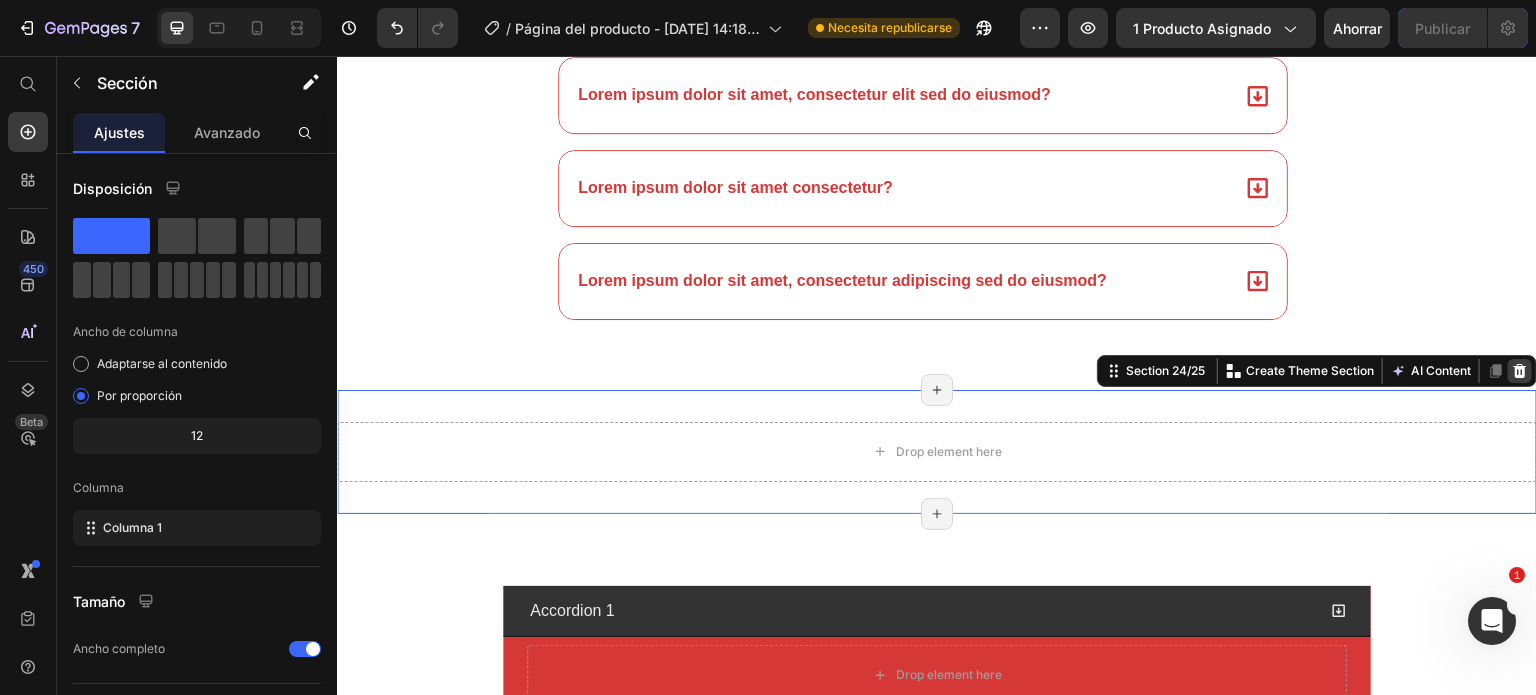click 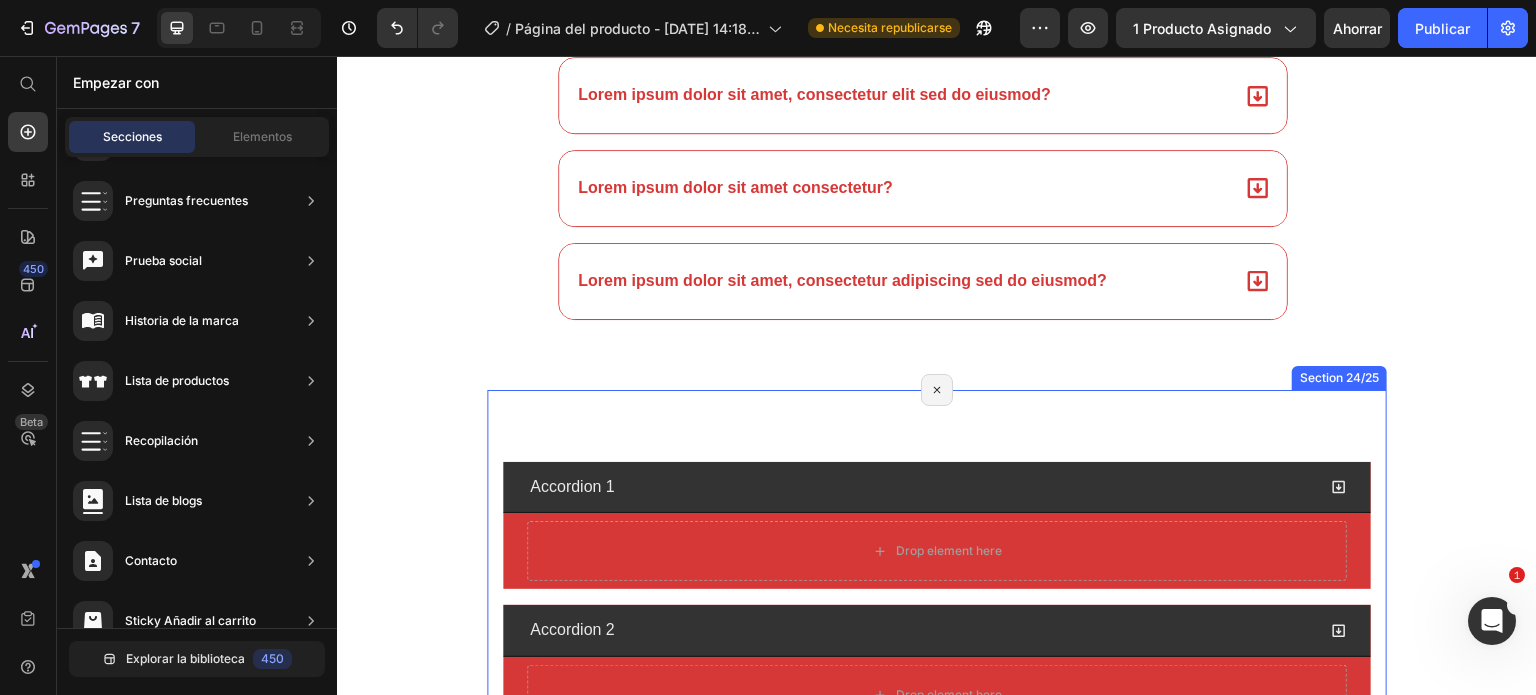 click on "Accordion 1
Drop element here
Accordion 2
Drop element here
Accordion 3 Accordion Section 24/25 Page has reached Shopify’s 25 section-limit Page has reached Shopify’s 25 section-limit" at bounding box center [937, 631] 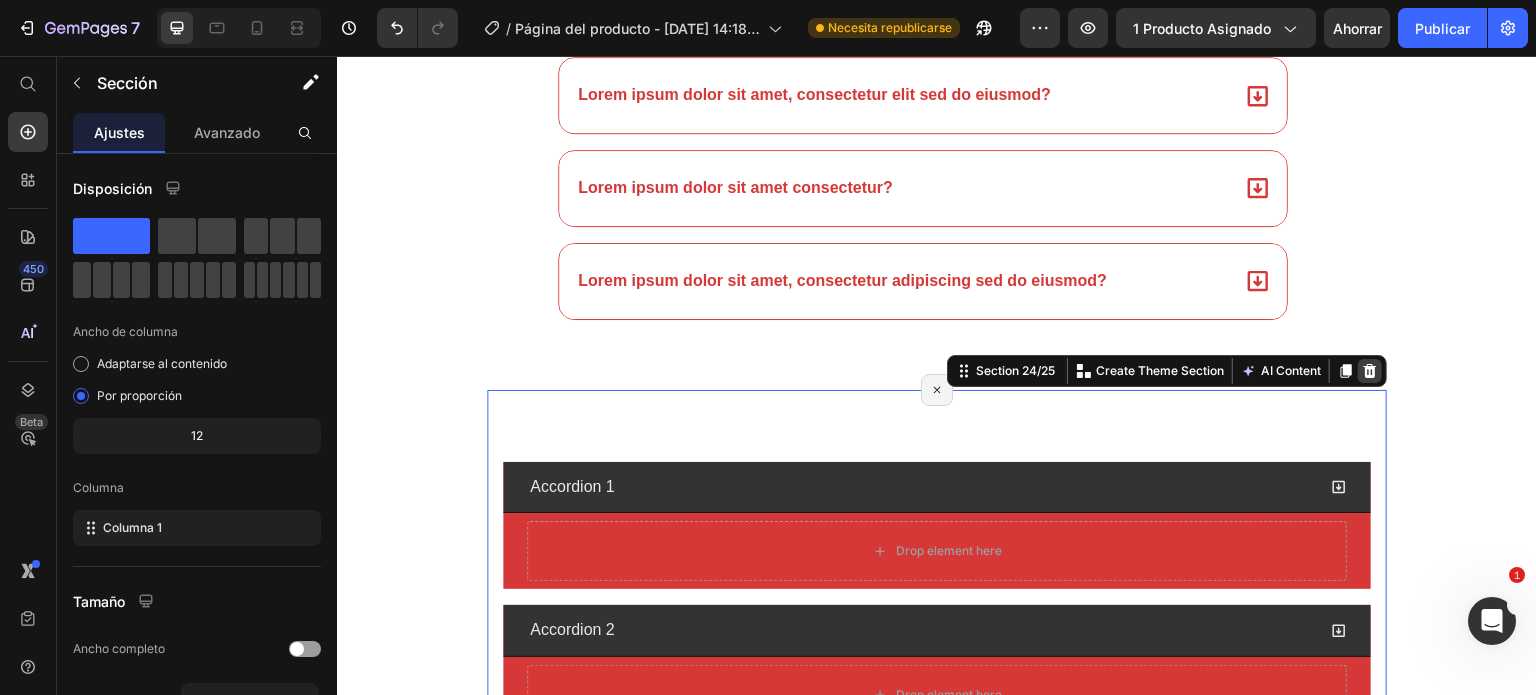 click 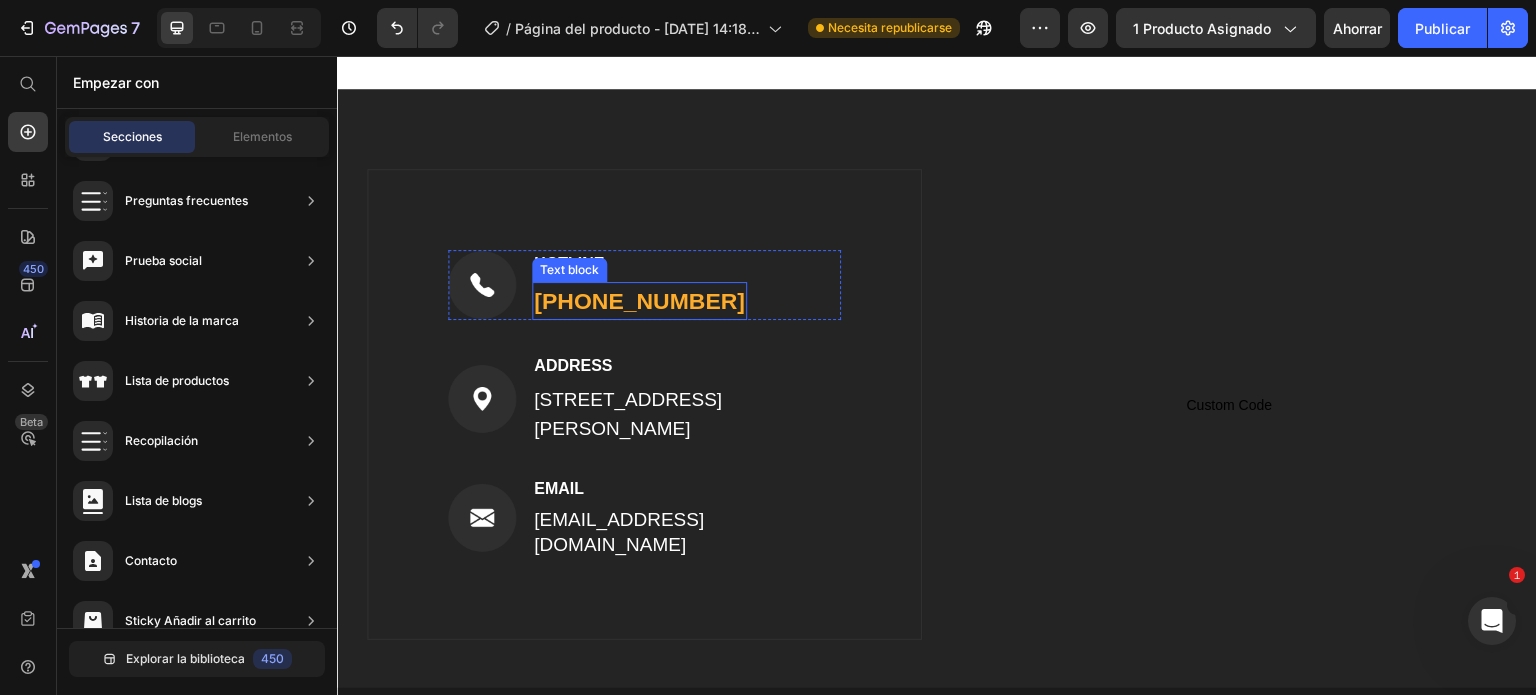 scroll, scrollTop: 8011, scrollLeft: 0, axis: vertical 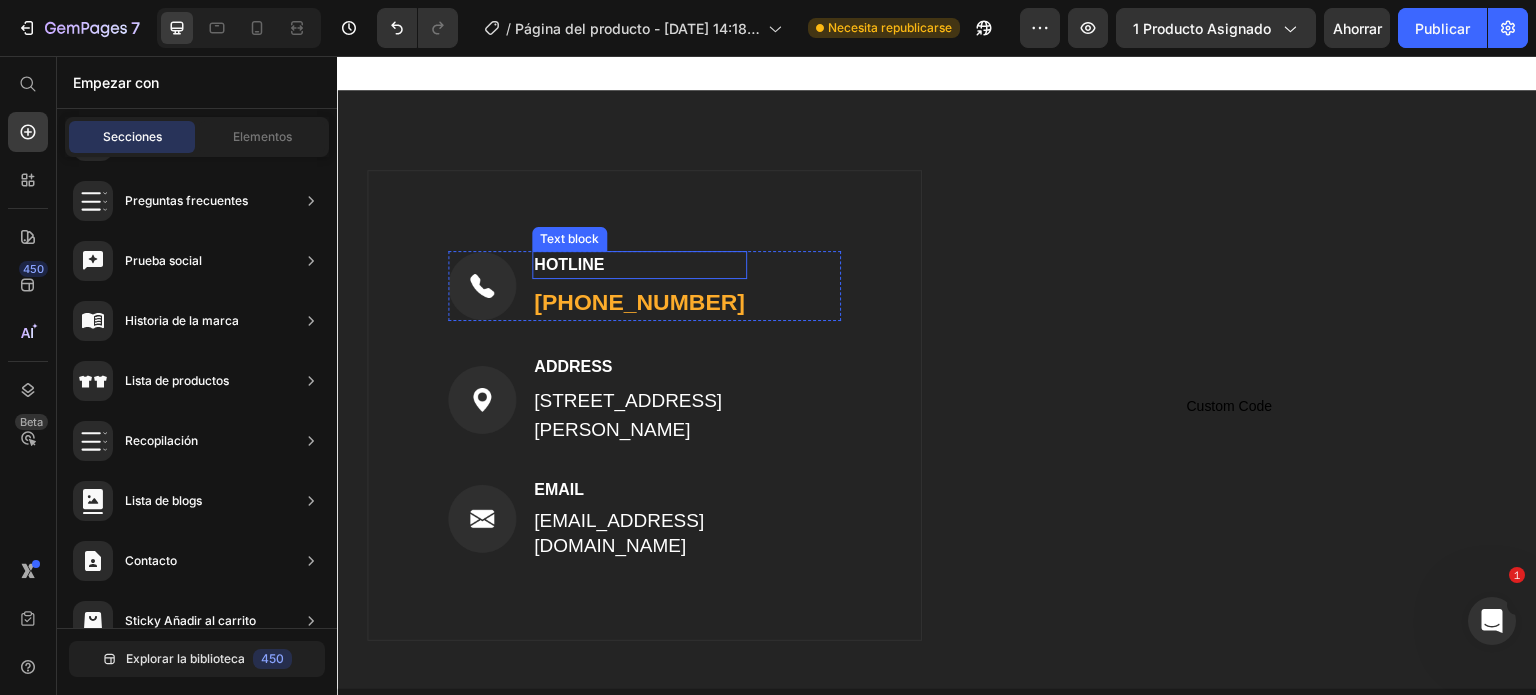click on "HOTLINE" at bounding box center [639, 265] 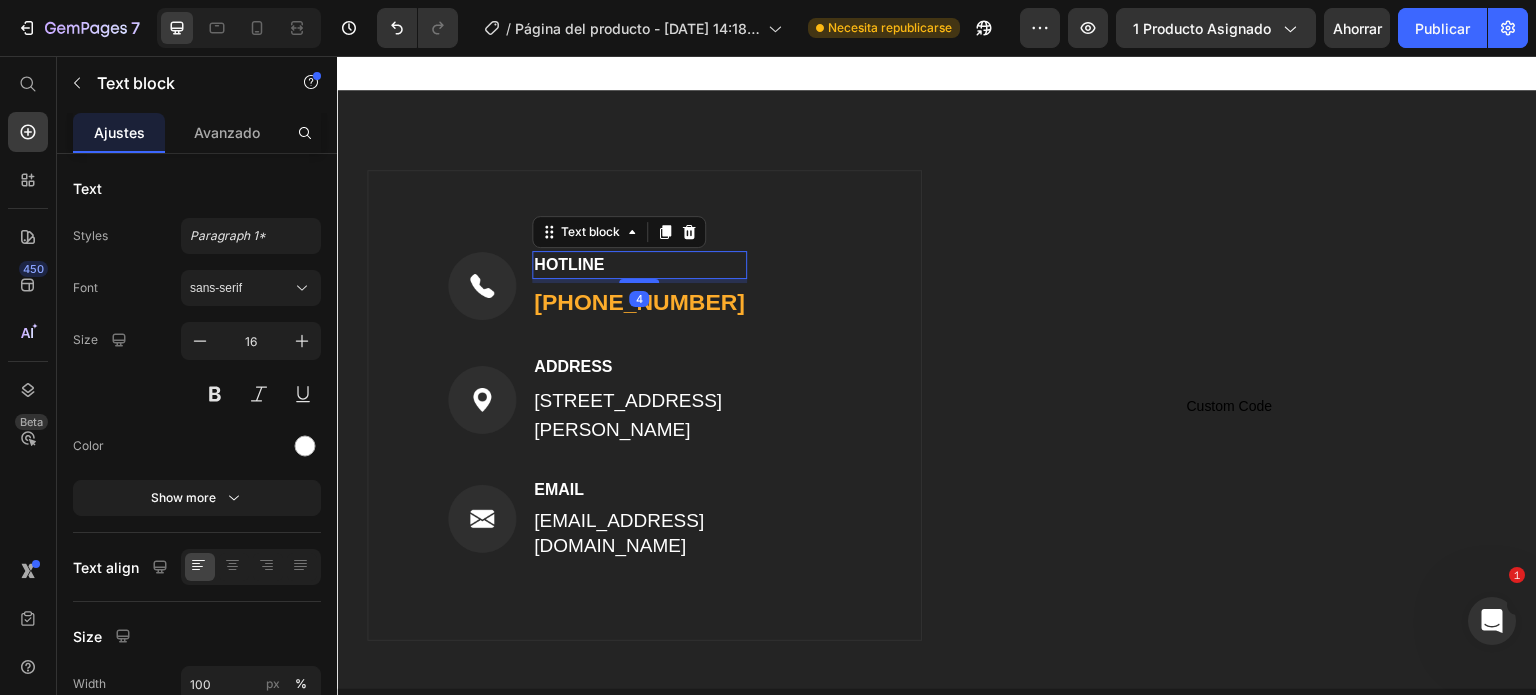 click on "HOTLINE" at bounding box center (639, 265) 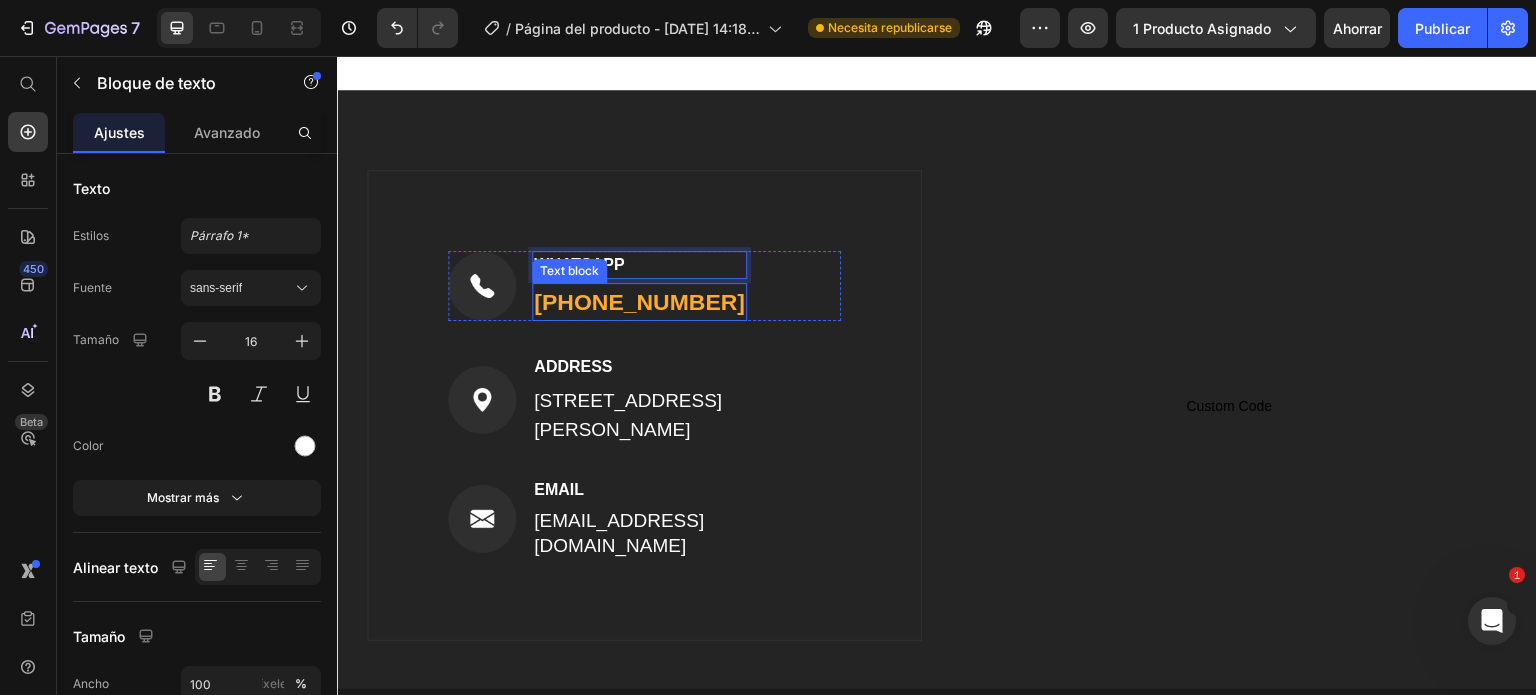 click on "[PHONE_NUMBER]" at bounding box center (639, 302) 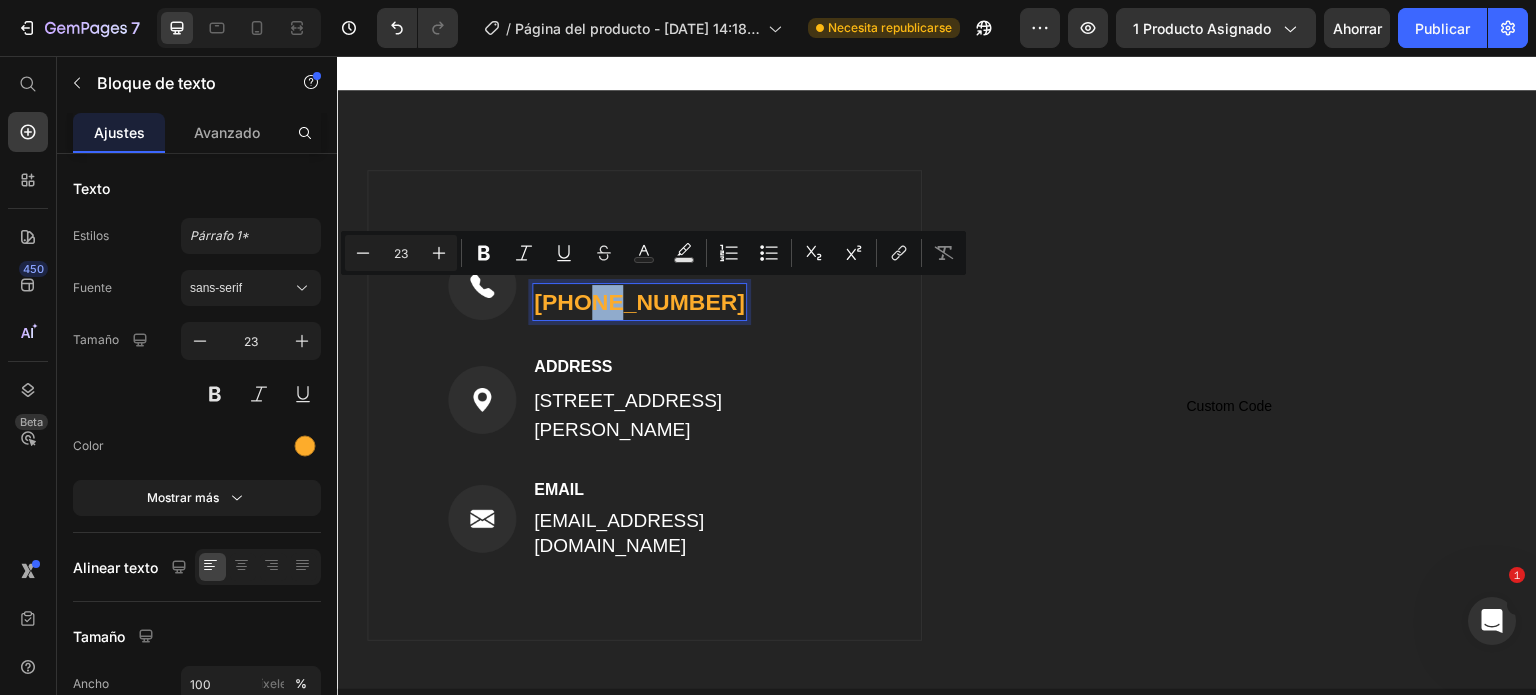 click on "[PHONE_NUMBER]" at bounding box center (639, 302) 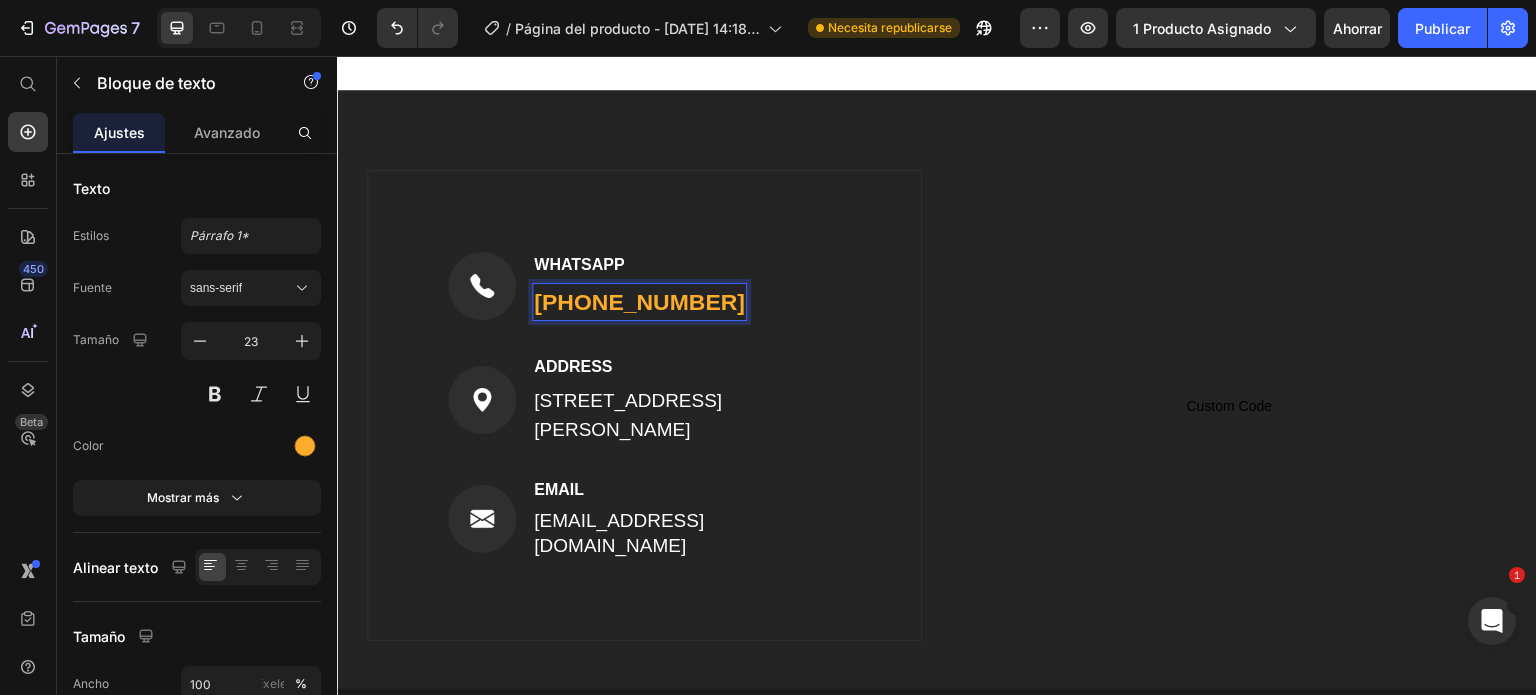click on "[PHONE_NUMBER]" at bounding box center (639, 302) 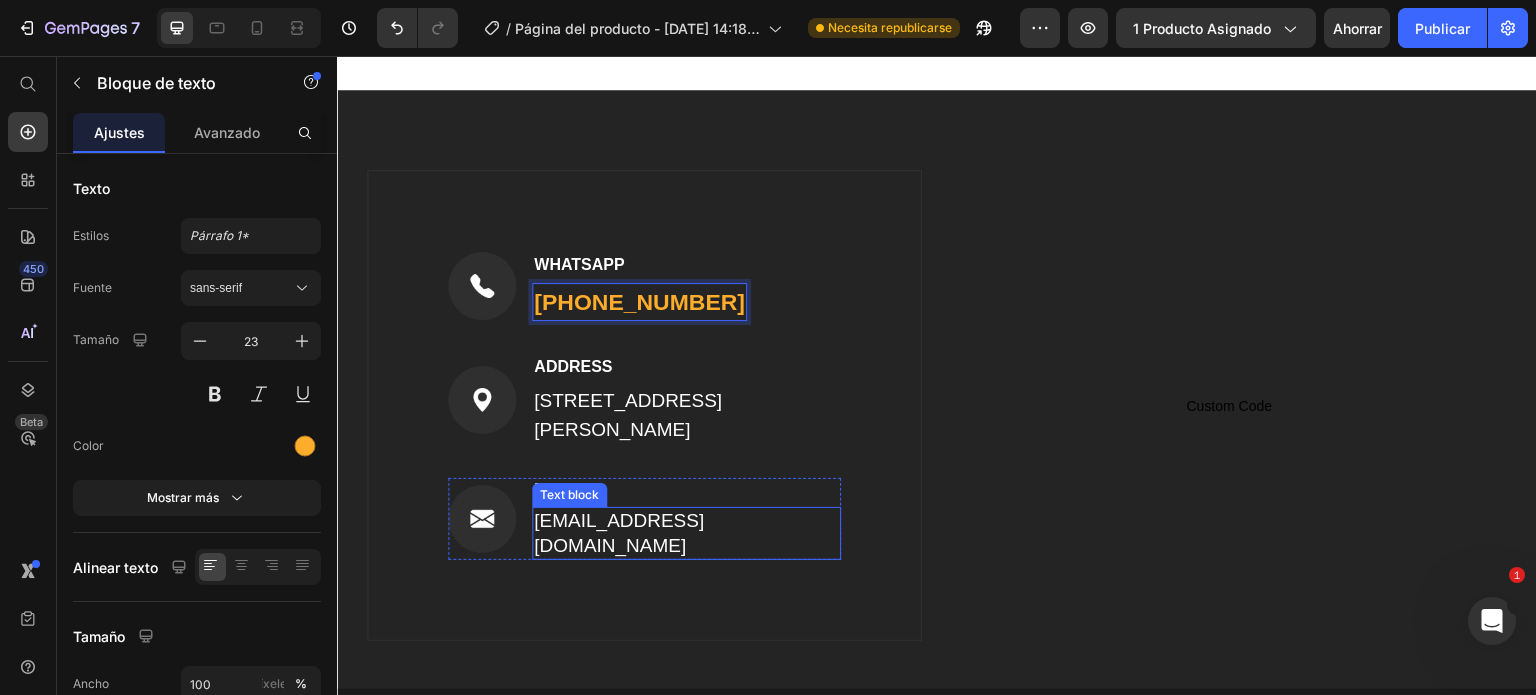 click on "[EMAIL_ADDRESS][DOMAIN_NAME]" at bounding box center [686, 533] 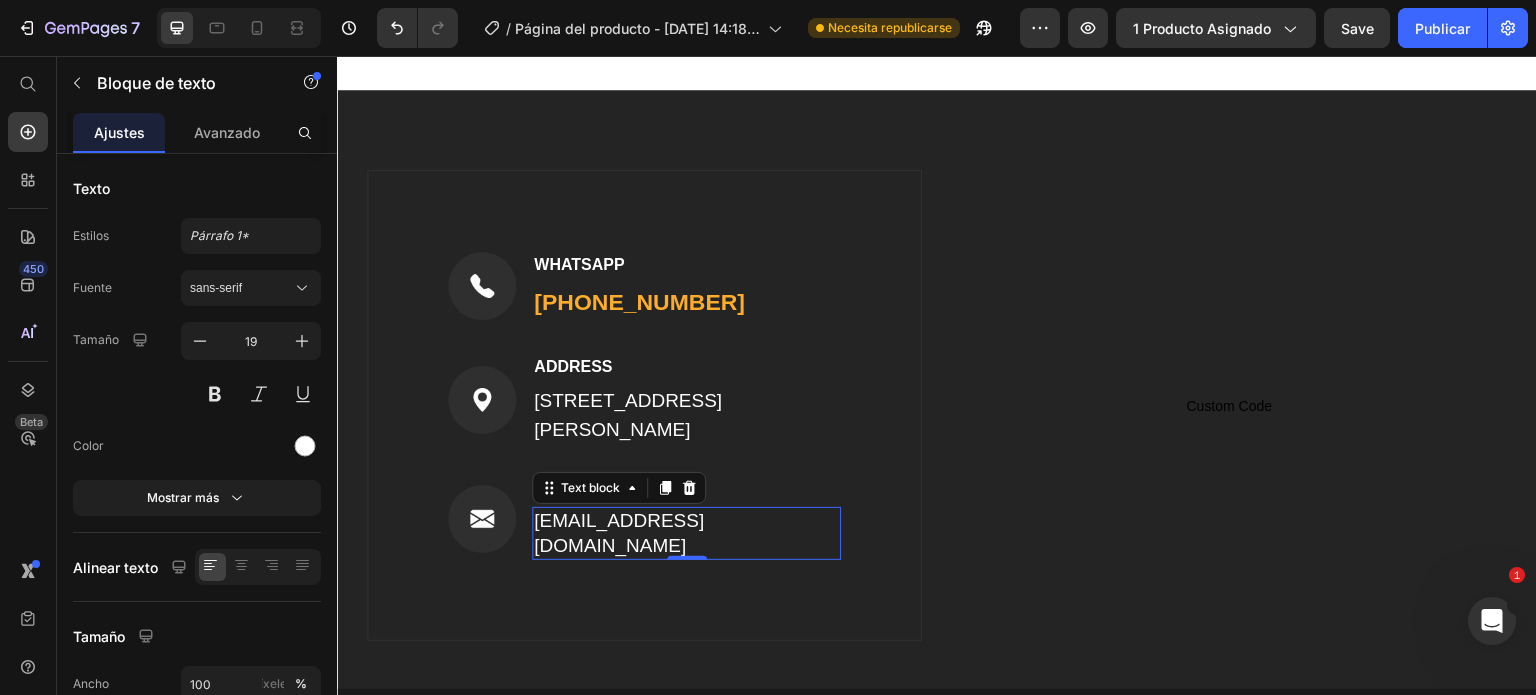click on "[STREET_ADDRESS][PERSON_NAME]" at bounding box center (686, 415) 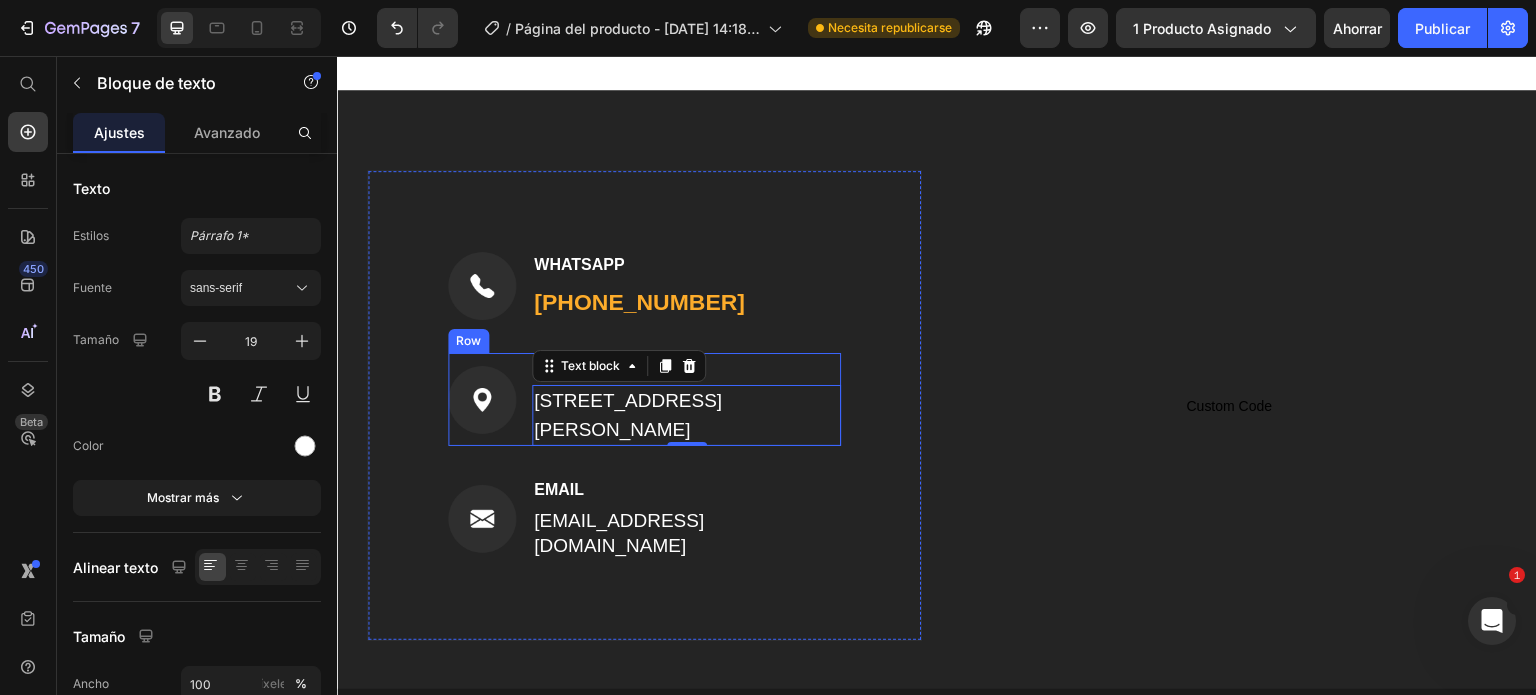 click on "Image" at bounding box center [482, 399] 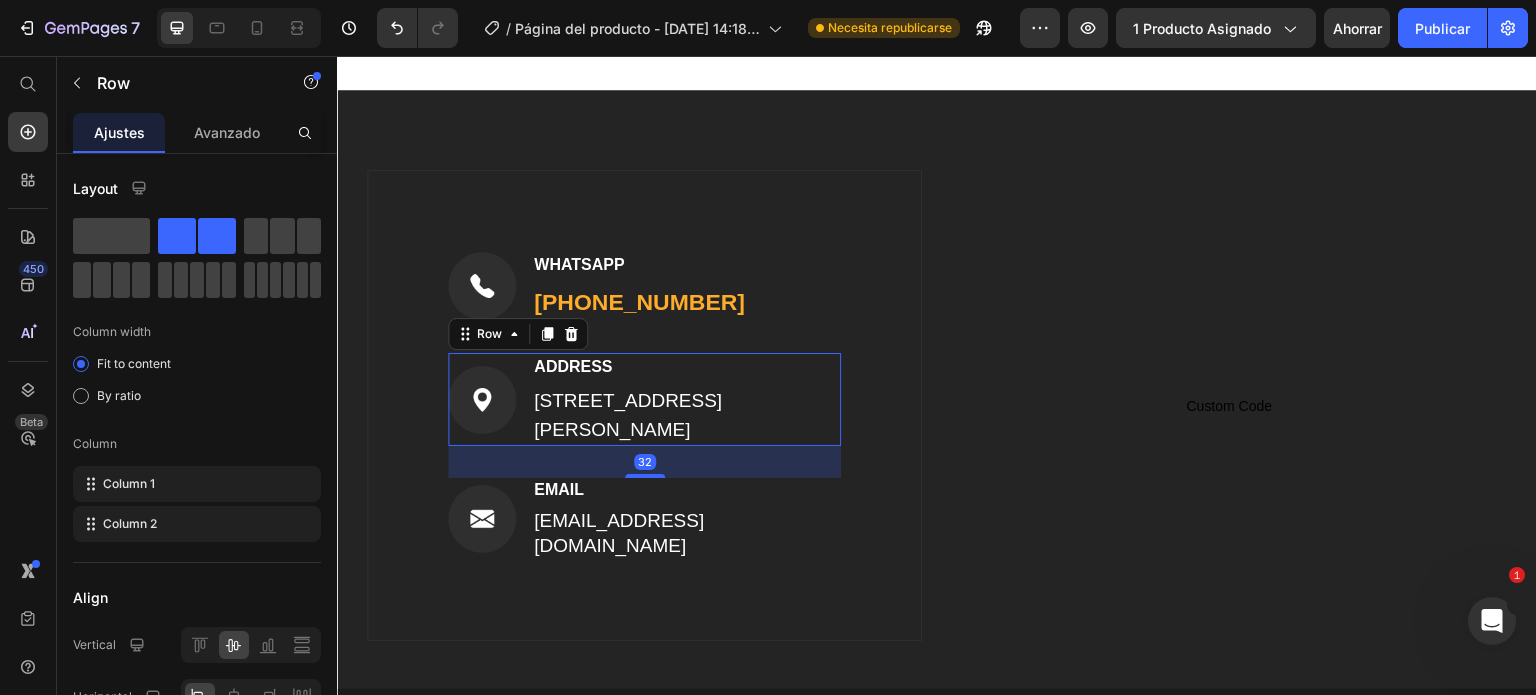 click on "Image WHATSAPP Text block [PHONE_NUMBER] Text block Row Image ADDRESS Text block [STREET_ADDRESS][PERSON_NAME] Text block Row   32 Image EMAIL Text block [EMAIL_ADDRESS][DOMAIN_NAME] Text block Row" at bounding box center (644, 406) 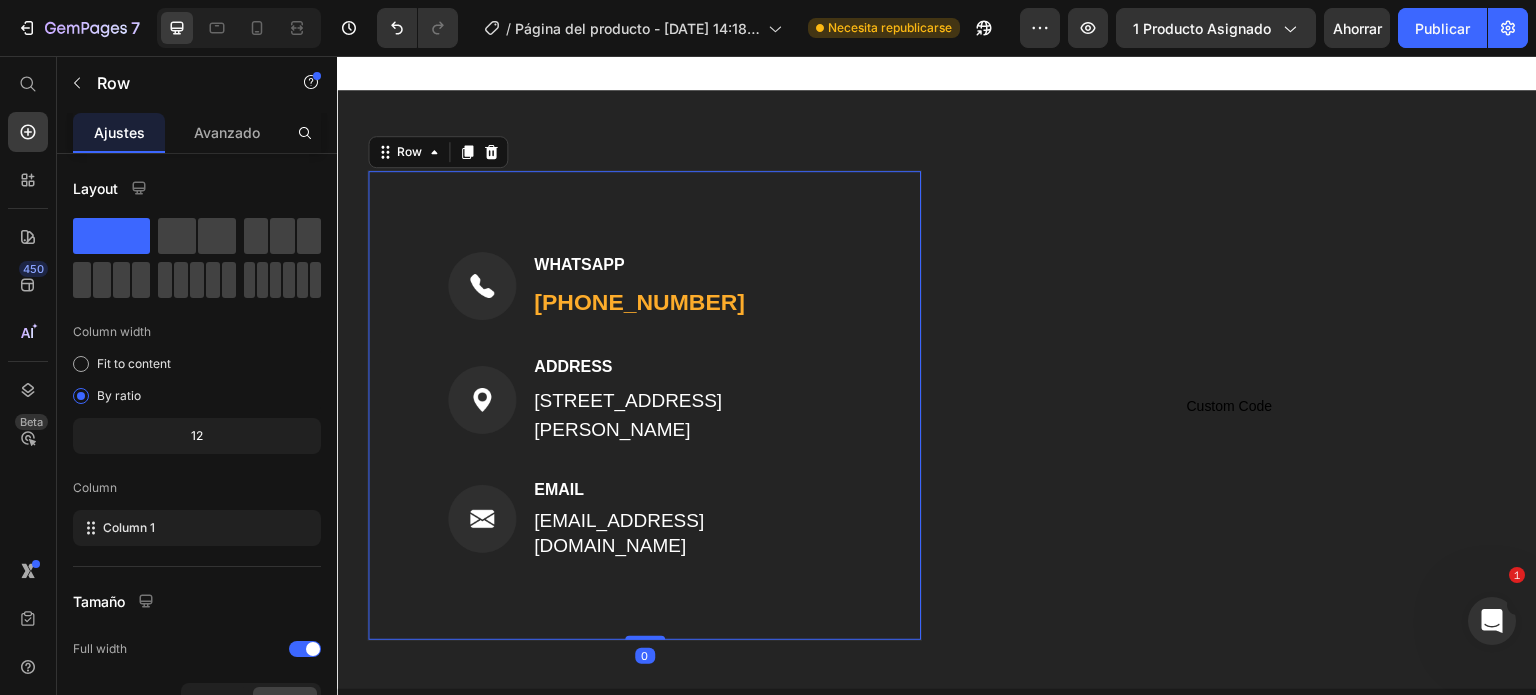 click on "EMAIL" at bounding box center [686, 490] 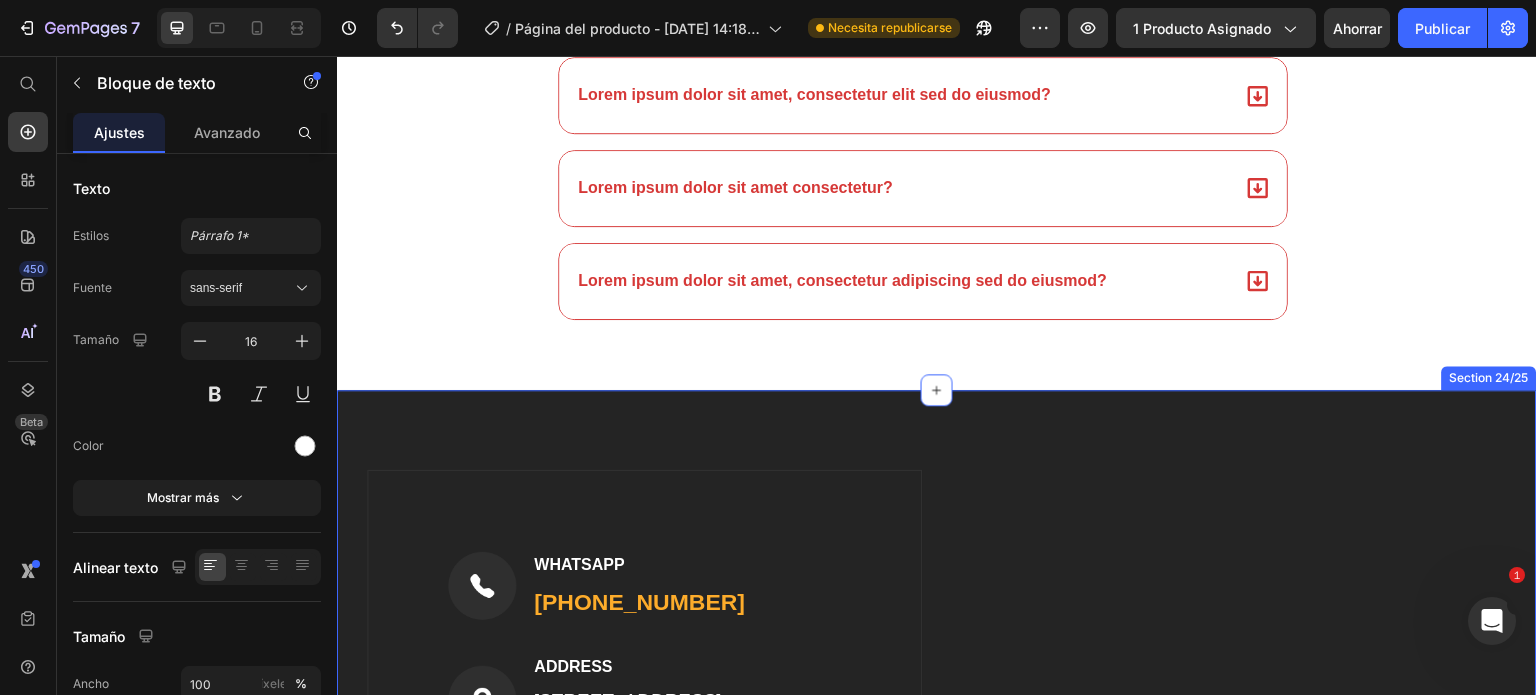 scroll, scrollTop: 8011, scrollLeft: 0, axis: vertical 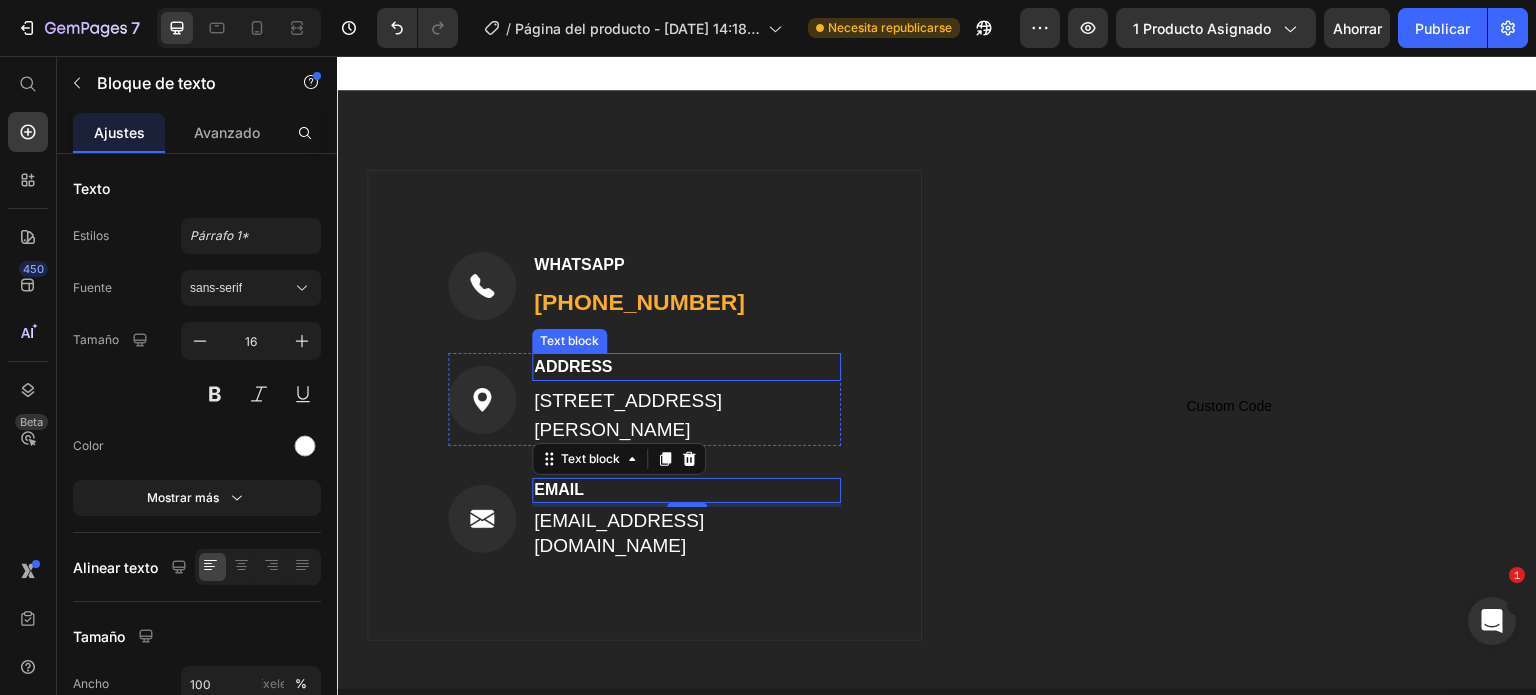 click on "ADDRESS" at bounding box center [686, 367] 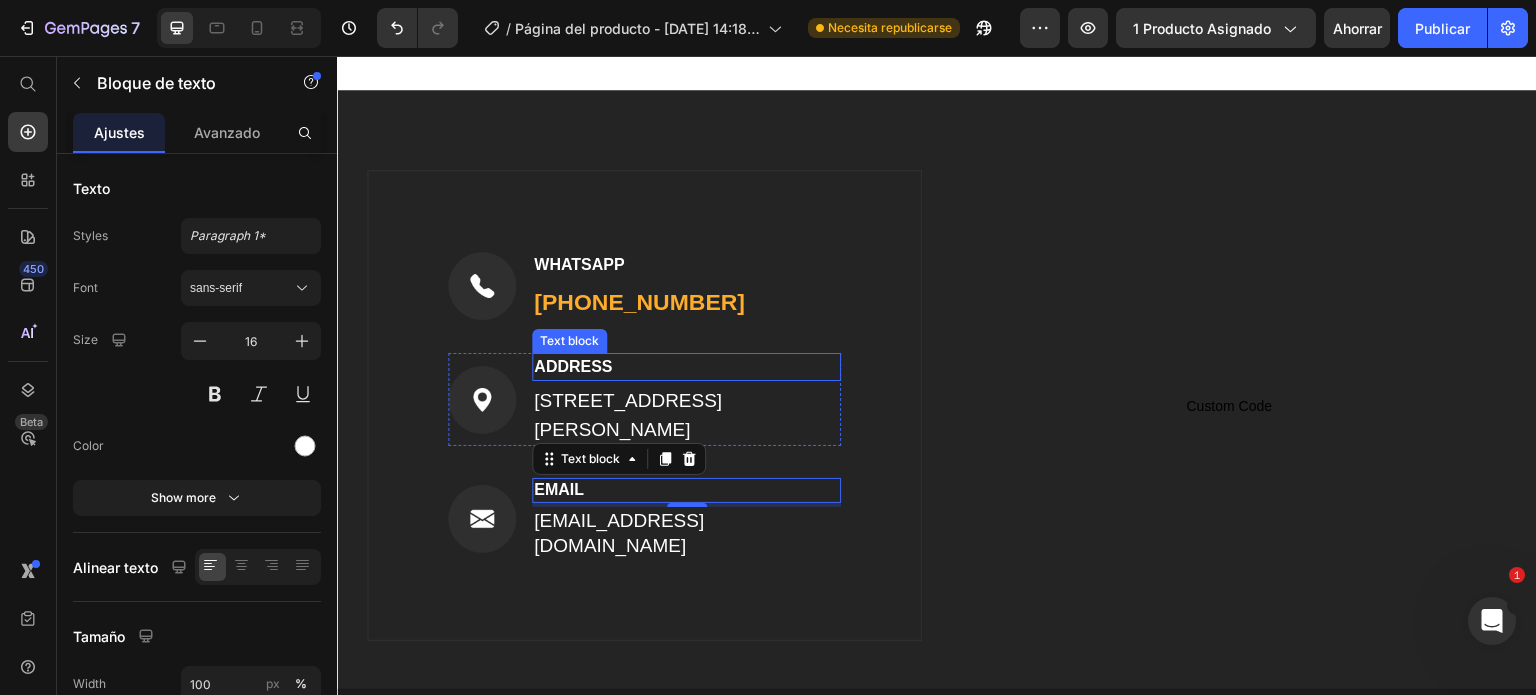 click on "ADDRESS" at bounding box center [686, 367] 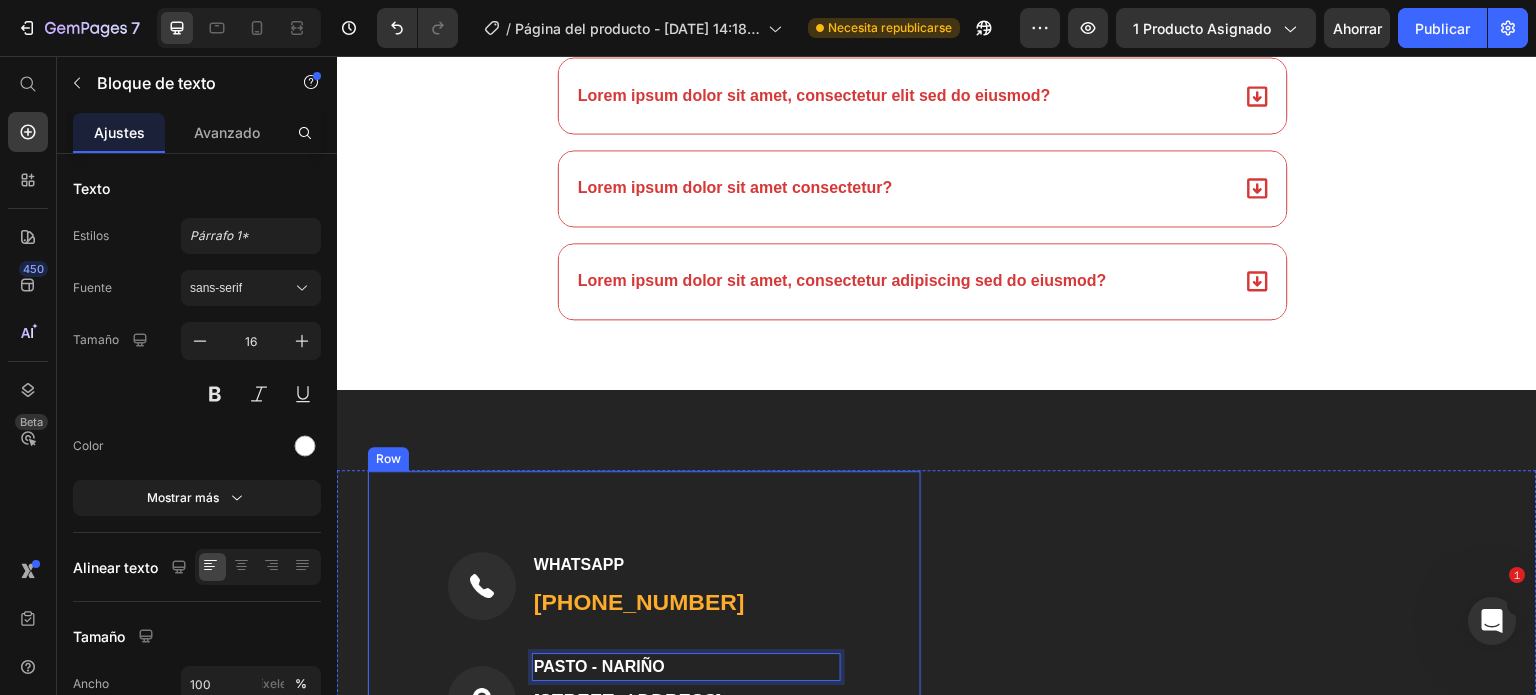 scroll, scrollTop: 7312, scrollLeft: 0, axis: vertical 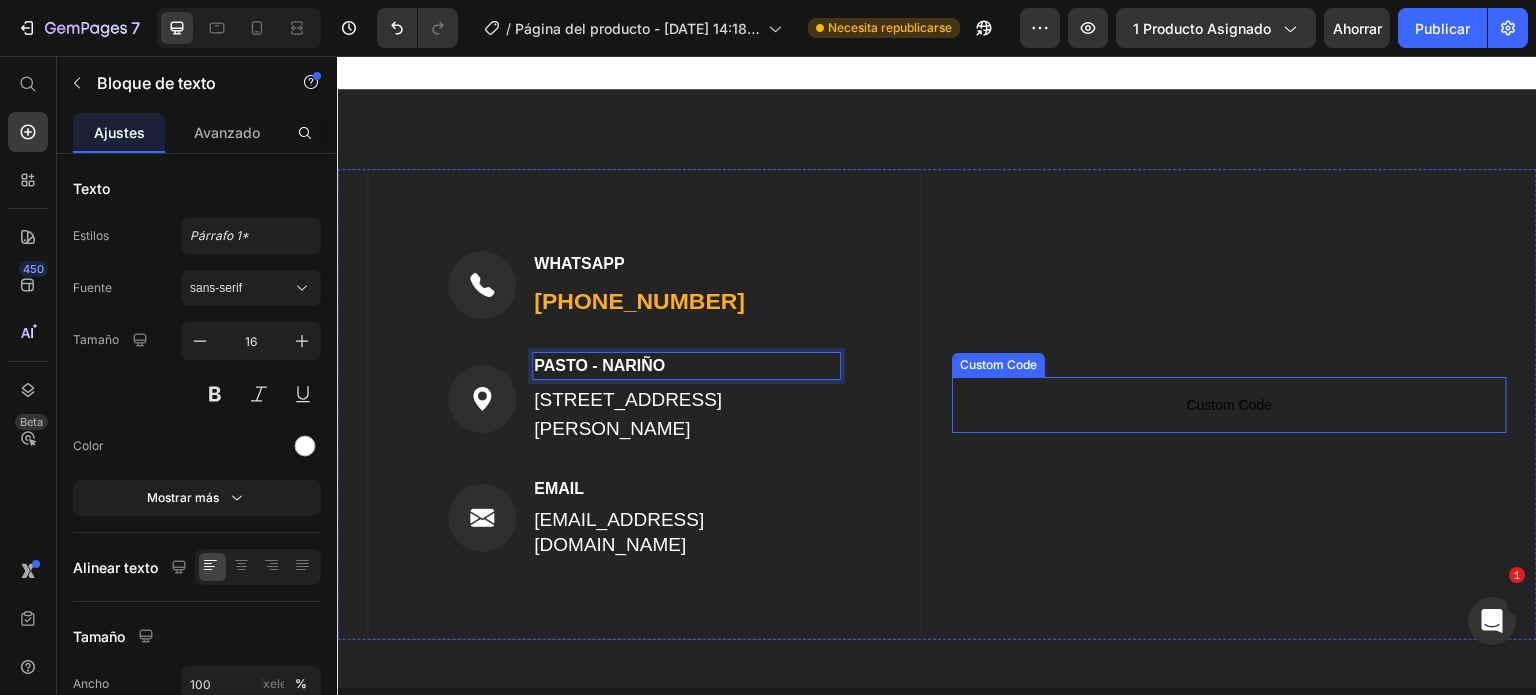 click on "Custom Code" at bounding box center [1229, 405] 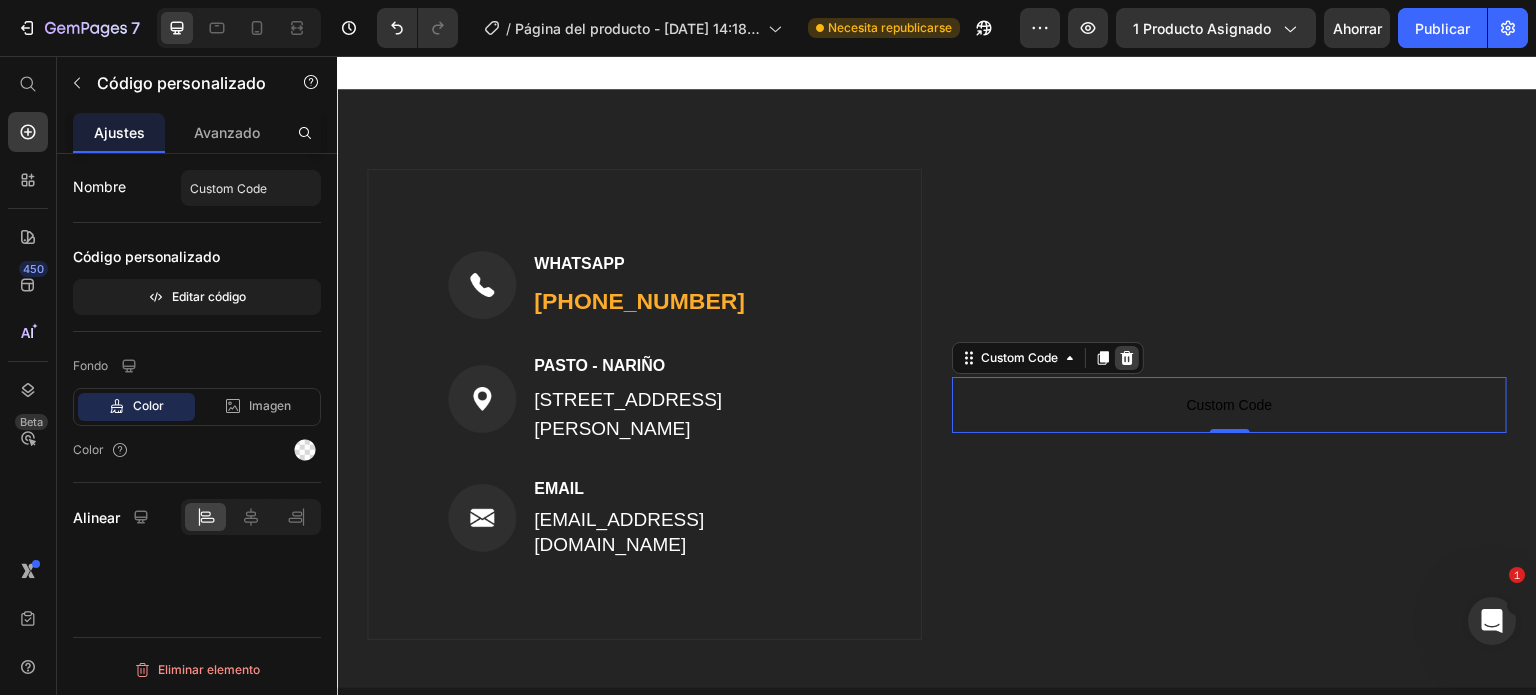 click 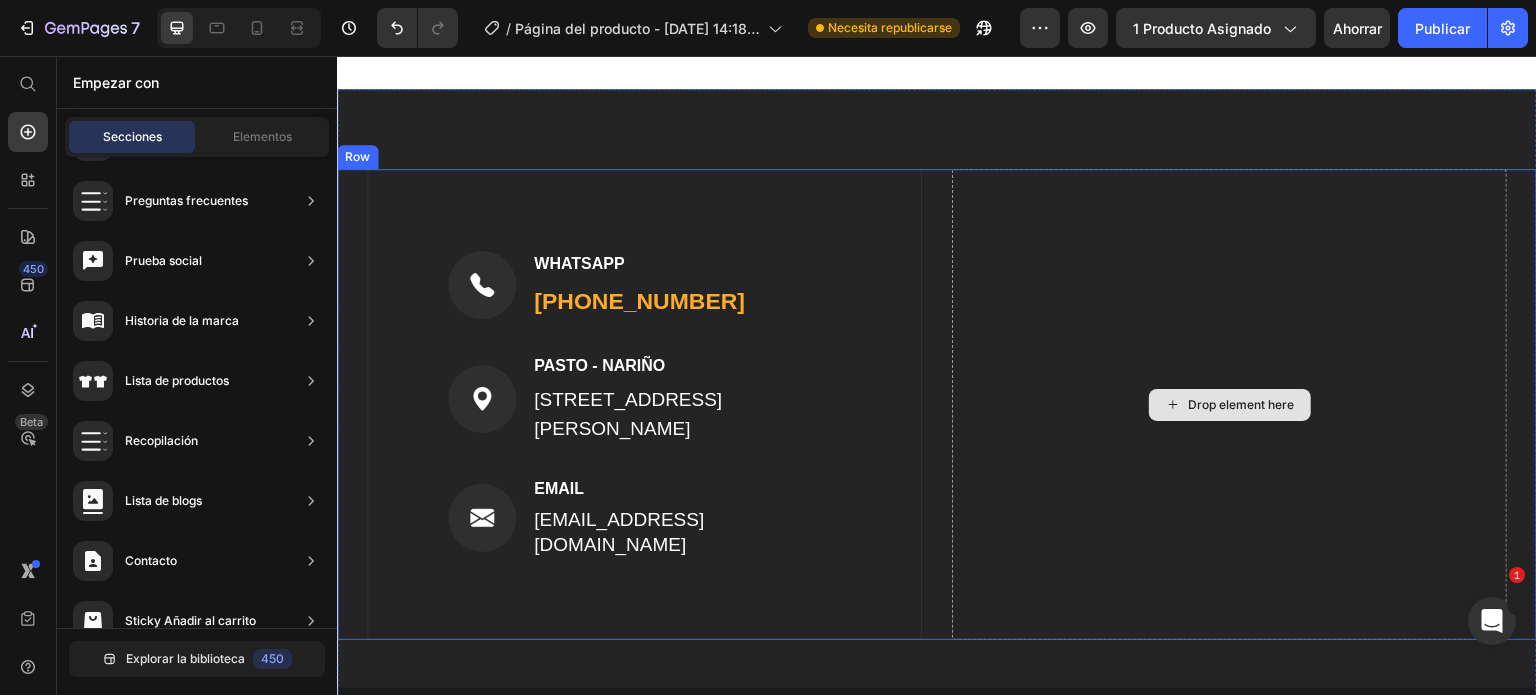 click on "Drop element here" at bounding box center (1242, 405) 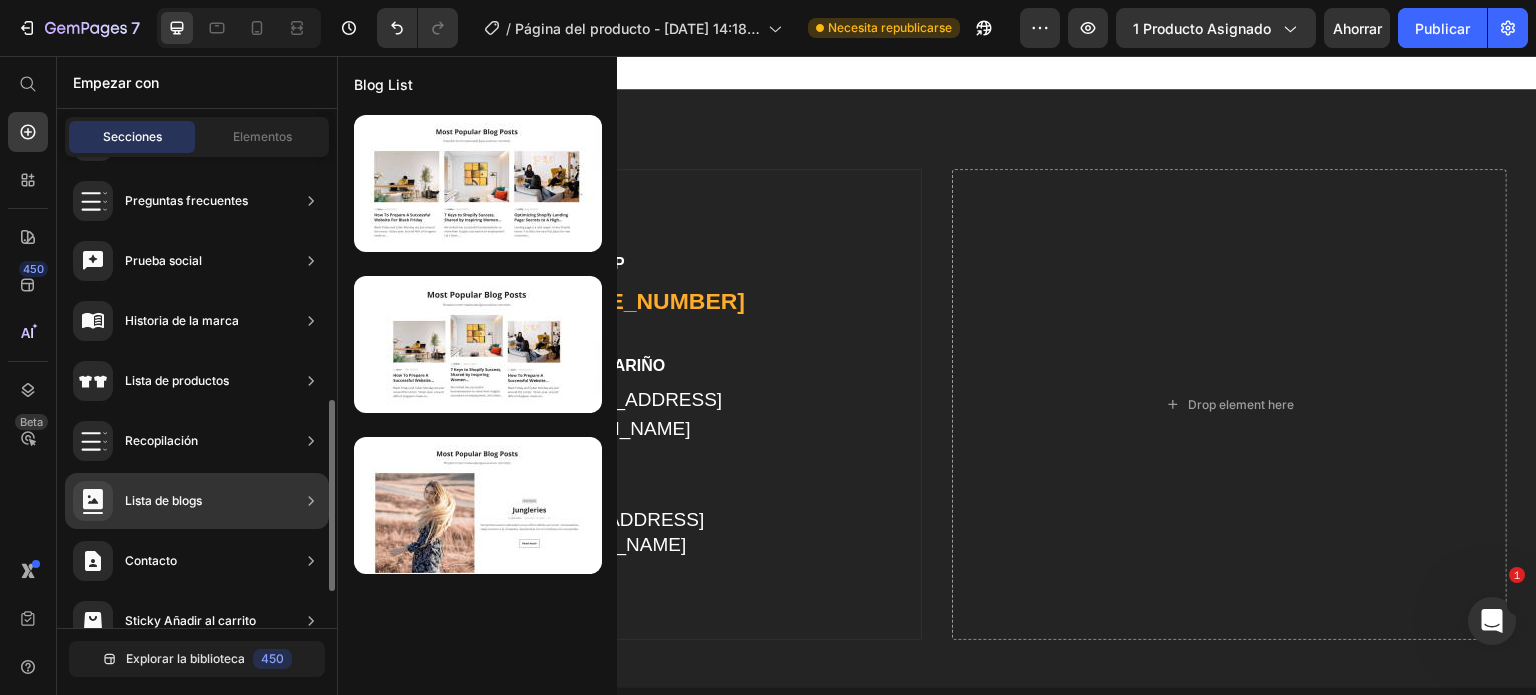 scroll, scrollTop: 0, scrollLeft: 0, axis: both 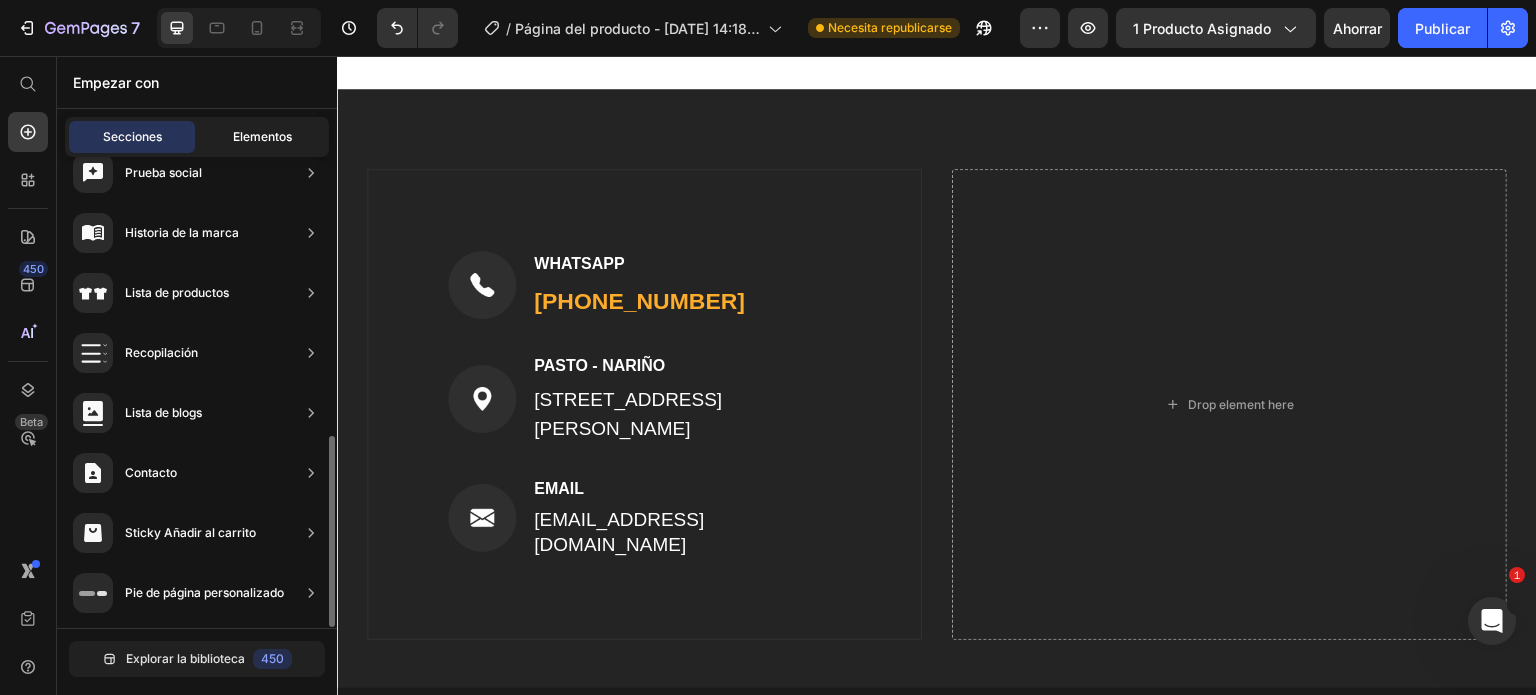 click on "Elementos" at bounding box center (262, 136) 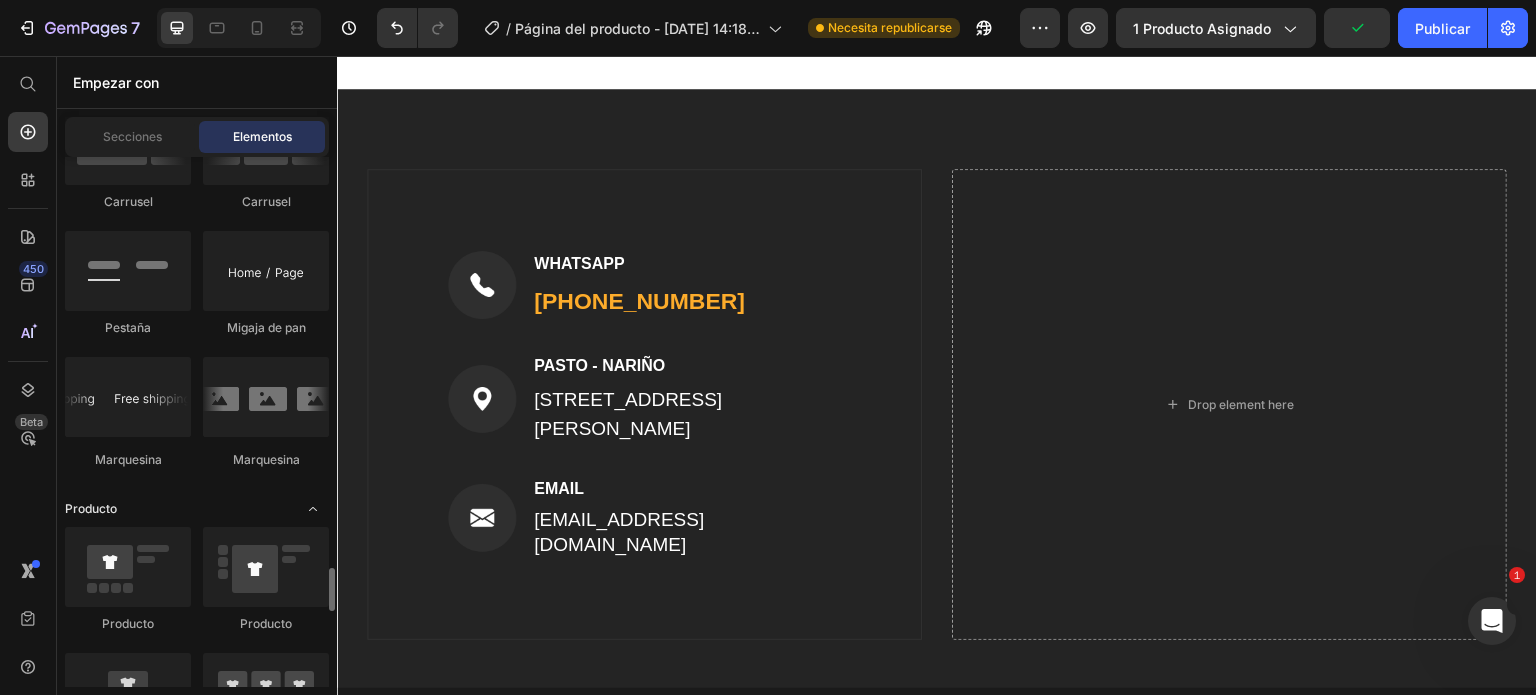 scroll, scrollTop: 2700, scrollLeft: 0, axis: vertical 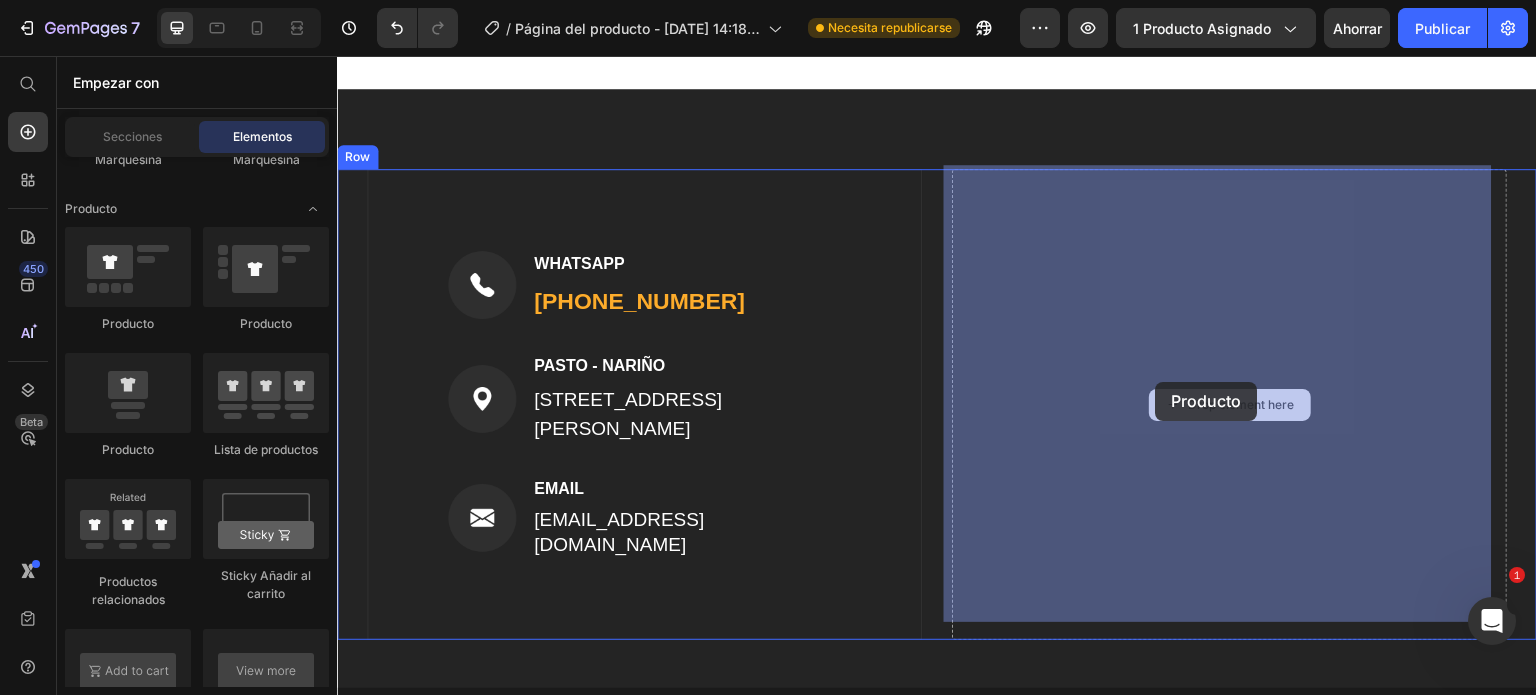 drag, startPoint x: 446, startPoint y: 473, endPoint x: 1156, endPoint y: 382, distance: 715.8079 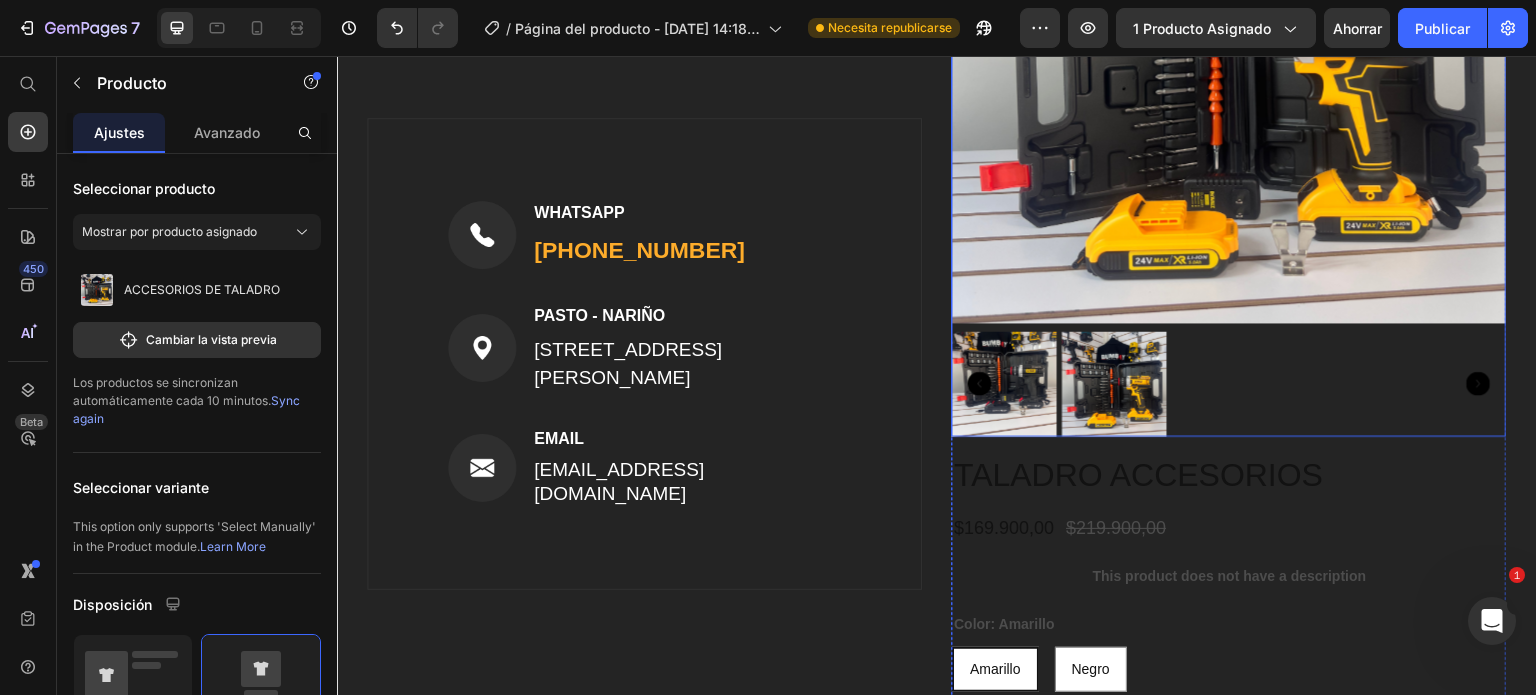 scroll, scrollTop: 8012, scrollLeft: 0, axis: vertical 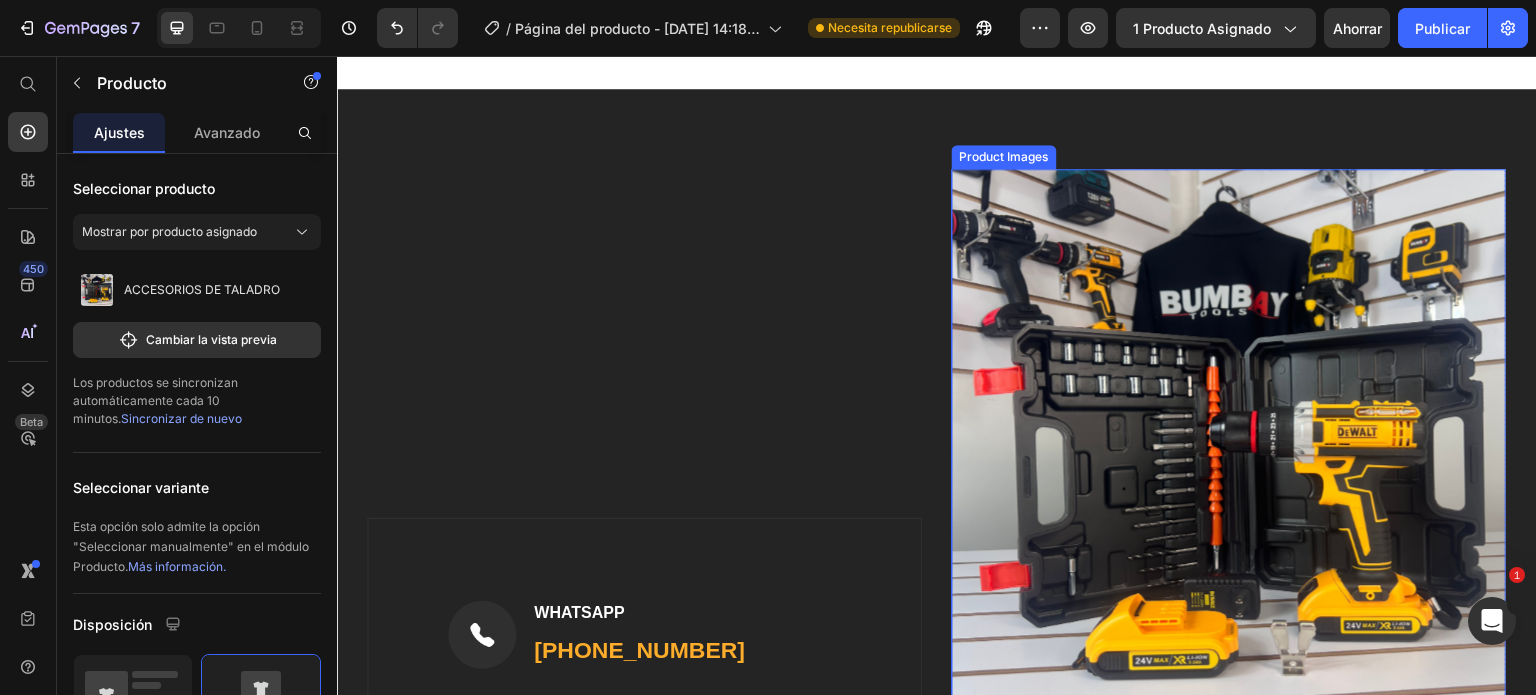 click at bounding box center (1229, 446) 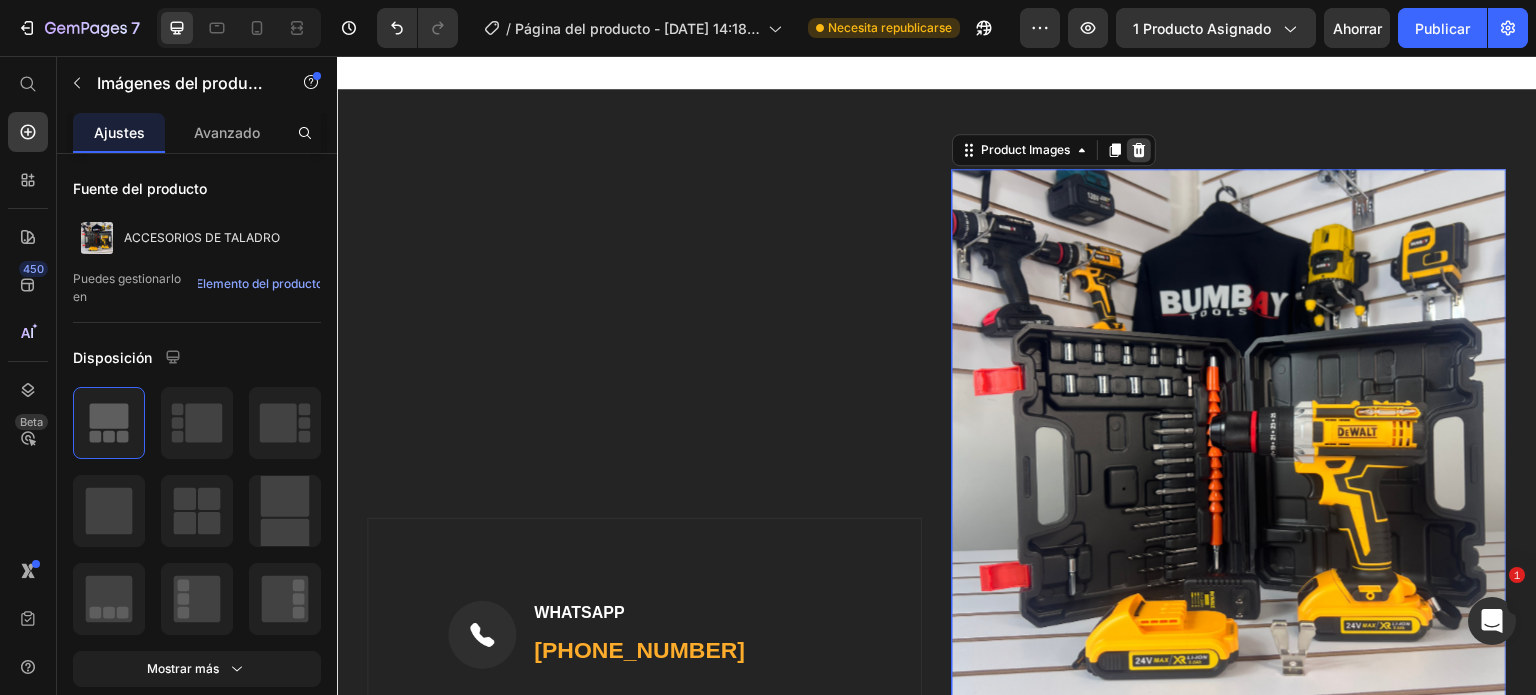 click at bounding box center [1139, 150] 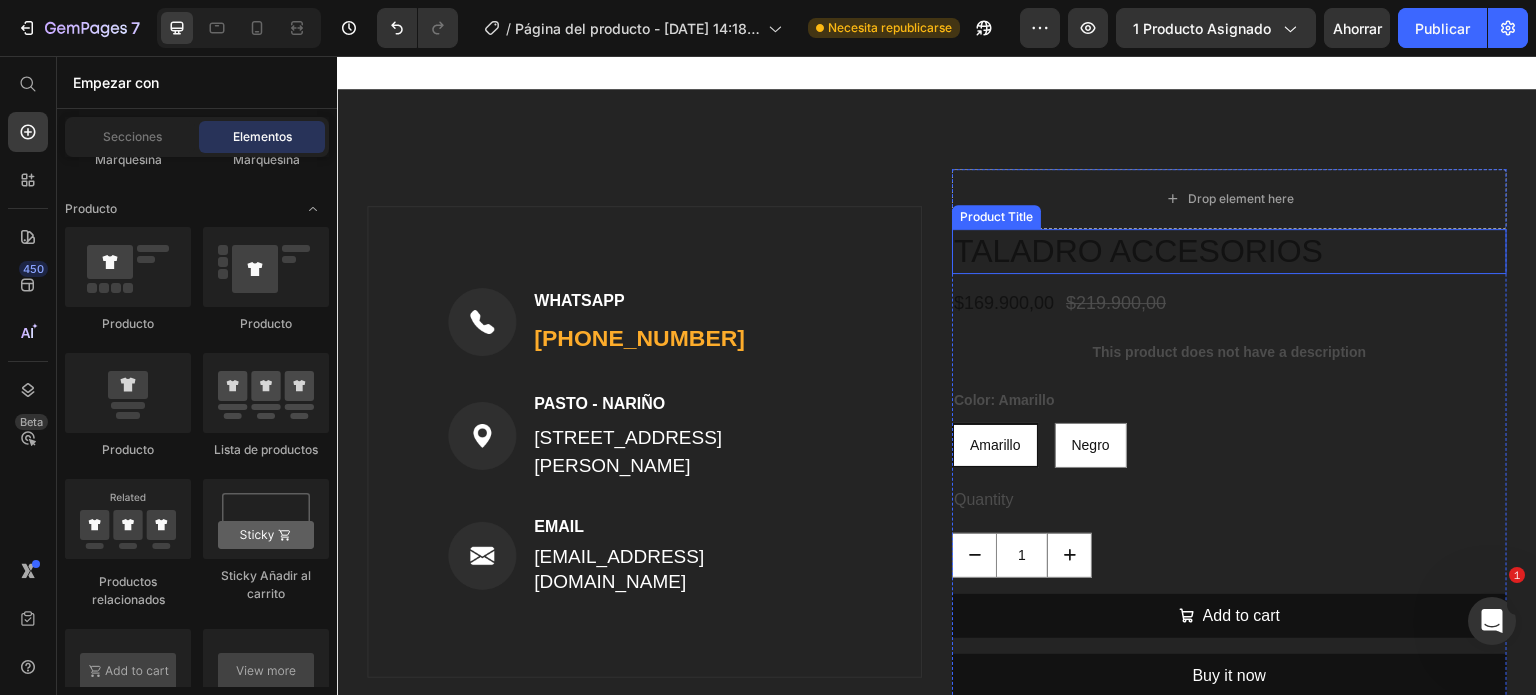 click on "TALADRO ACCESORIOS" at bounding box center (1229, 252) 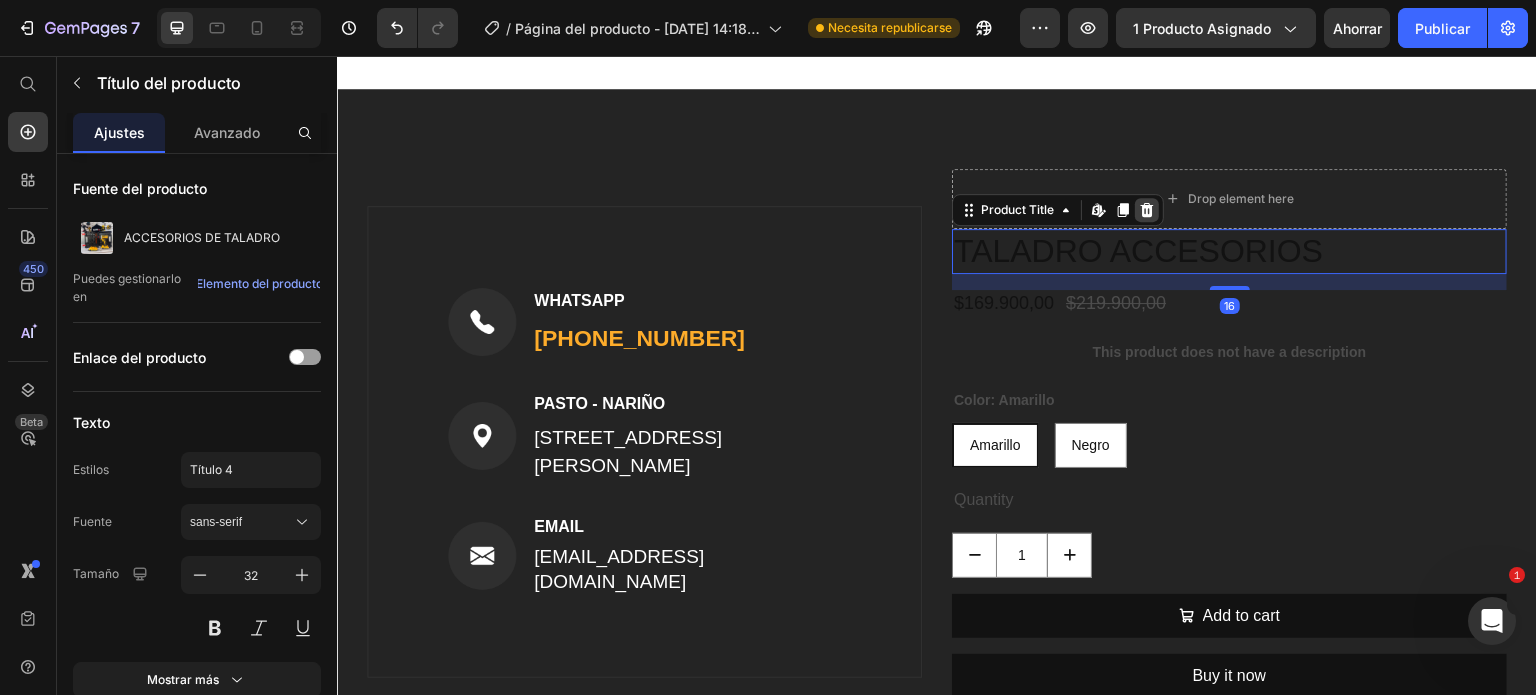 click 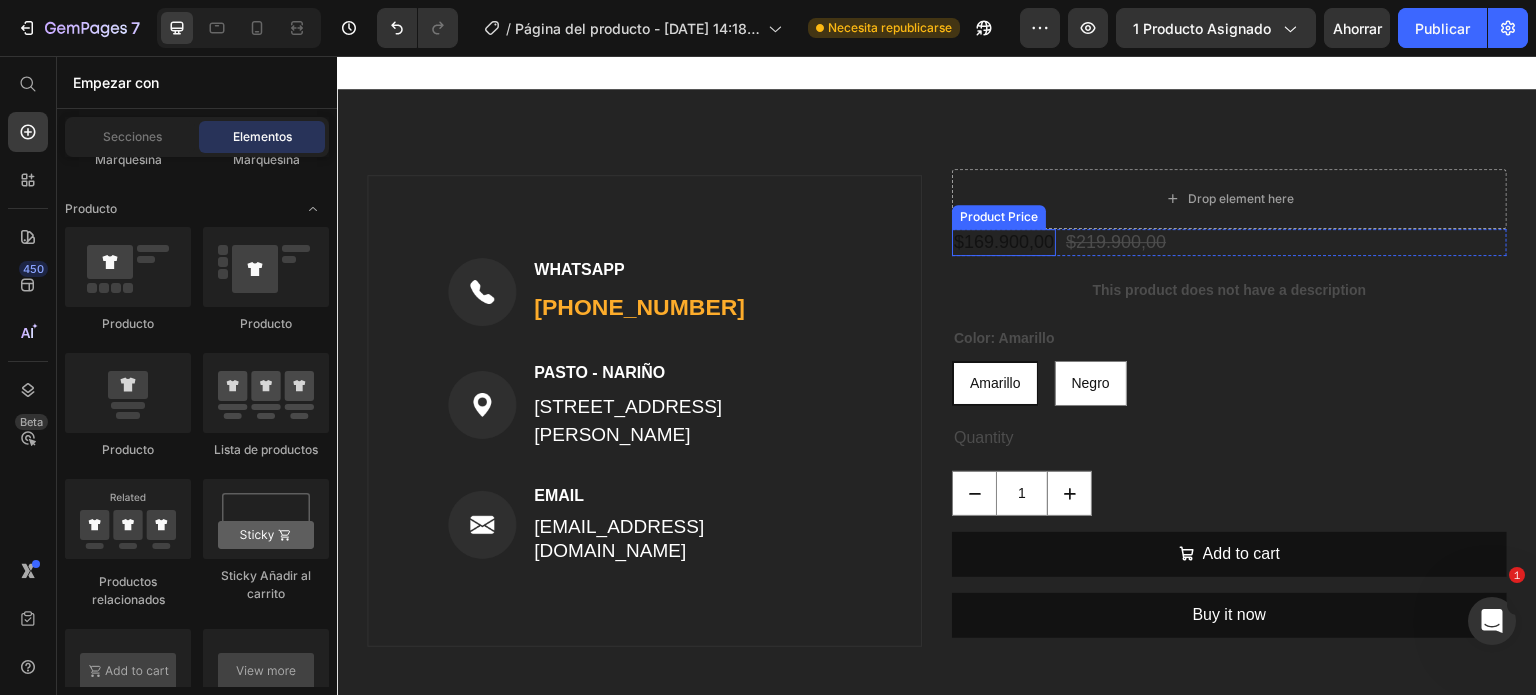 click on "$169.900,00" at bounding box center (1004, 242) 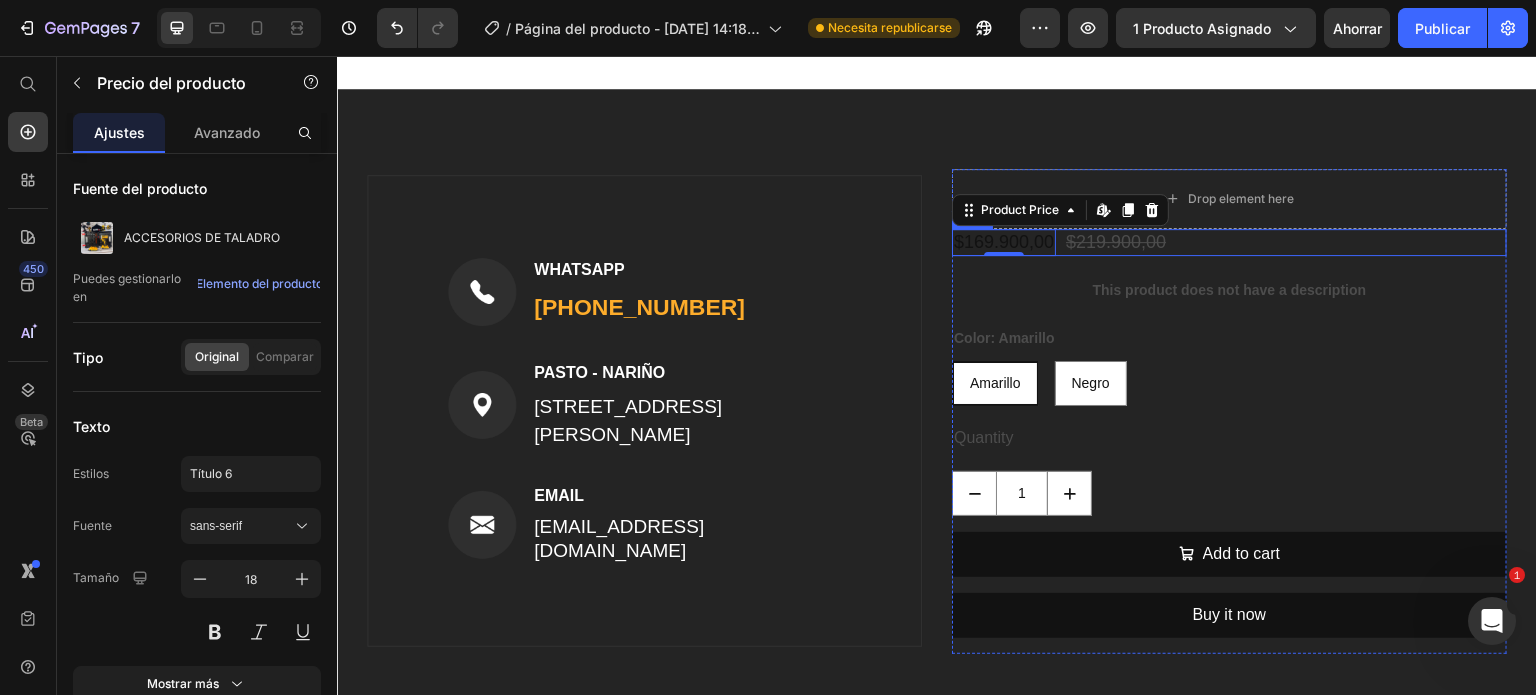 click on "$169.900,00 Product Price   Edit content in Shopify 0 $219.900,00 Product Price Row" at bounding box center [1229, 242] 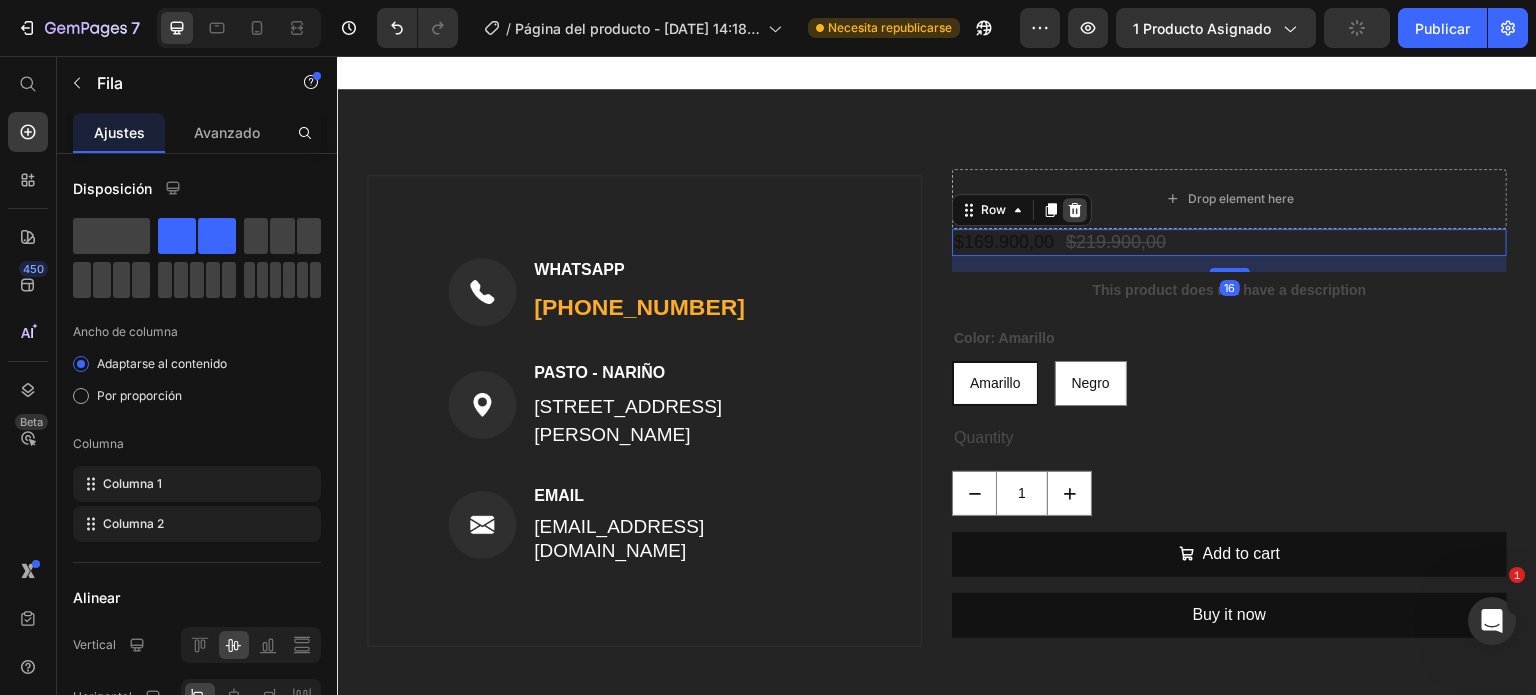 click 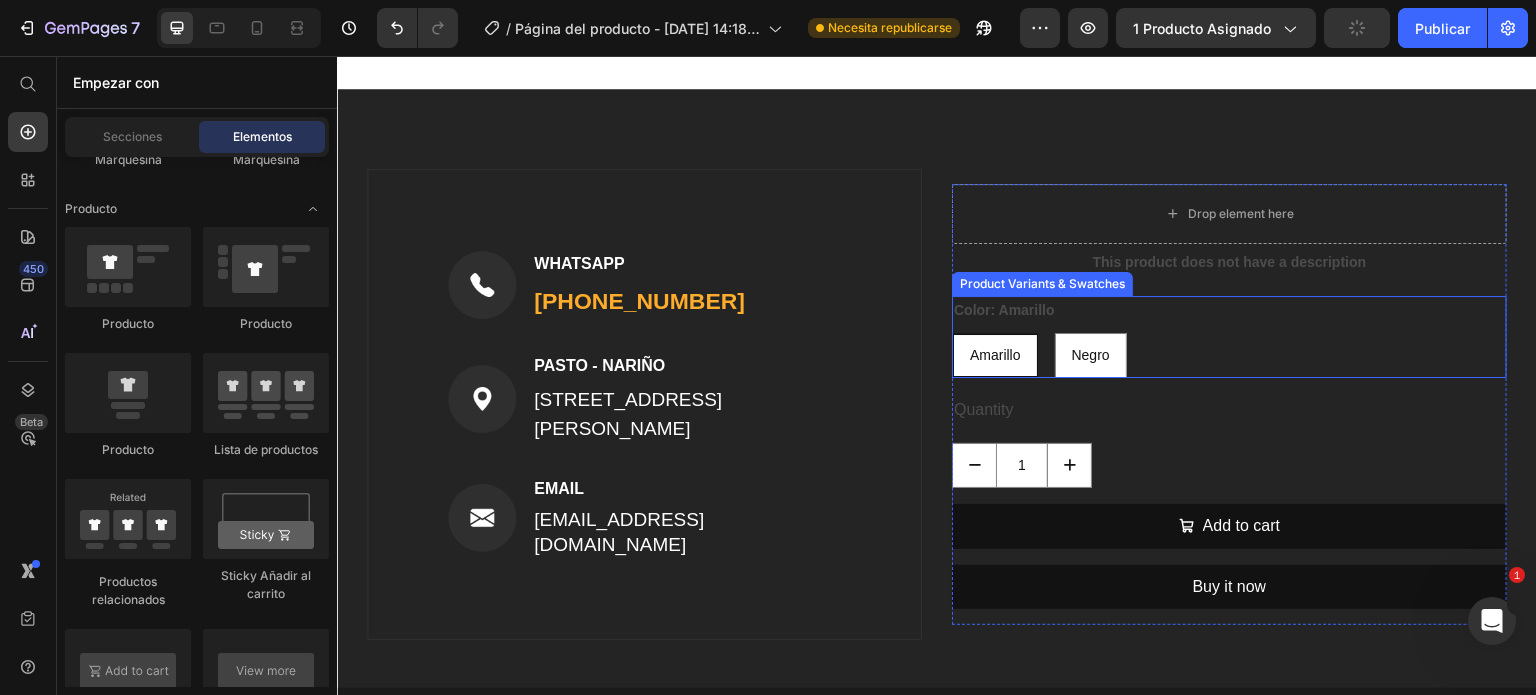 click on "Color: Amarillo Amarillo Amarillo Amarillo Negro Negro Negro" at bounding box center [1229, 337] 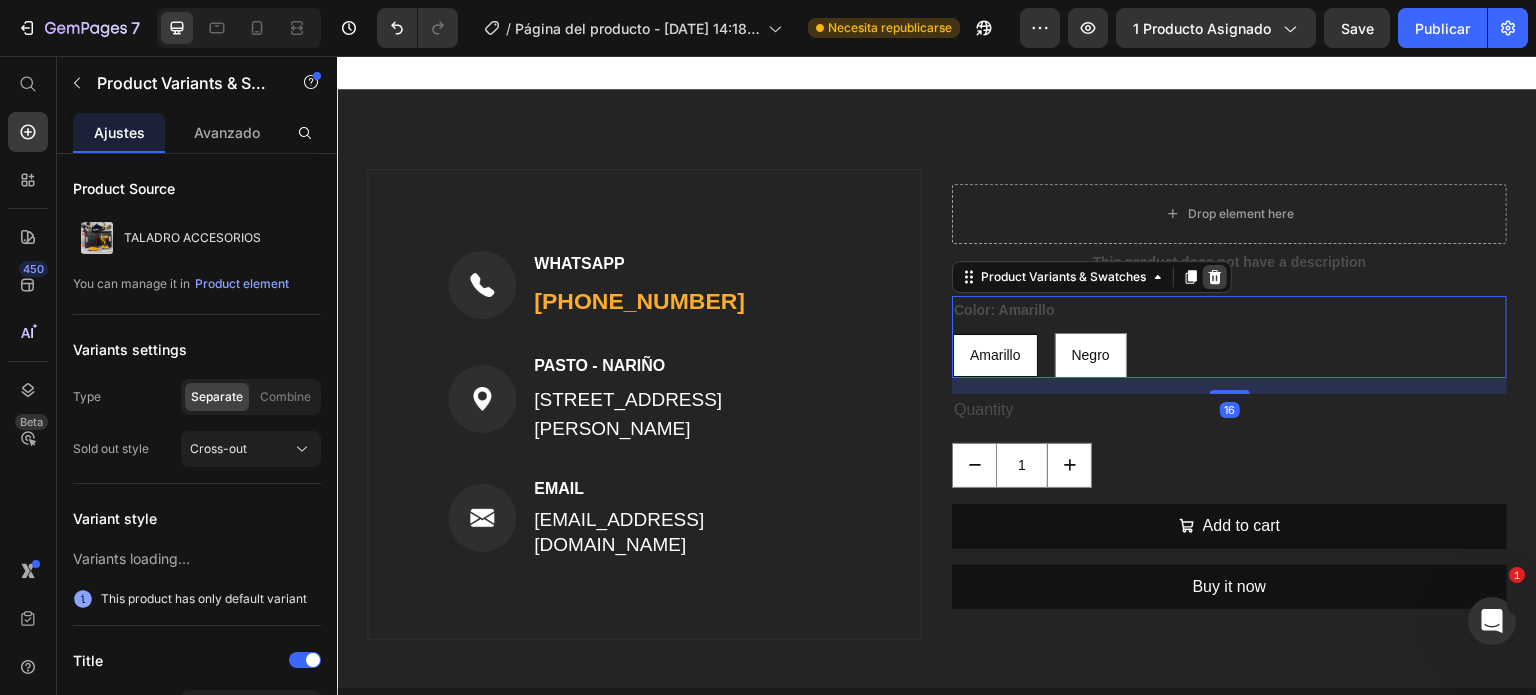 click 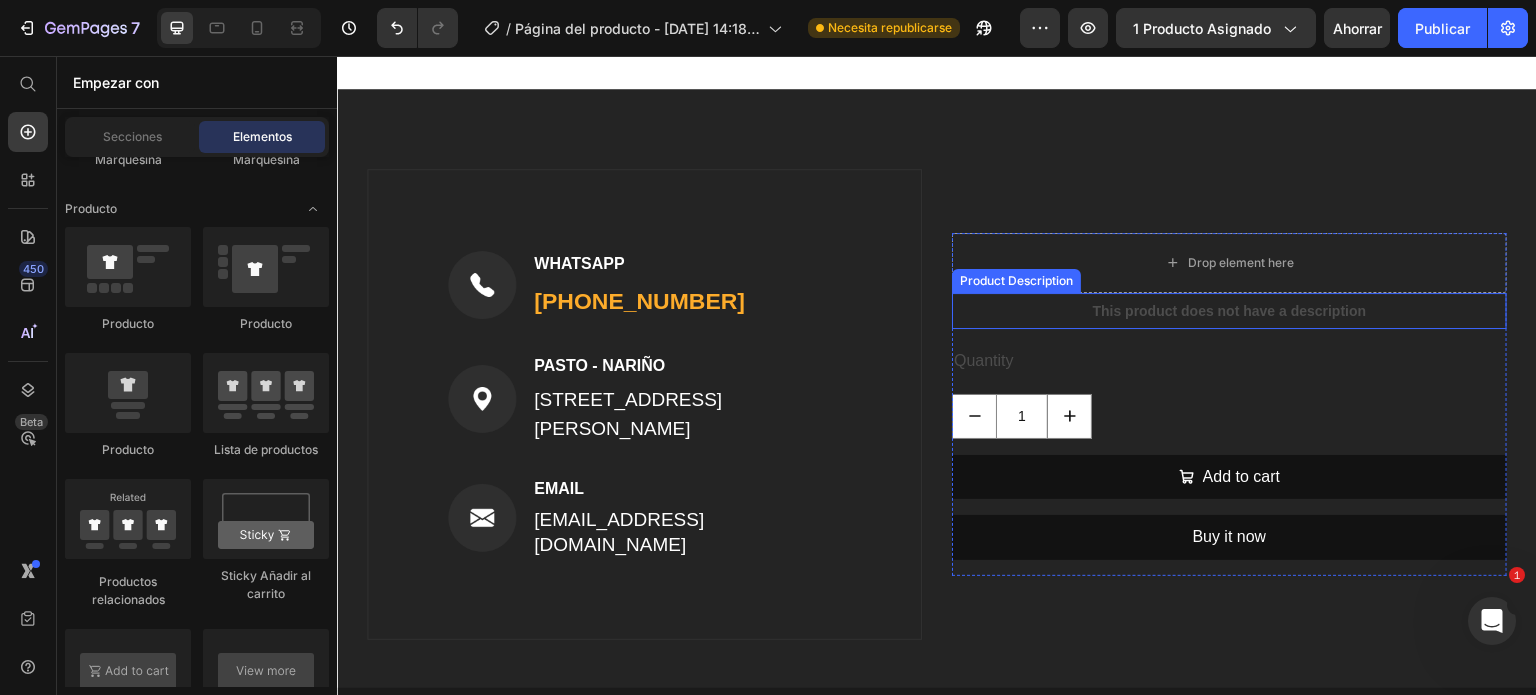 click on "This product does not have a description" at bounding box center [1229, 311] 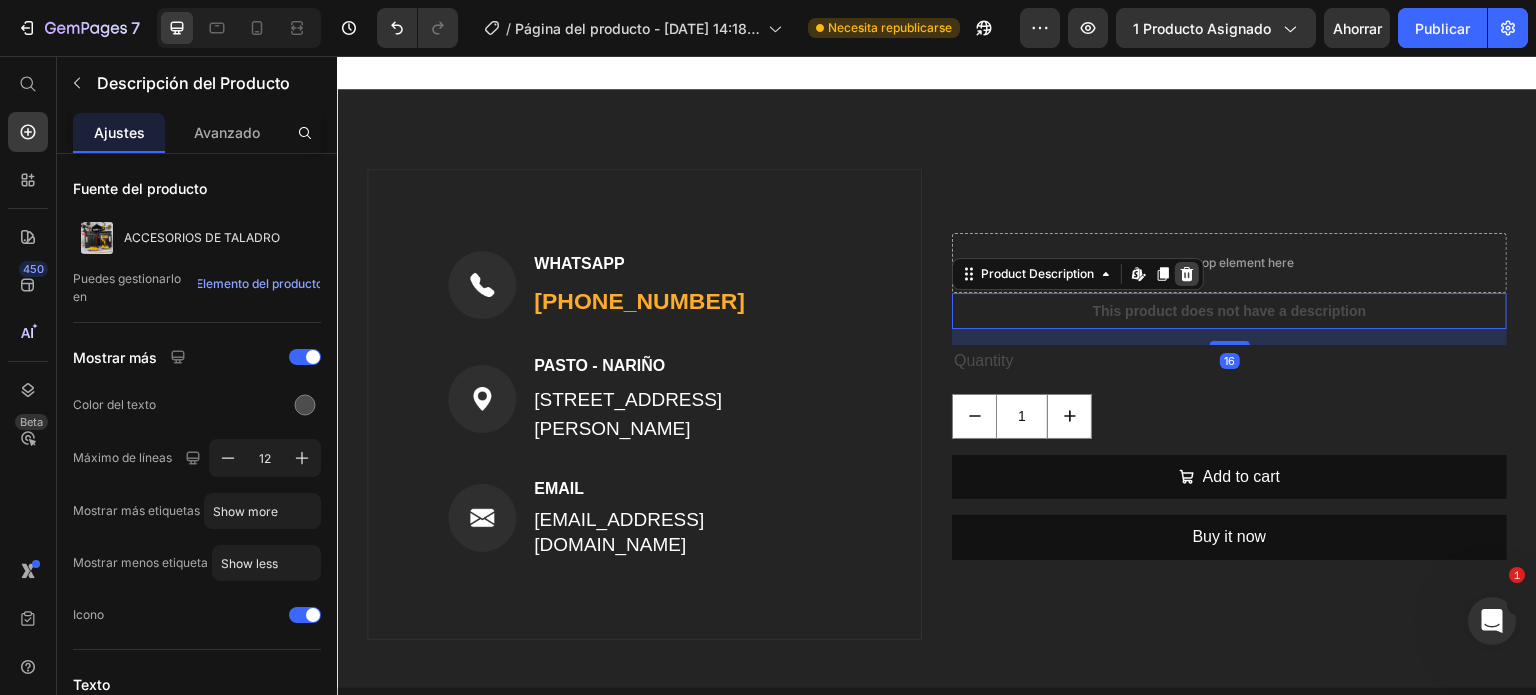 click at bounding box center (1187, 274) 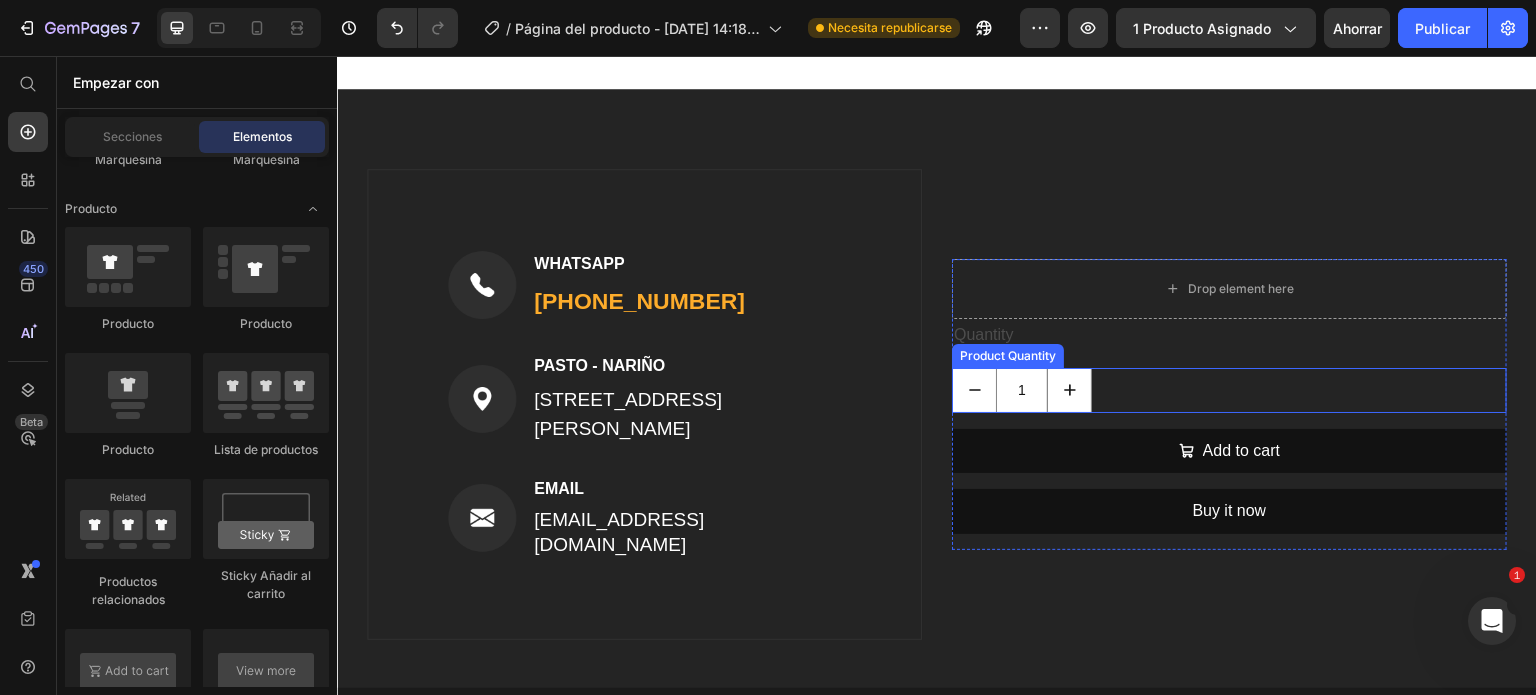 click on "1" at bounding box center (1229, 390) 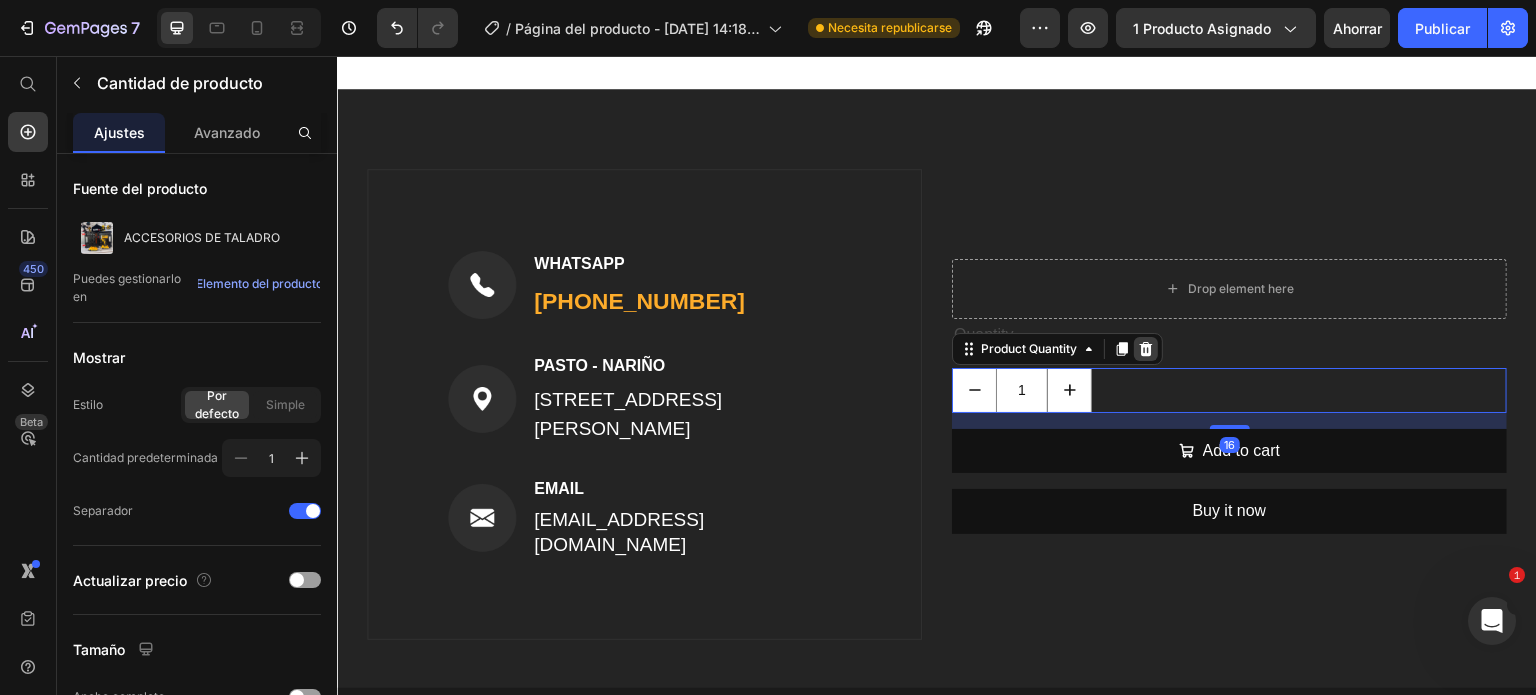 click 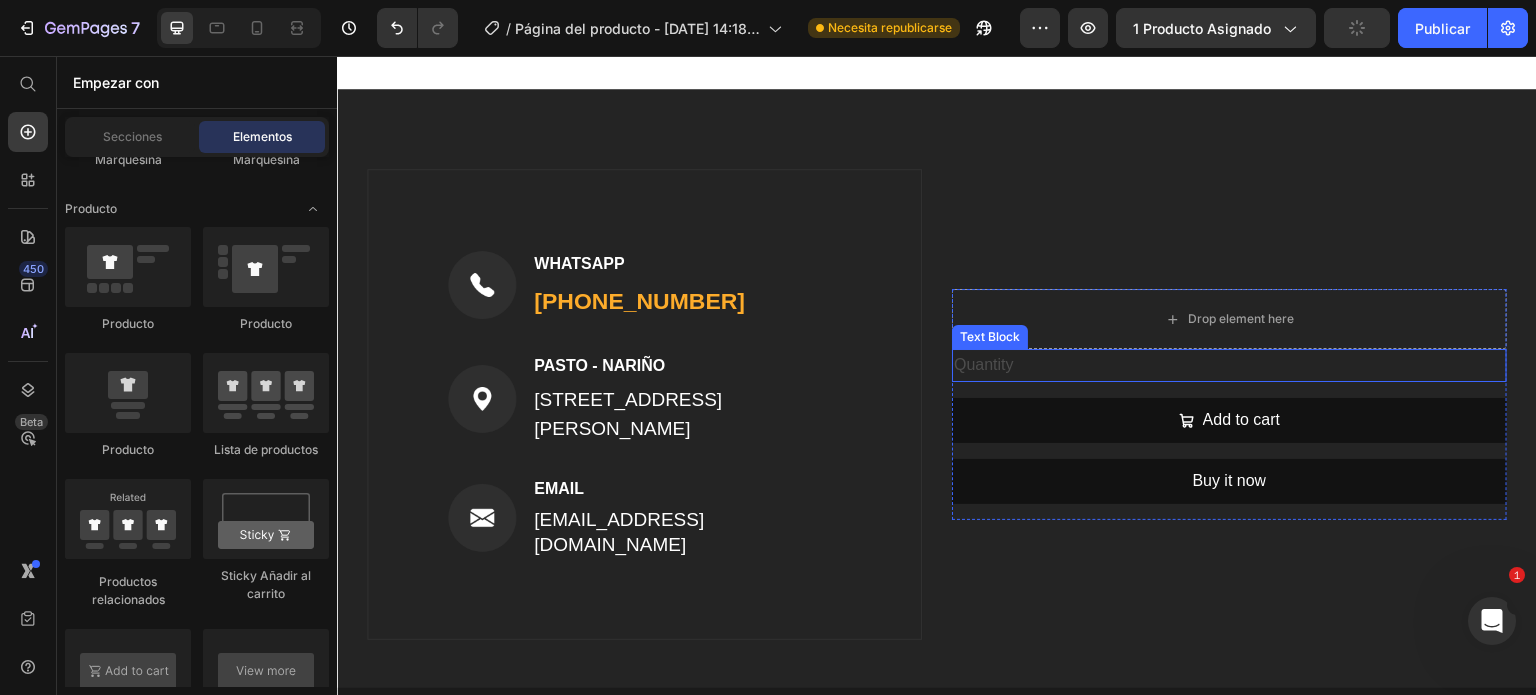 click on "Quantity" at bounding box center [1229, 365] 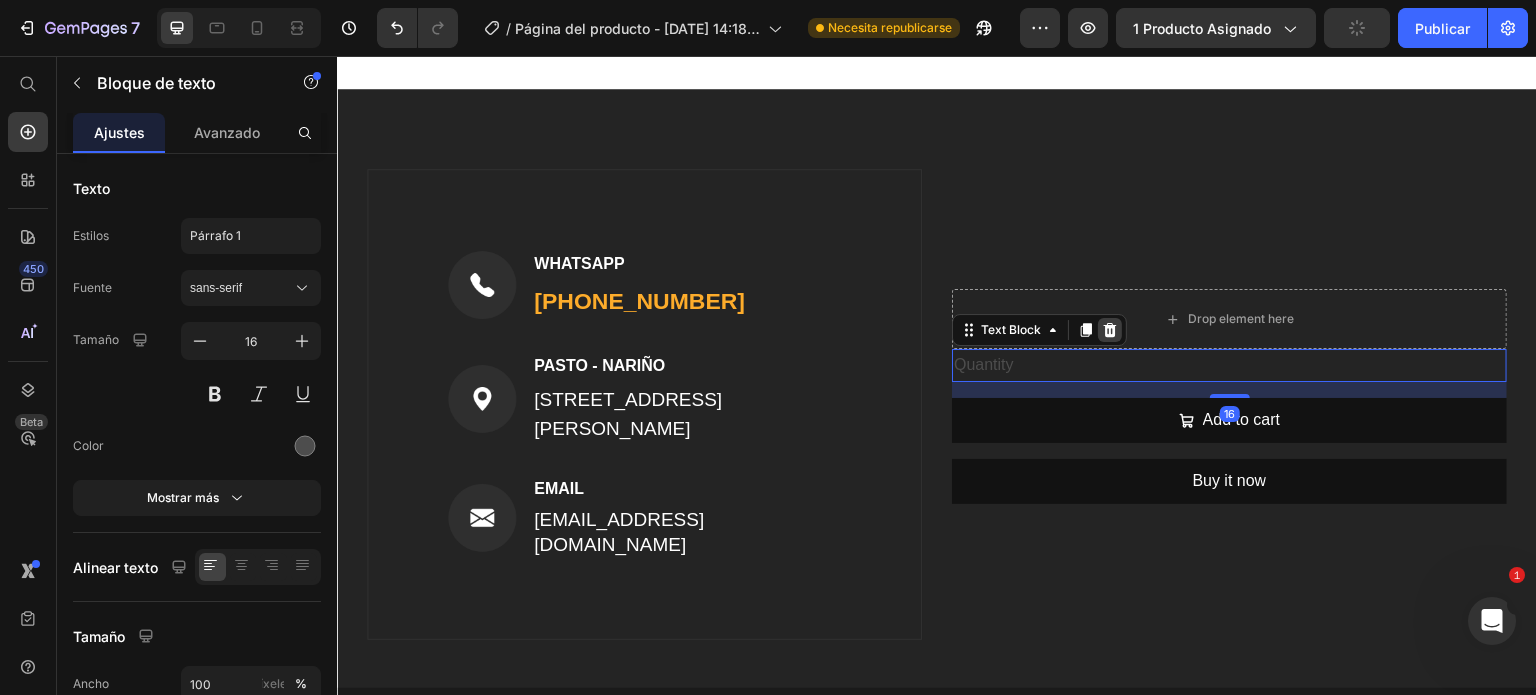 click 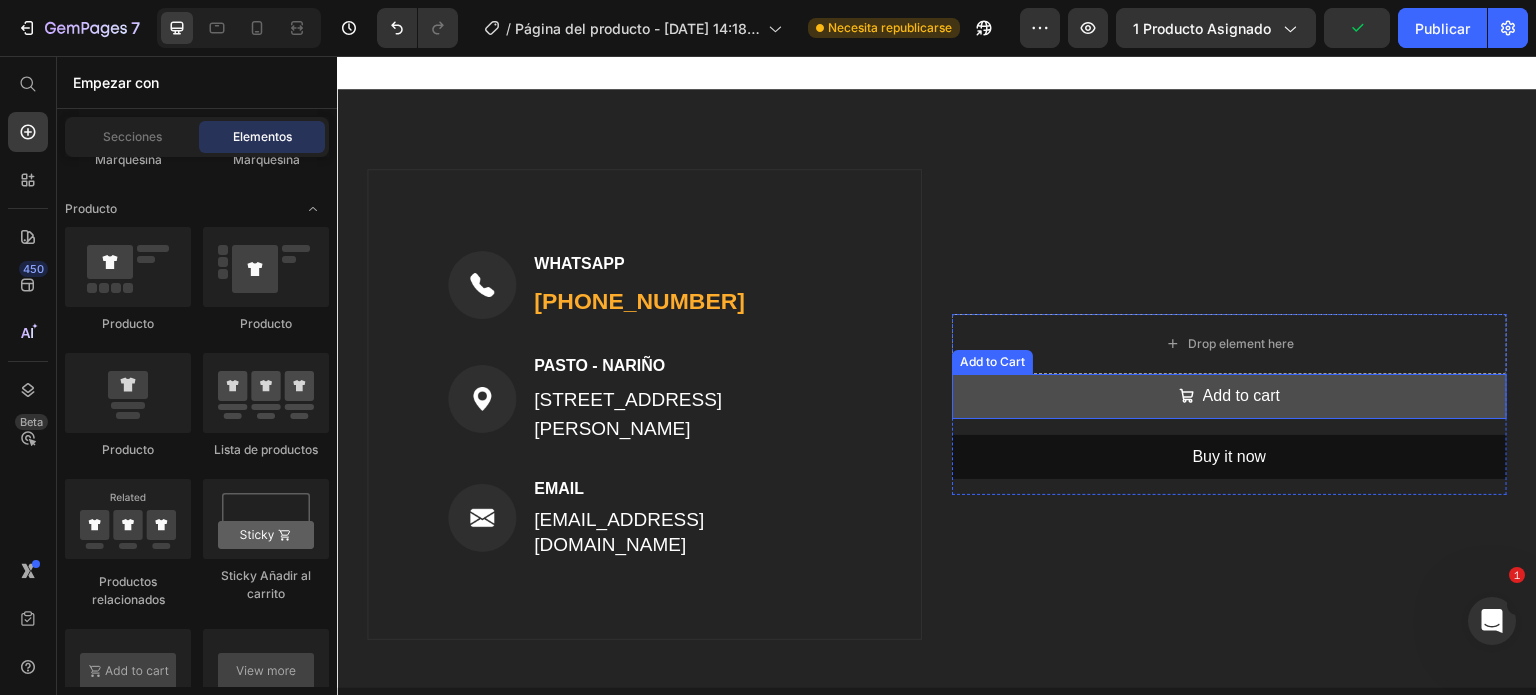 click on "Add to cart" at bounding box center [1229, 396] 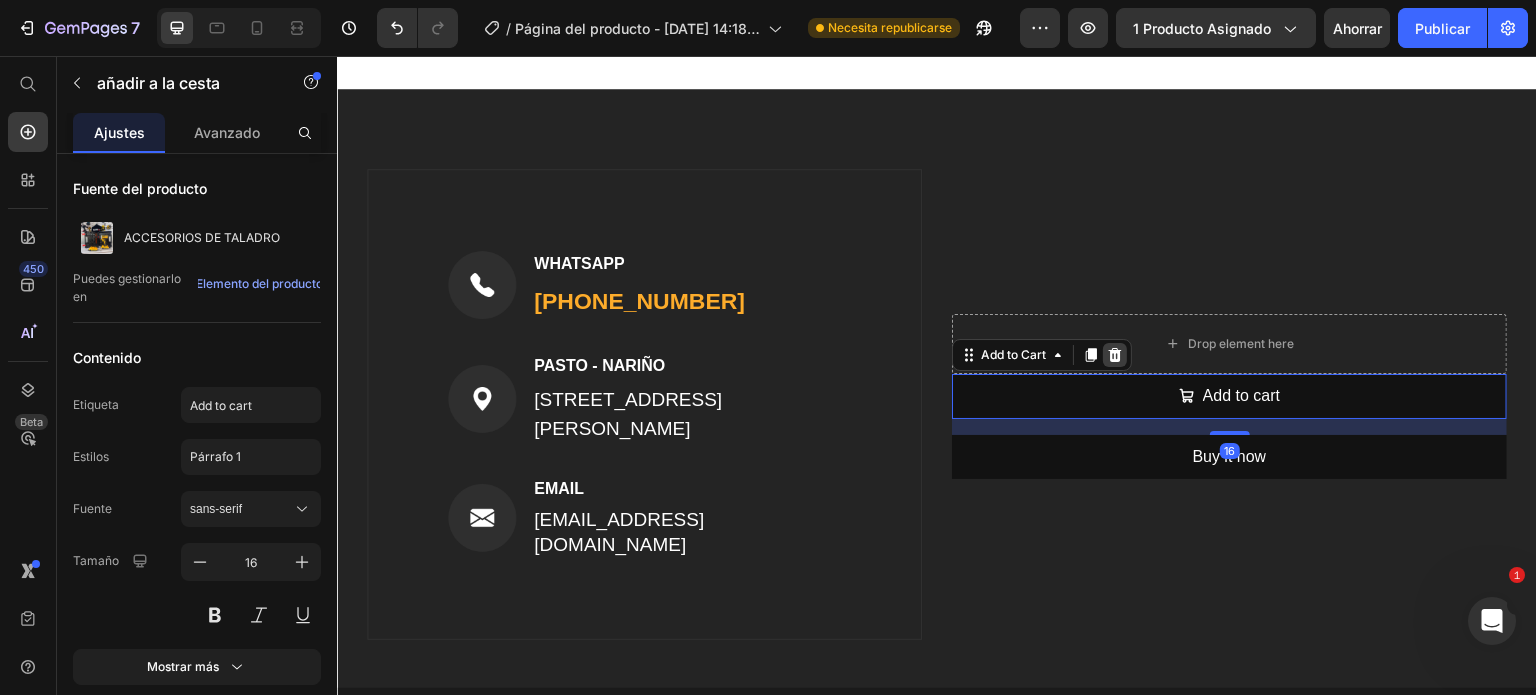 click 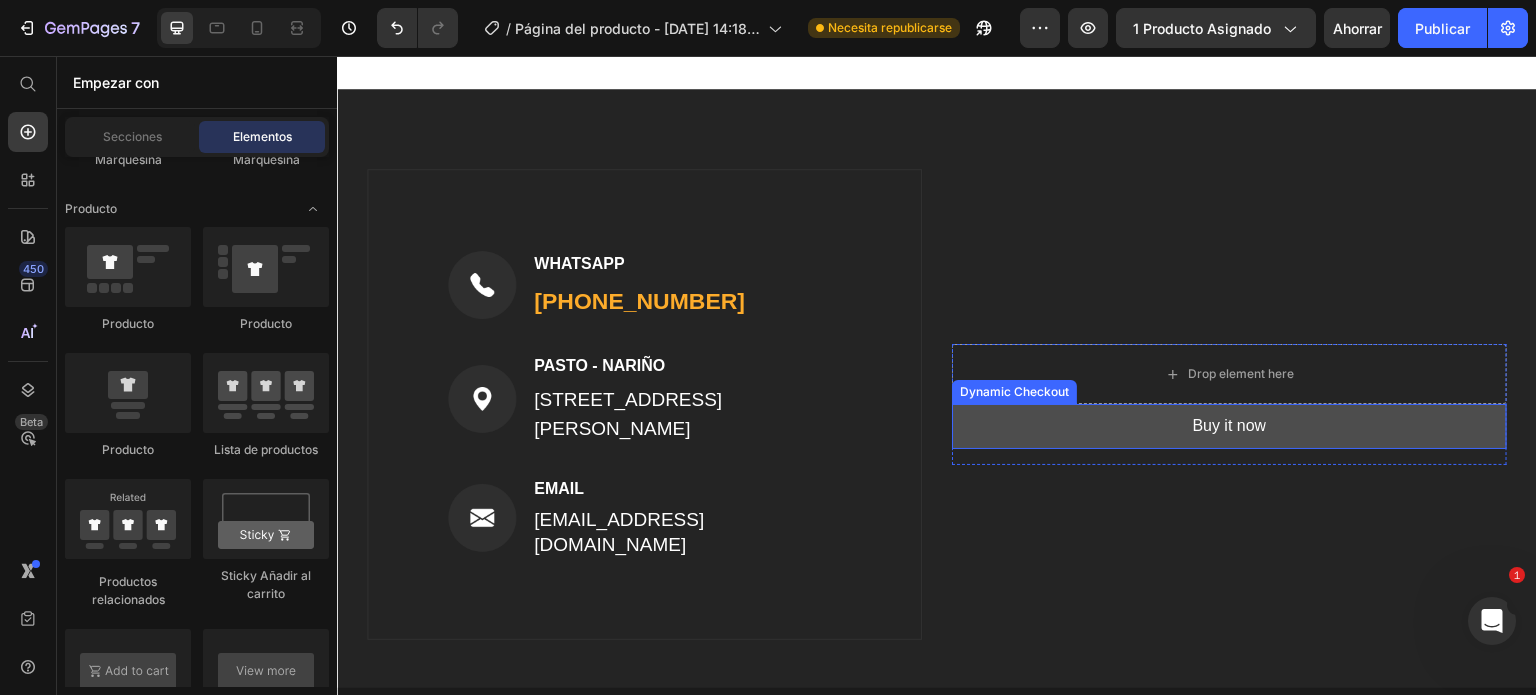 click on "Buy it now" at bounding box center (1229, 426) 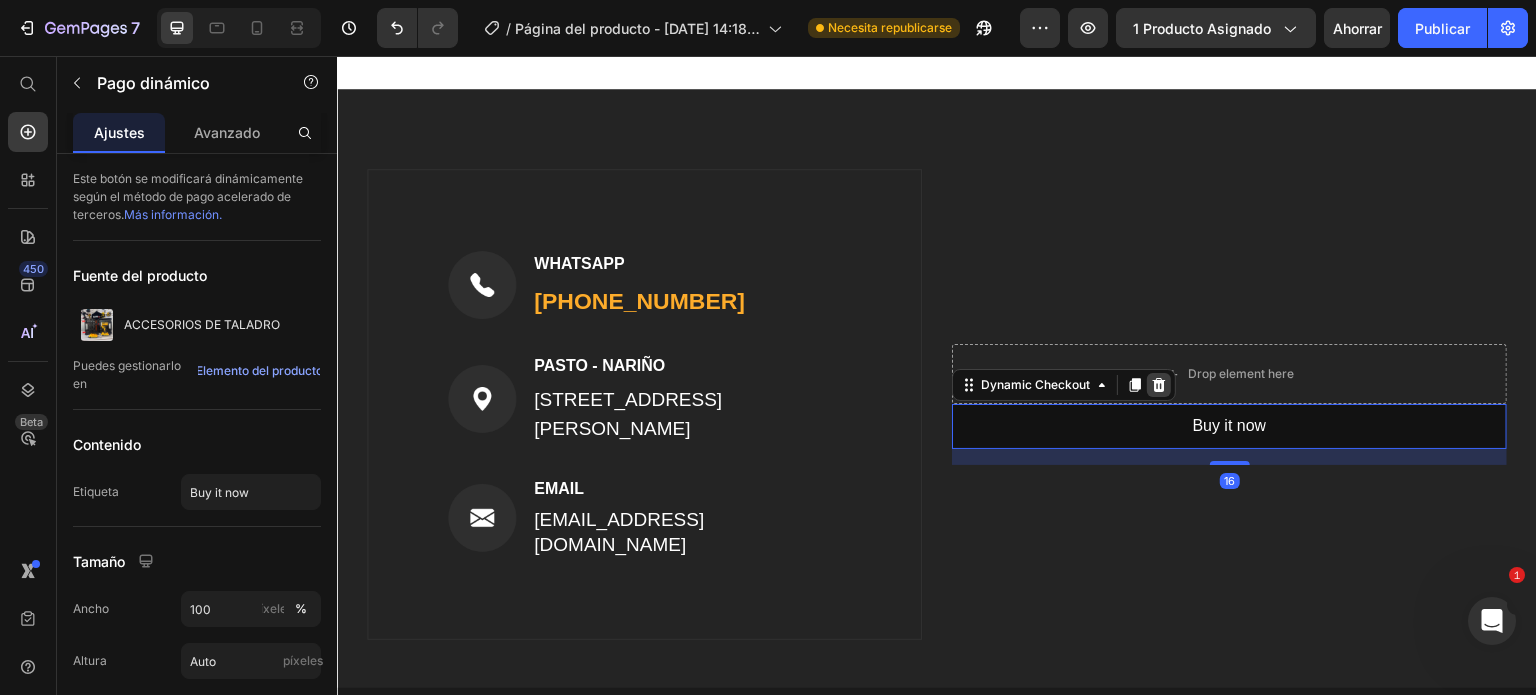 click 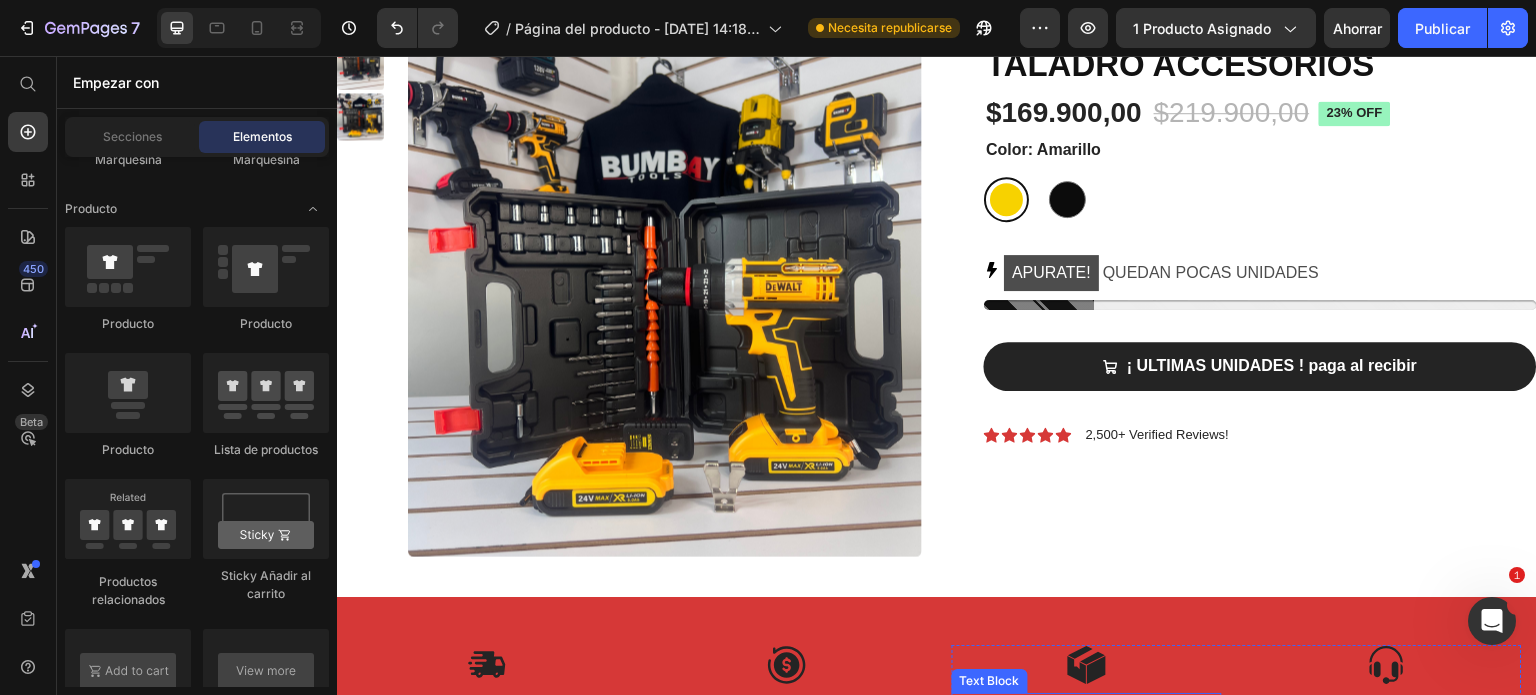scroll, scrollTop: 6511, scrollLeft: 0, axis: vertical 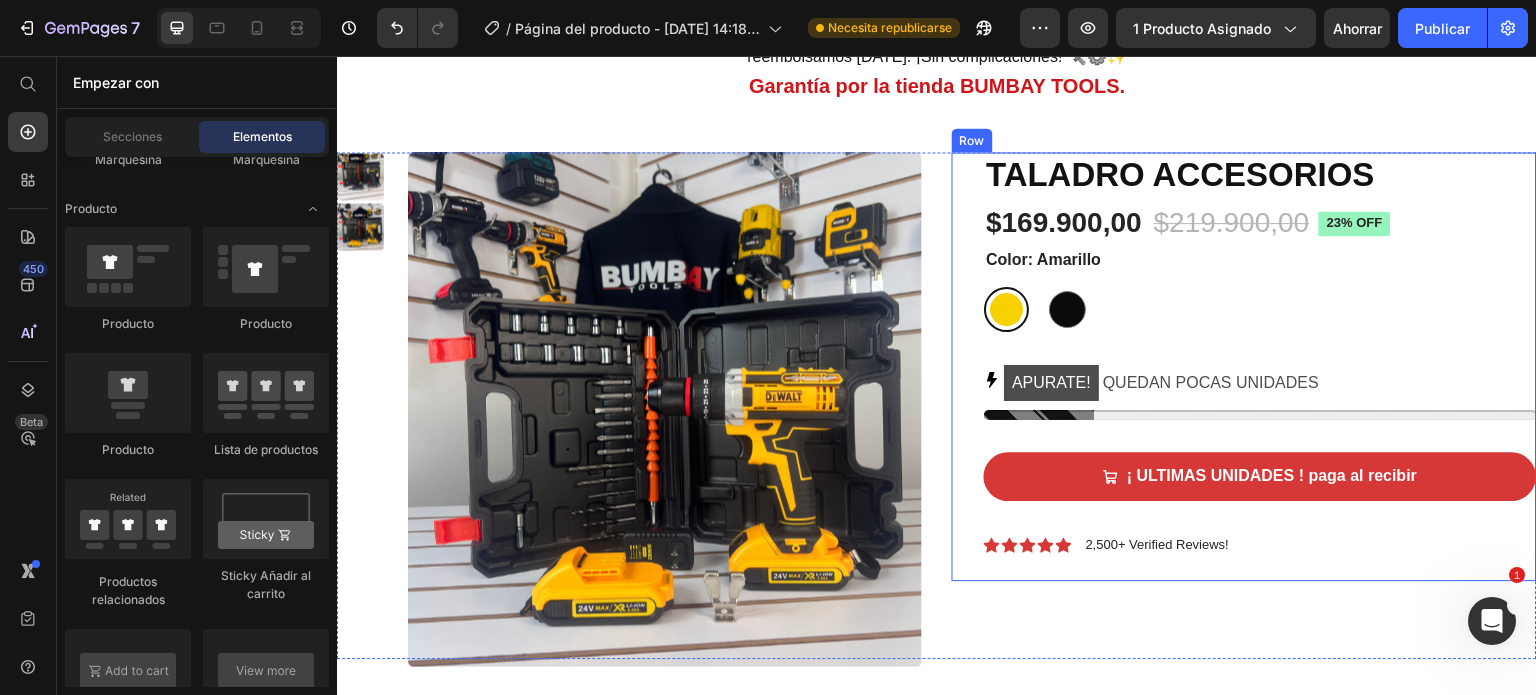 click on "¡ ULTIMAS UNIDADES ! paga al recibir" at bounding box center [1260, 476] 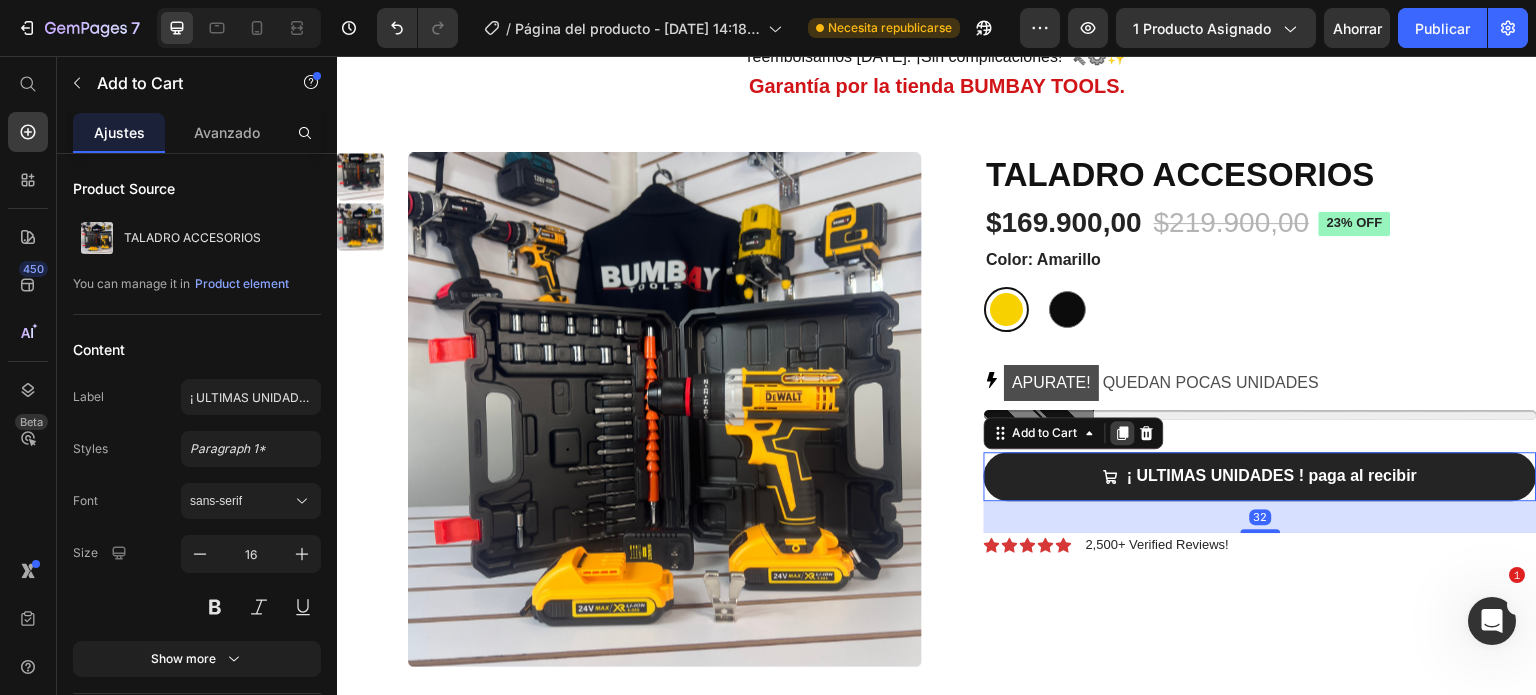 click 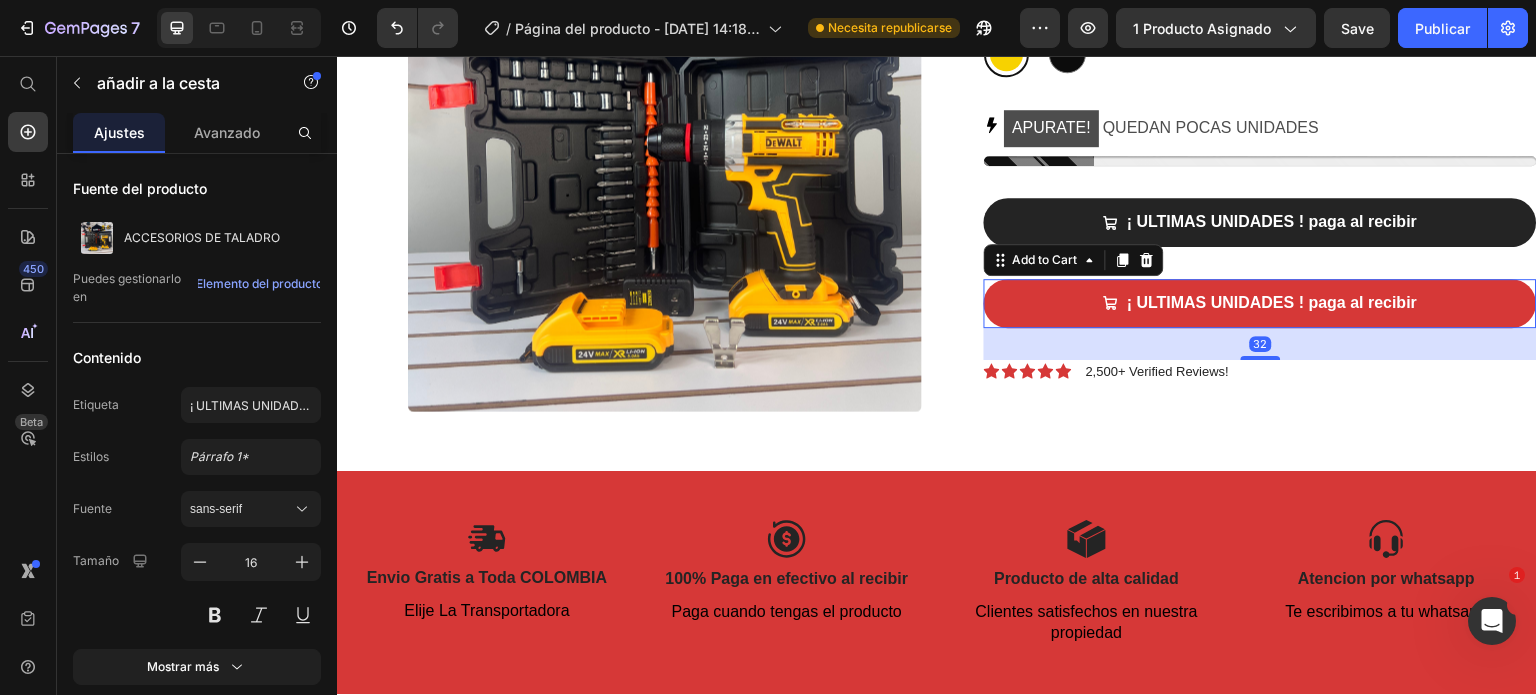 scroll, scrollTop: 6811, scrollLeft: 0, axis: vertical 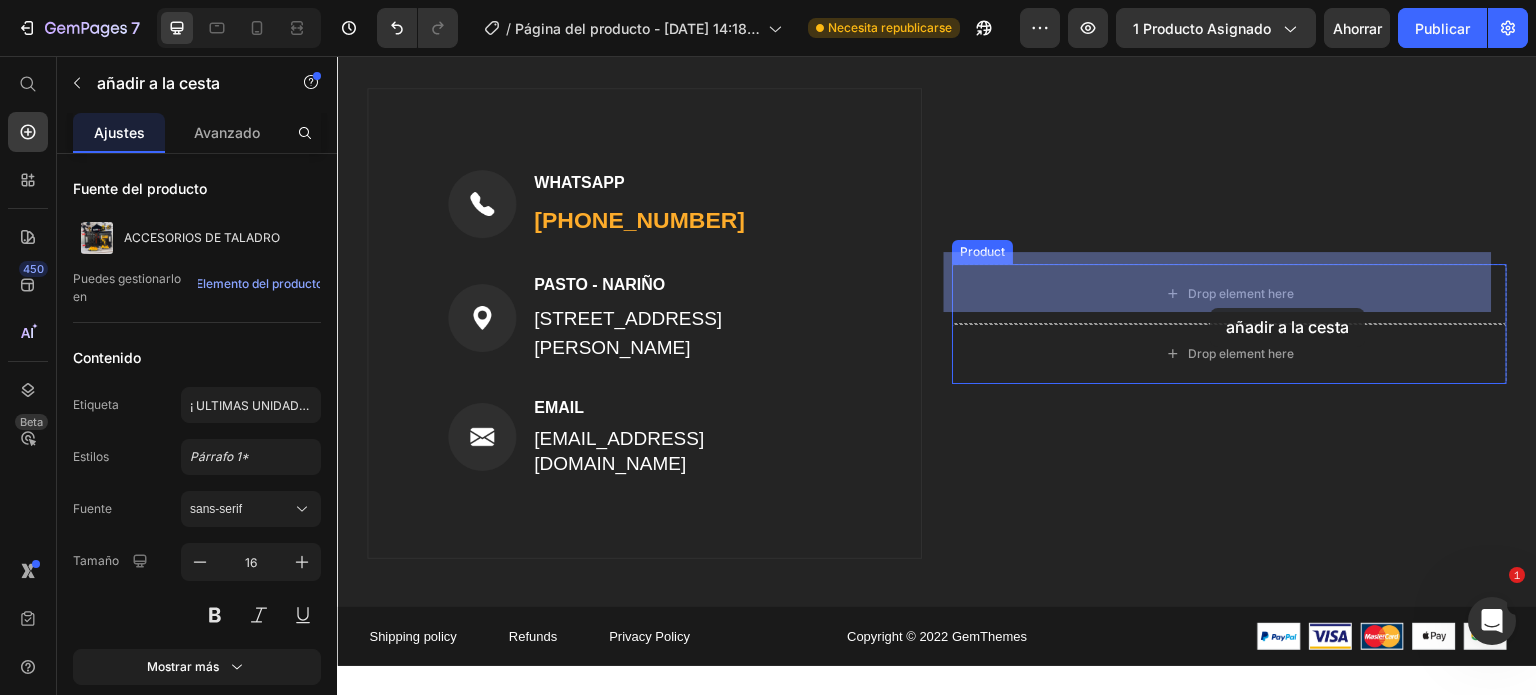 drag, startPoint x: 1151, startPoint y: 263, endPoint x: 1211, endPoint y: 308, distance: 75 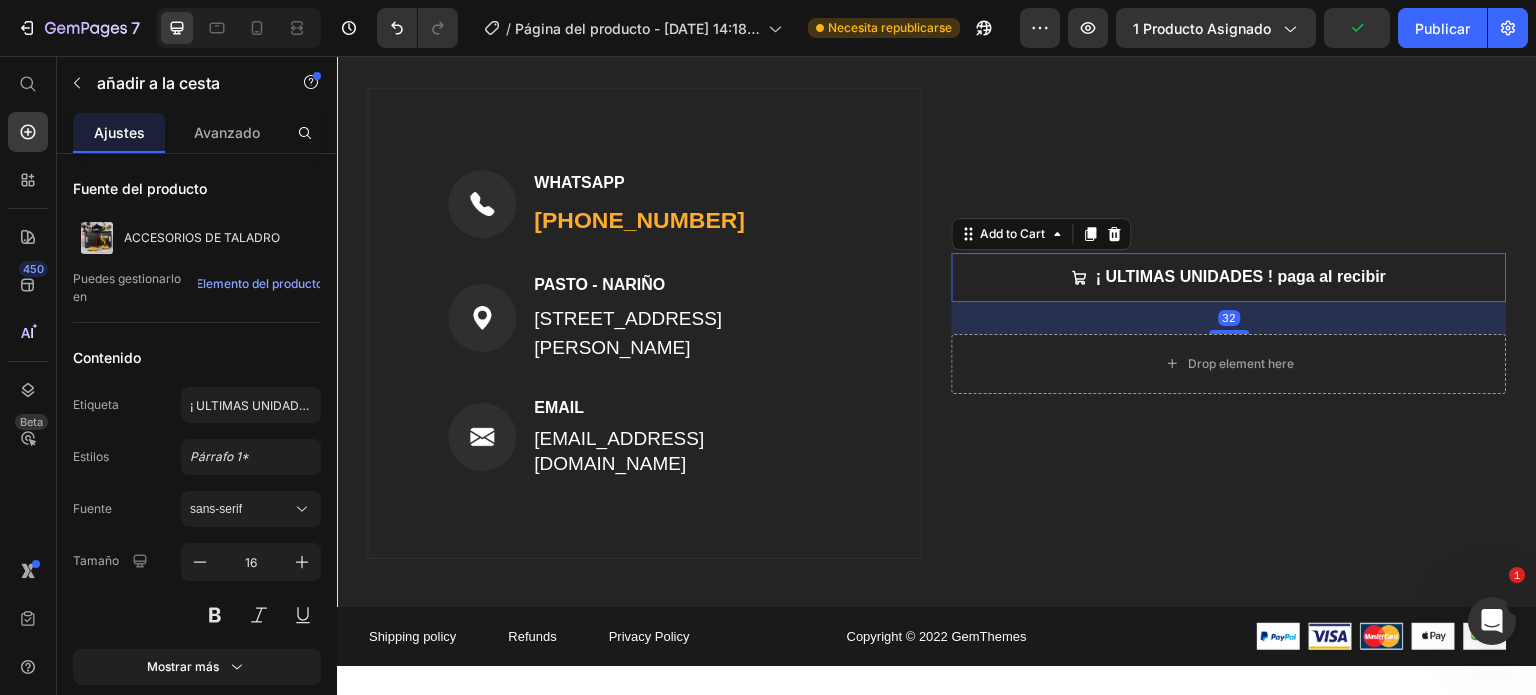 scroll, scrollTop: 8011, scrollLeft: 0, axis: vertical 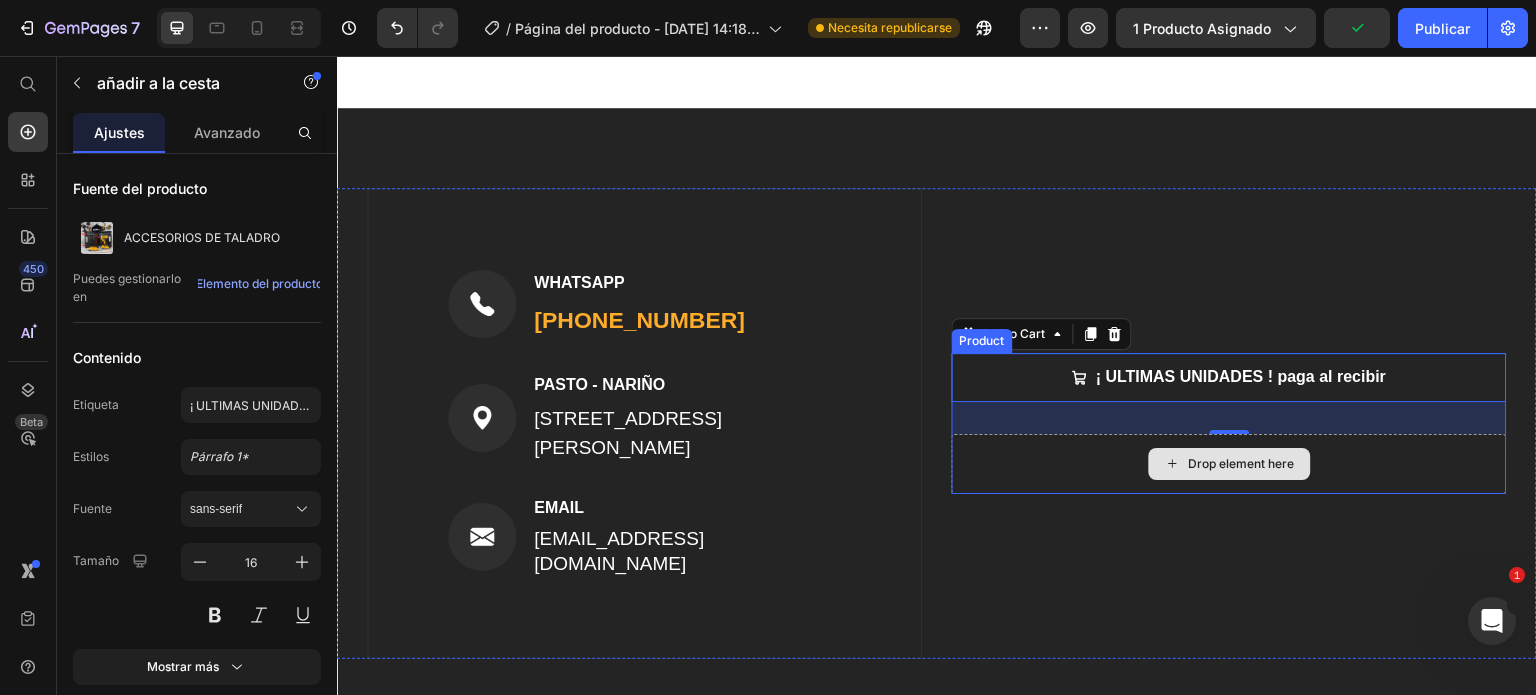 click on "Drop element here" at bounding box center [1229, 464] 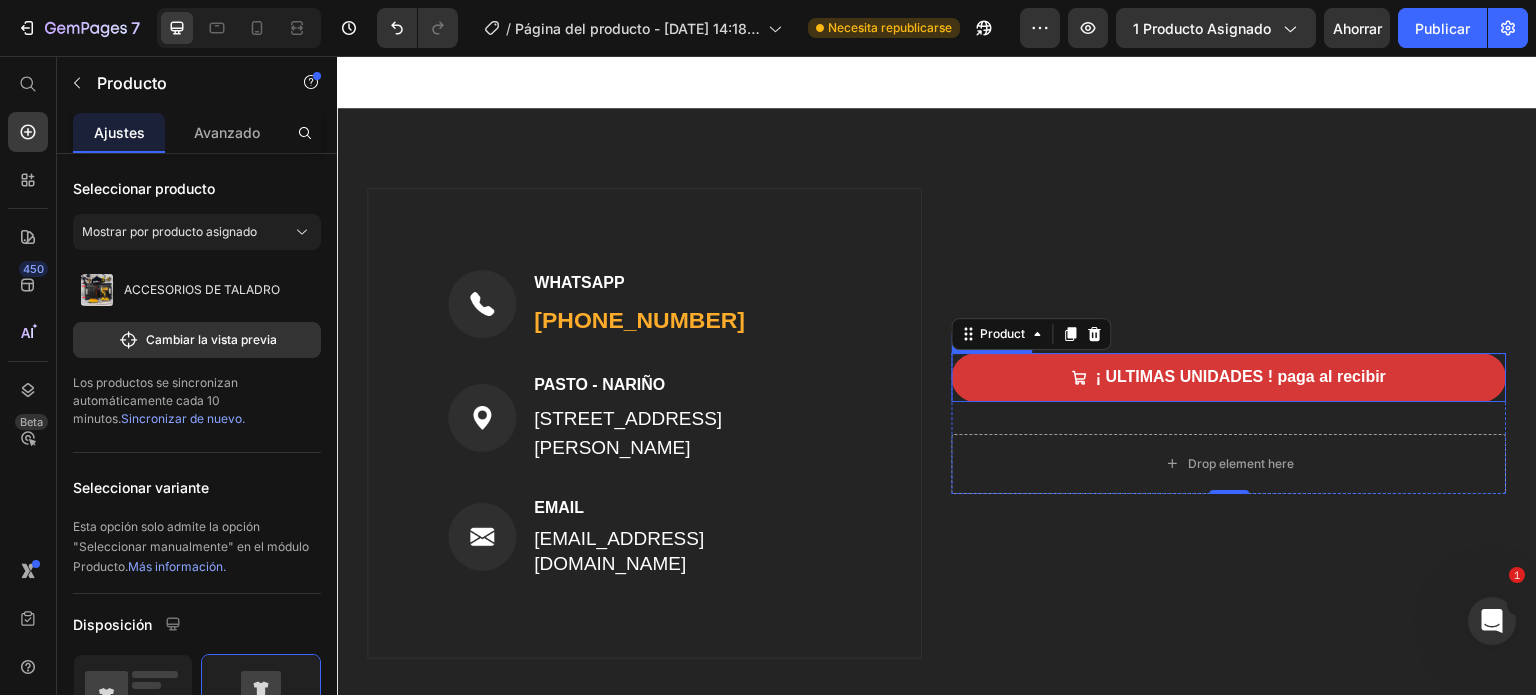 click on "¡ ULTIMAS UNIDADES ! paga al recibir" at bounding box center [1229, 377] 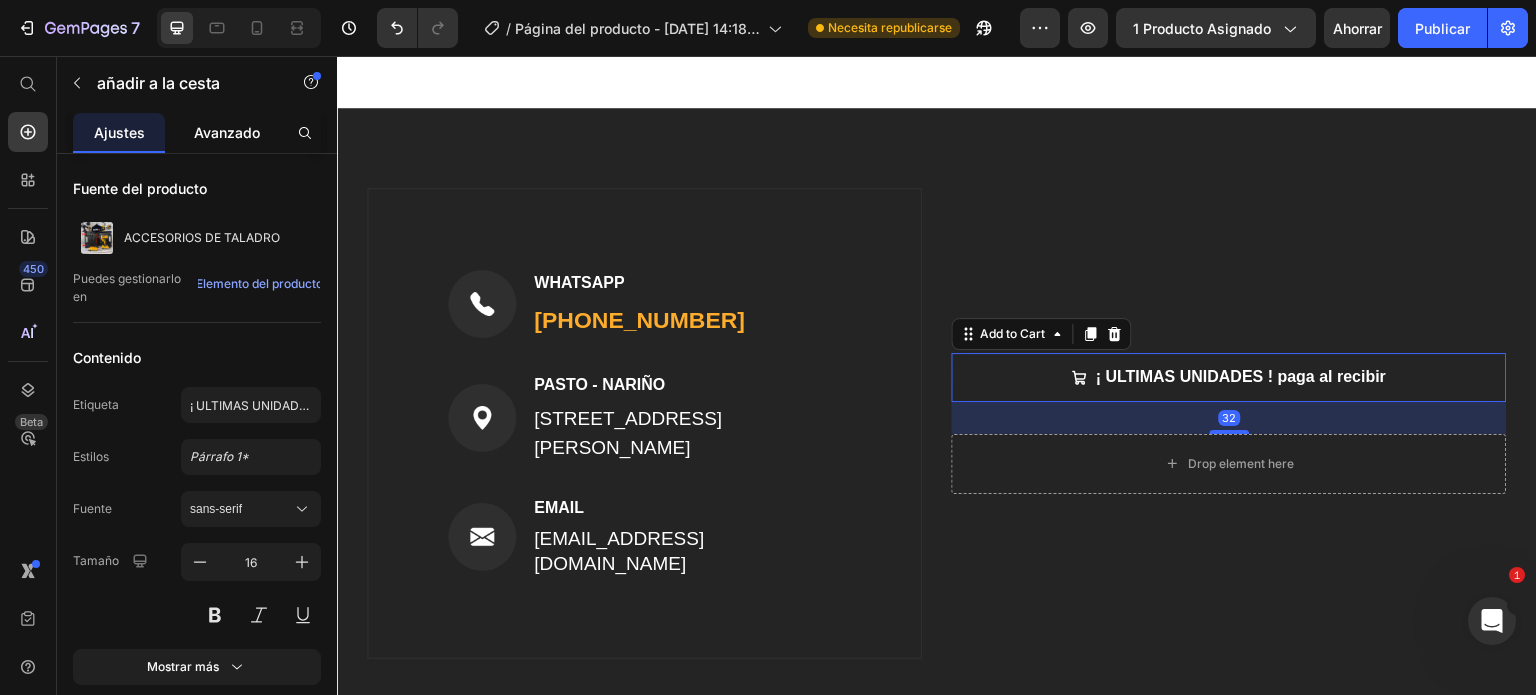 click on "Avanzado" 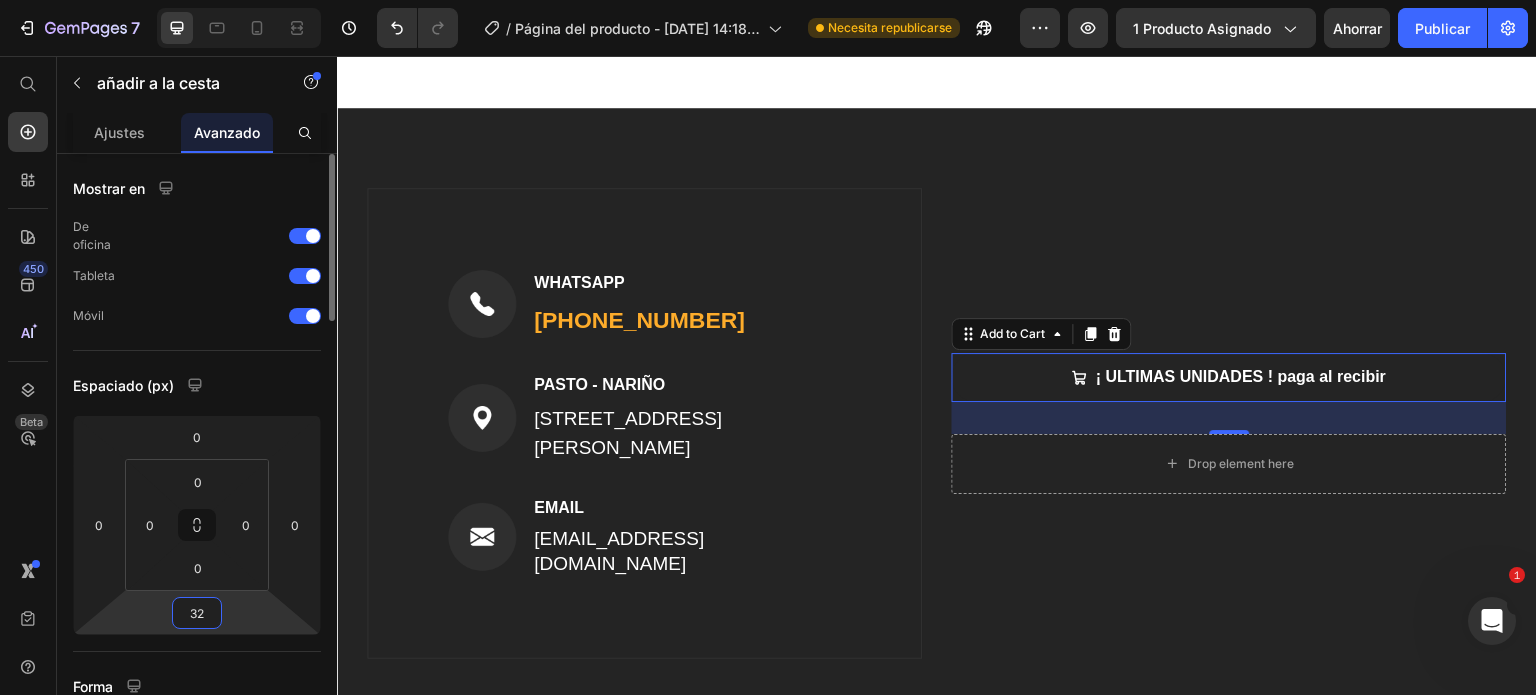 click on "32" at bounding box center (197, 613) 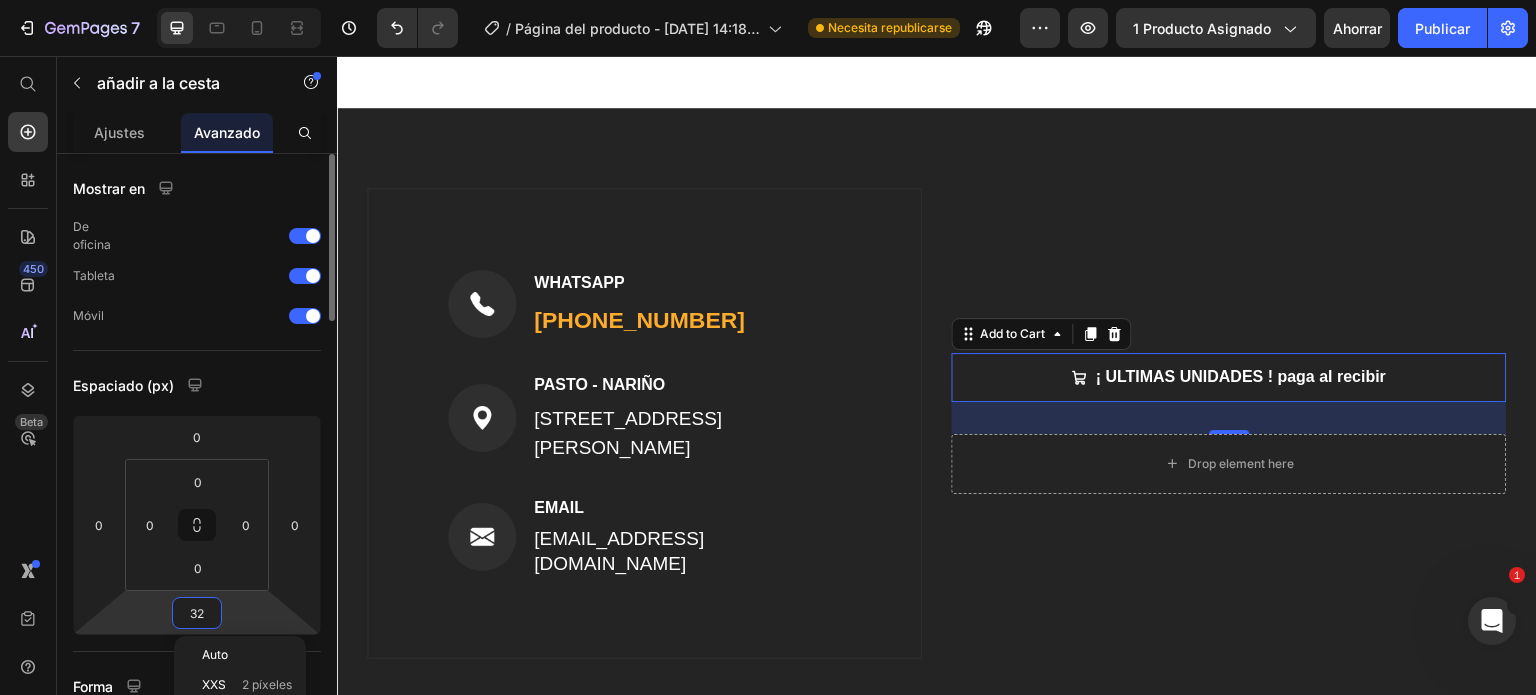 type 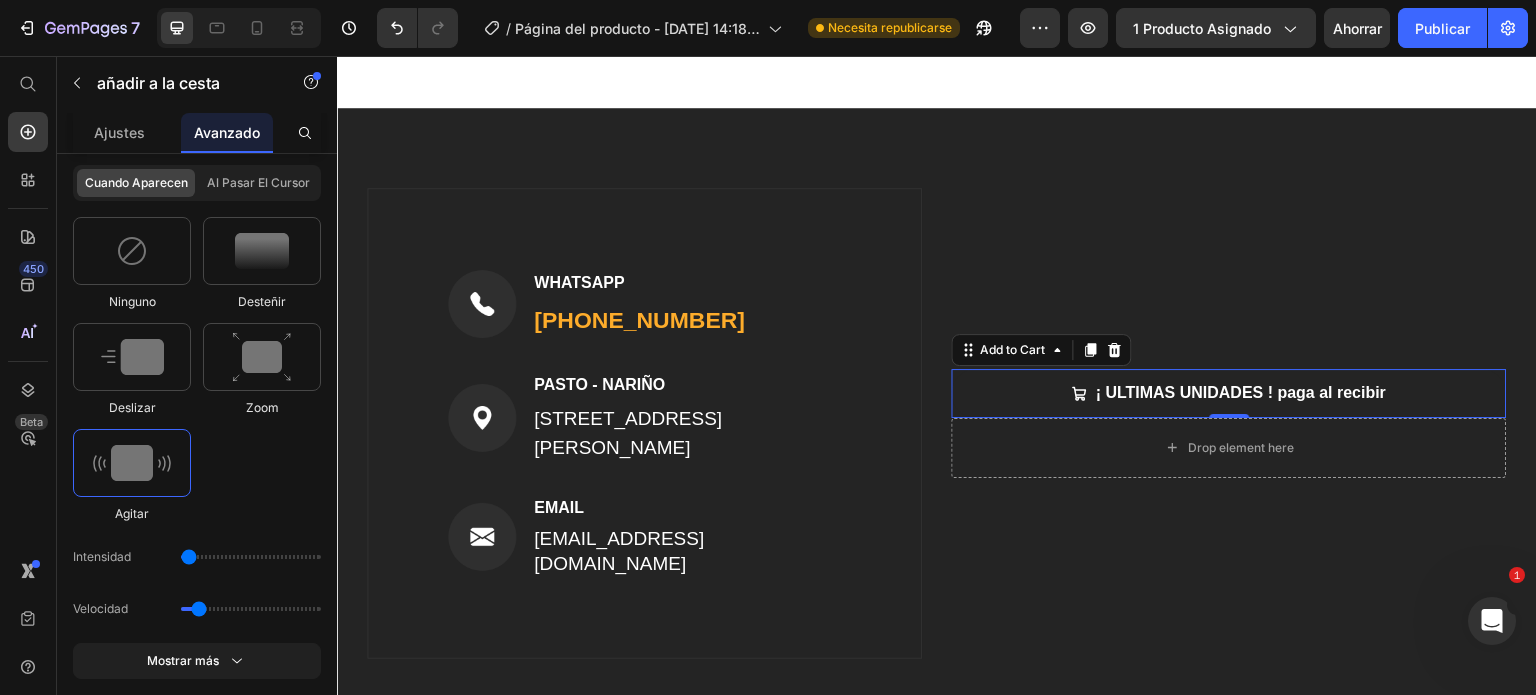 scroll, scrollTop: 1400, scrollLeft: 0, axis: vertical 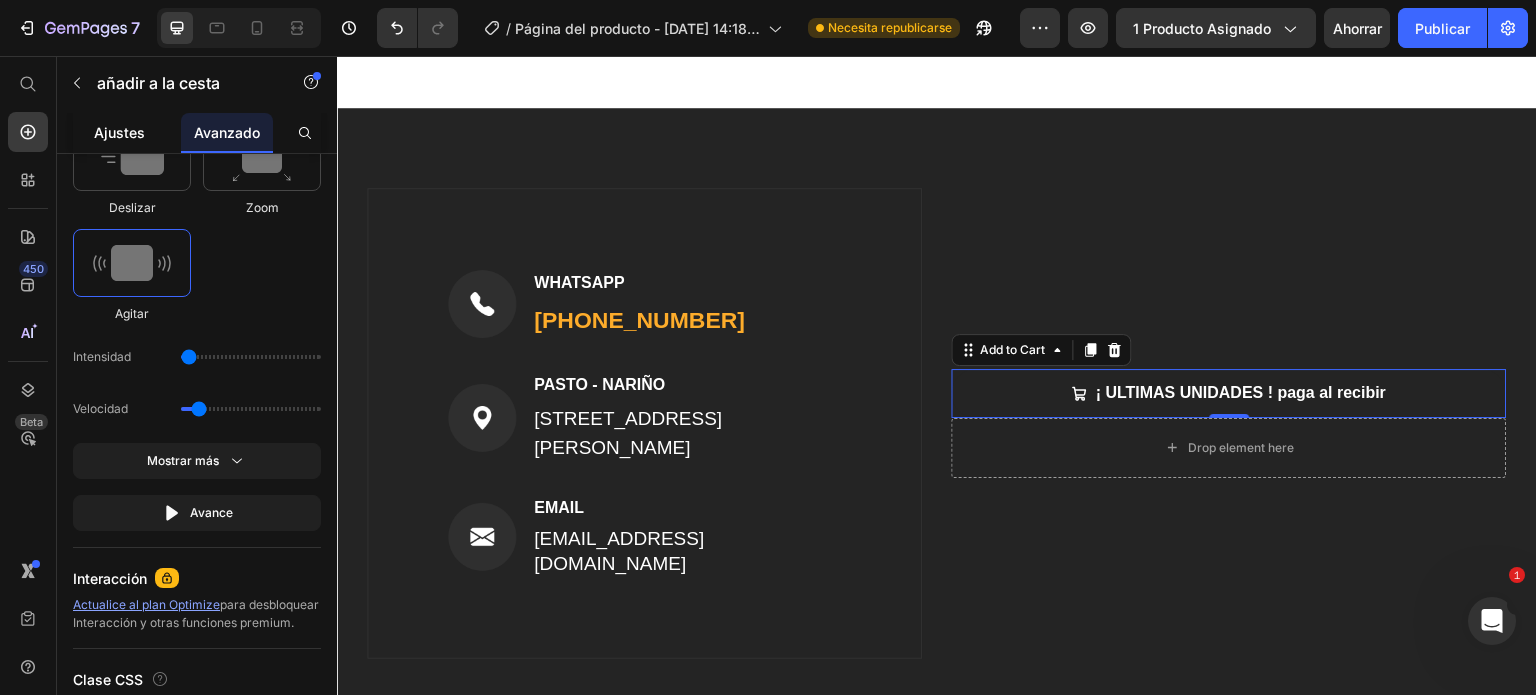 click on "Ajustes" at bounding box center [119, 132] 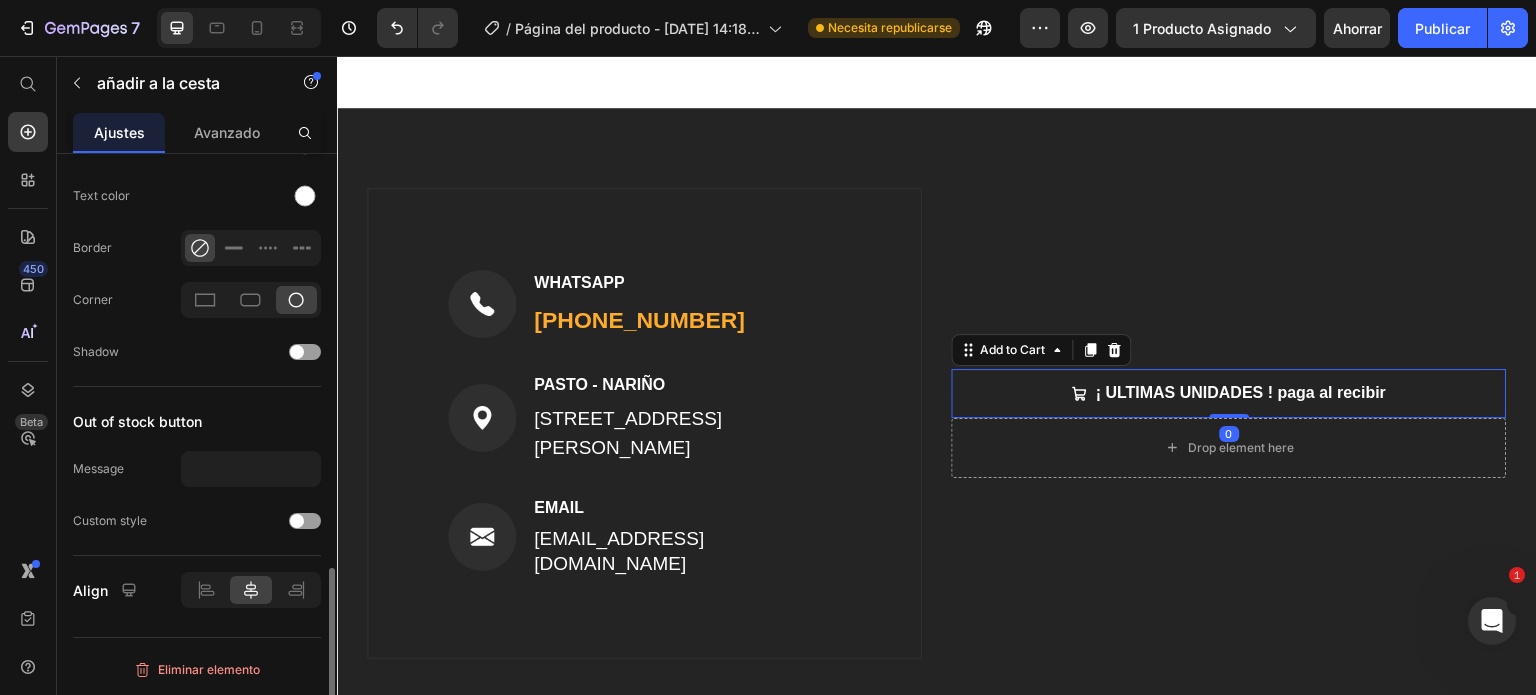 click on "Ajustes" at bounding box center [119, 132] 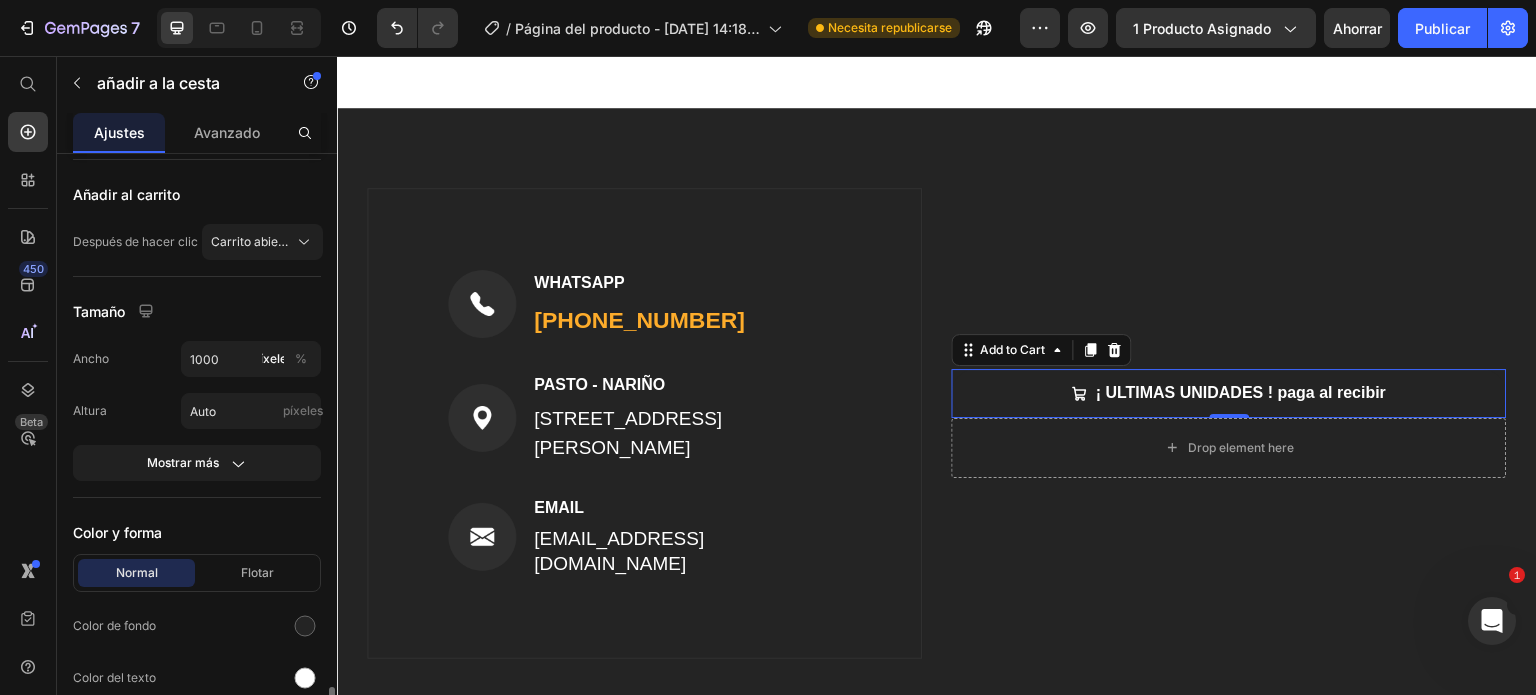 scroll, scrollTop: 1100, scrollLeft: 0, axis: vertical 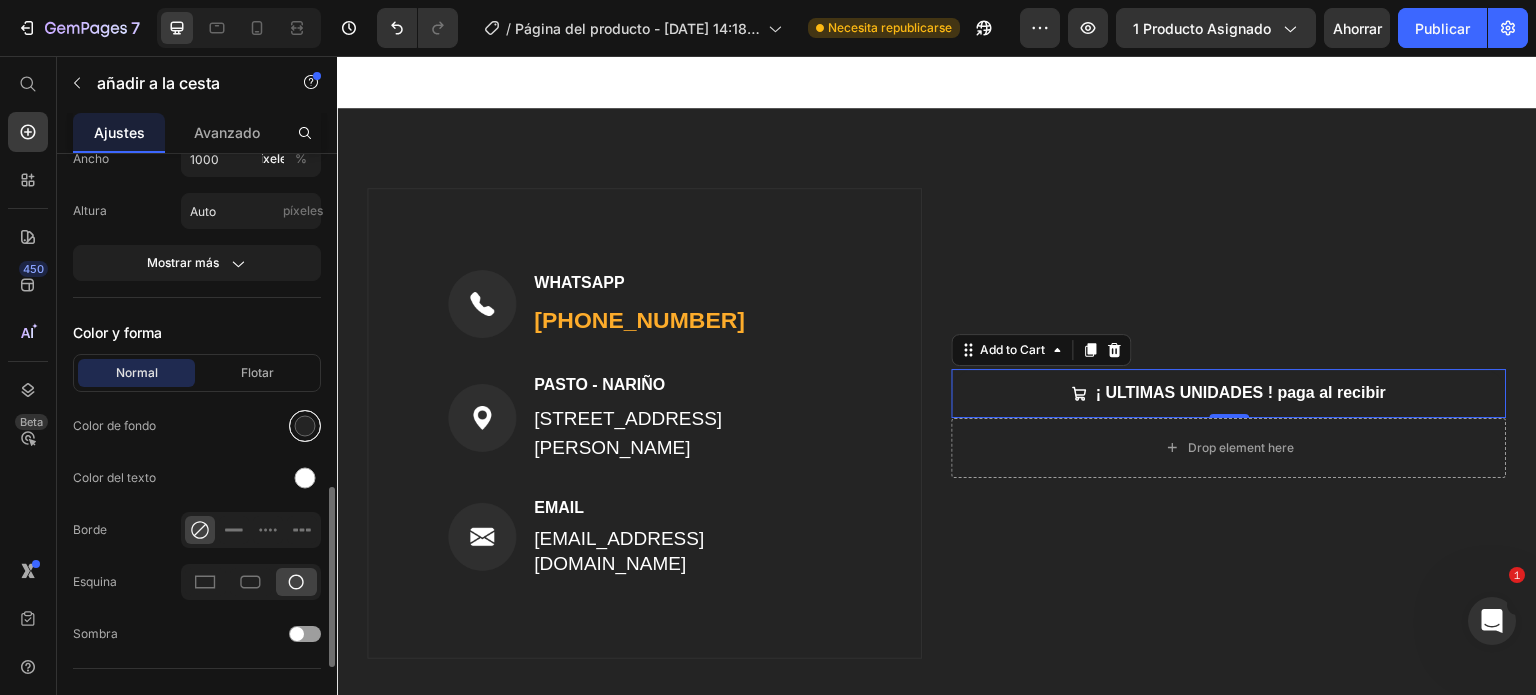 click at bounding box center [305, 426] 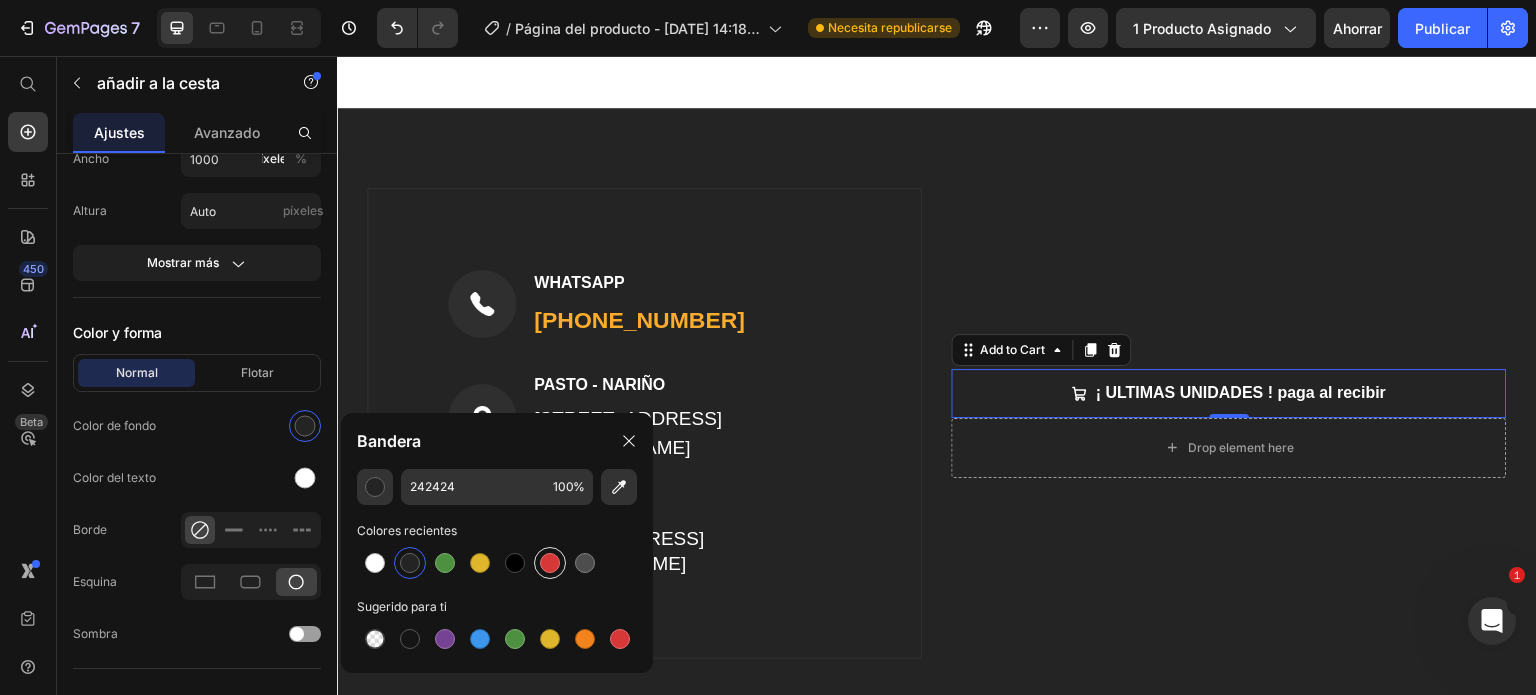 click at bounding box center (550, 563) 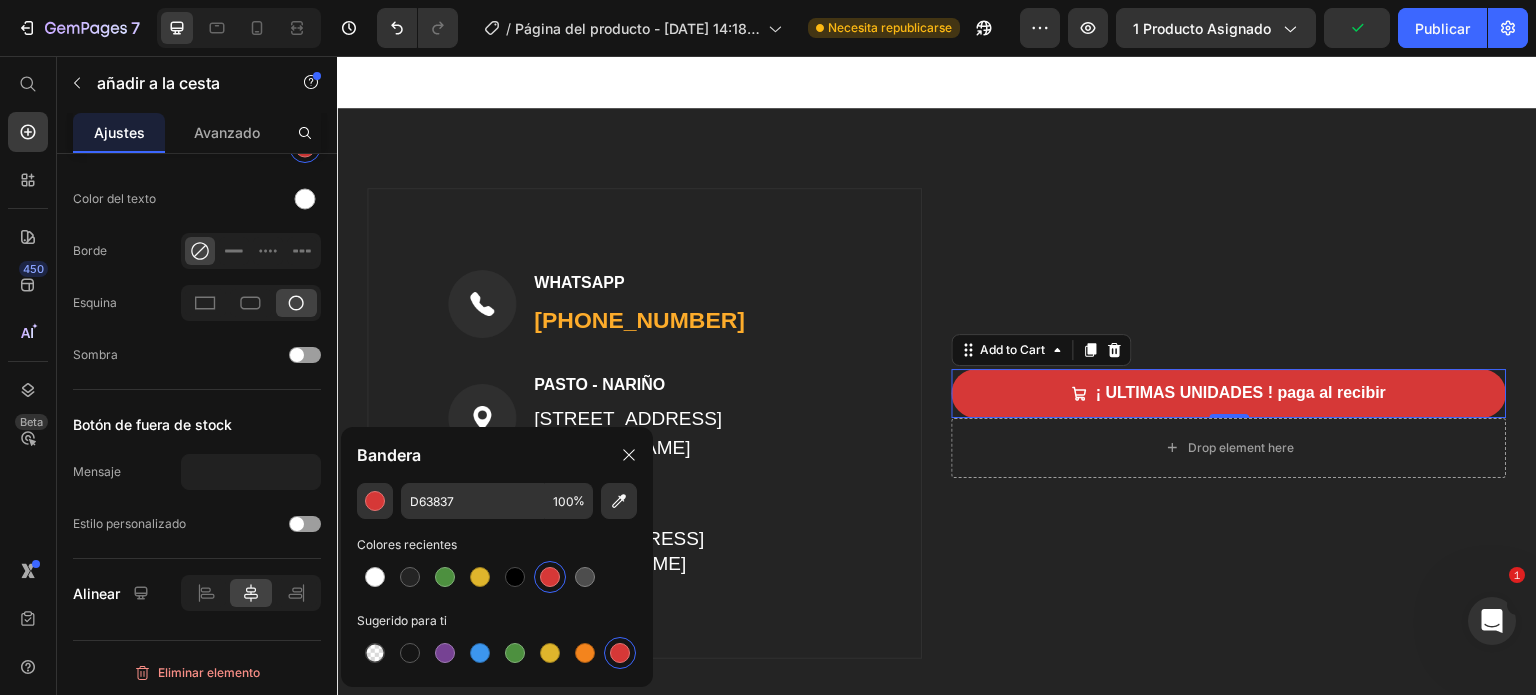 scroll, scrollTop: 879, scrollLeft: 0, axis: vertical 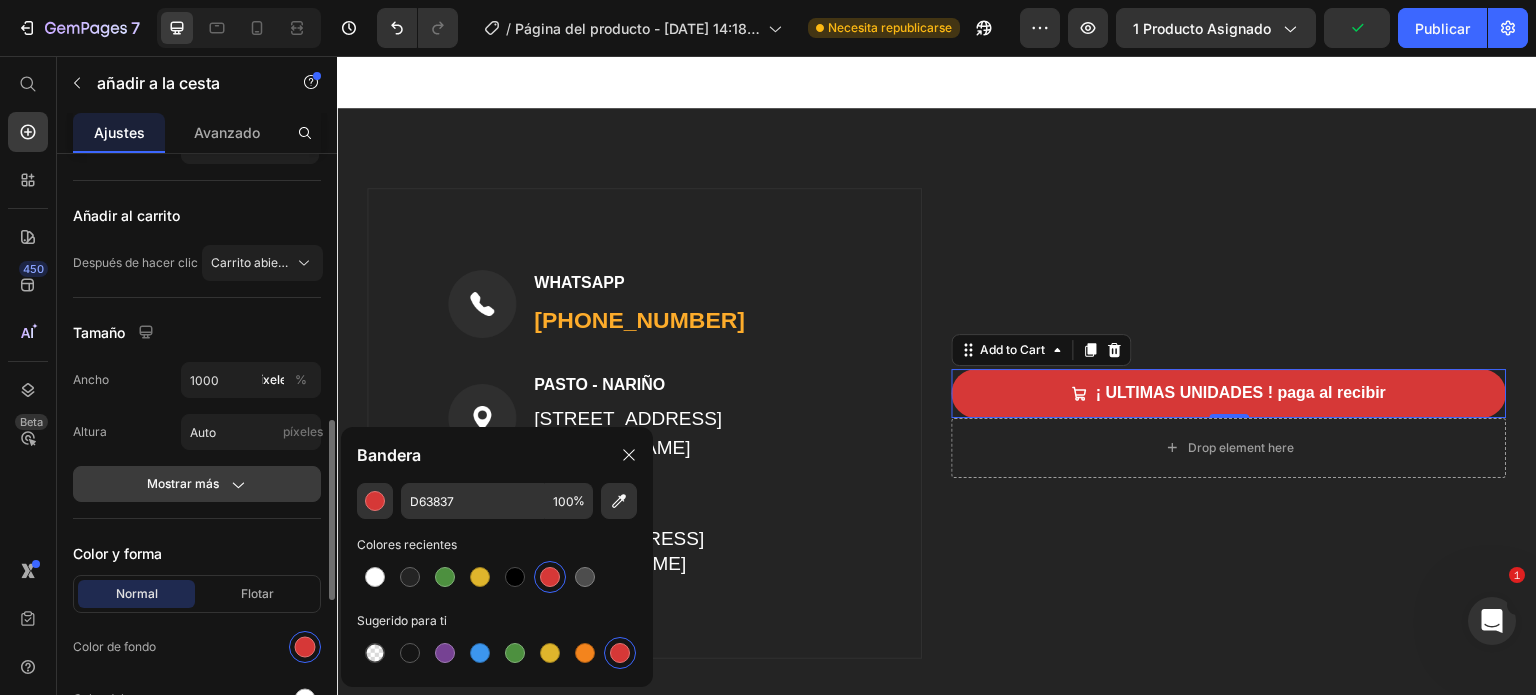 click on "Mostrar más" 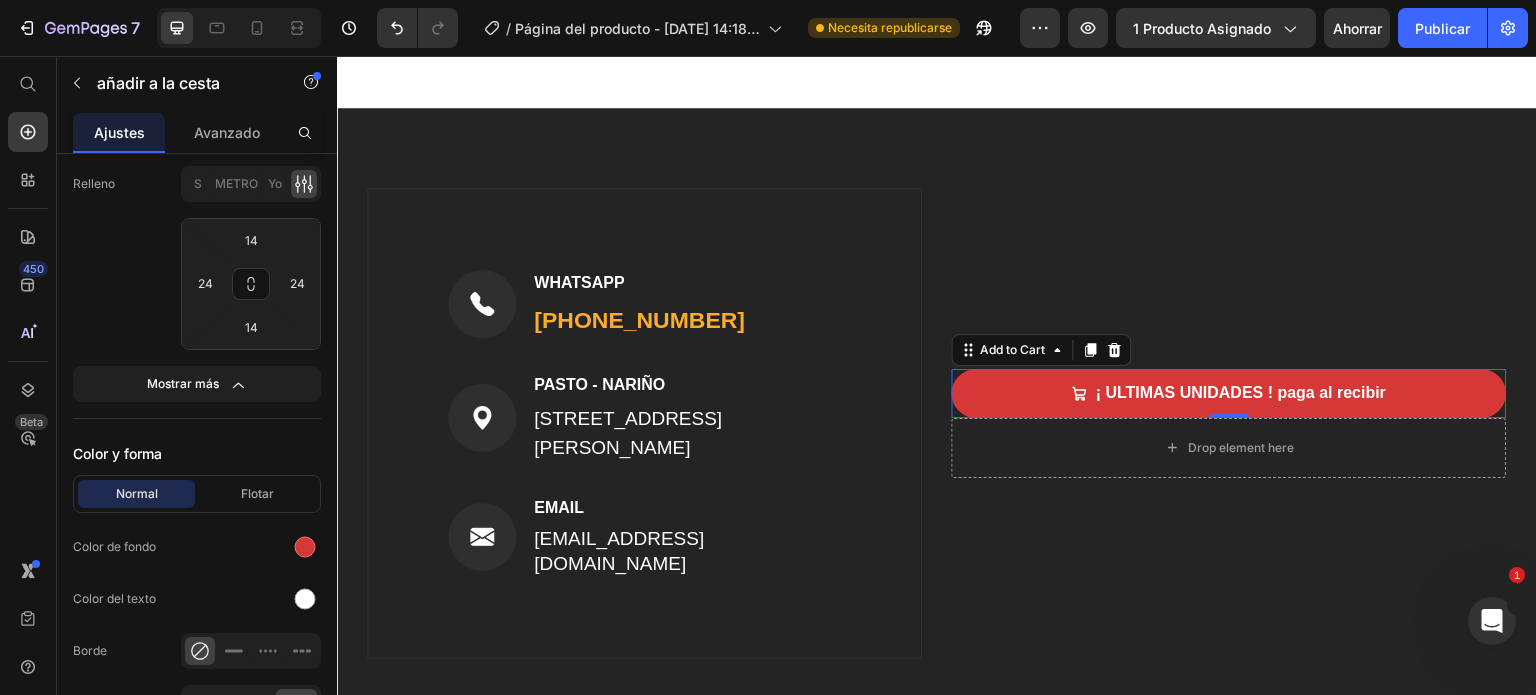 scroll, scrollTop: 1379, scrollLeft: 0, axis: vertical 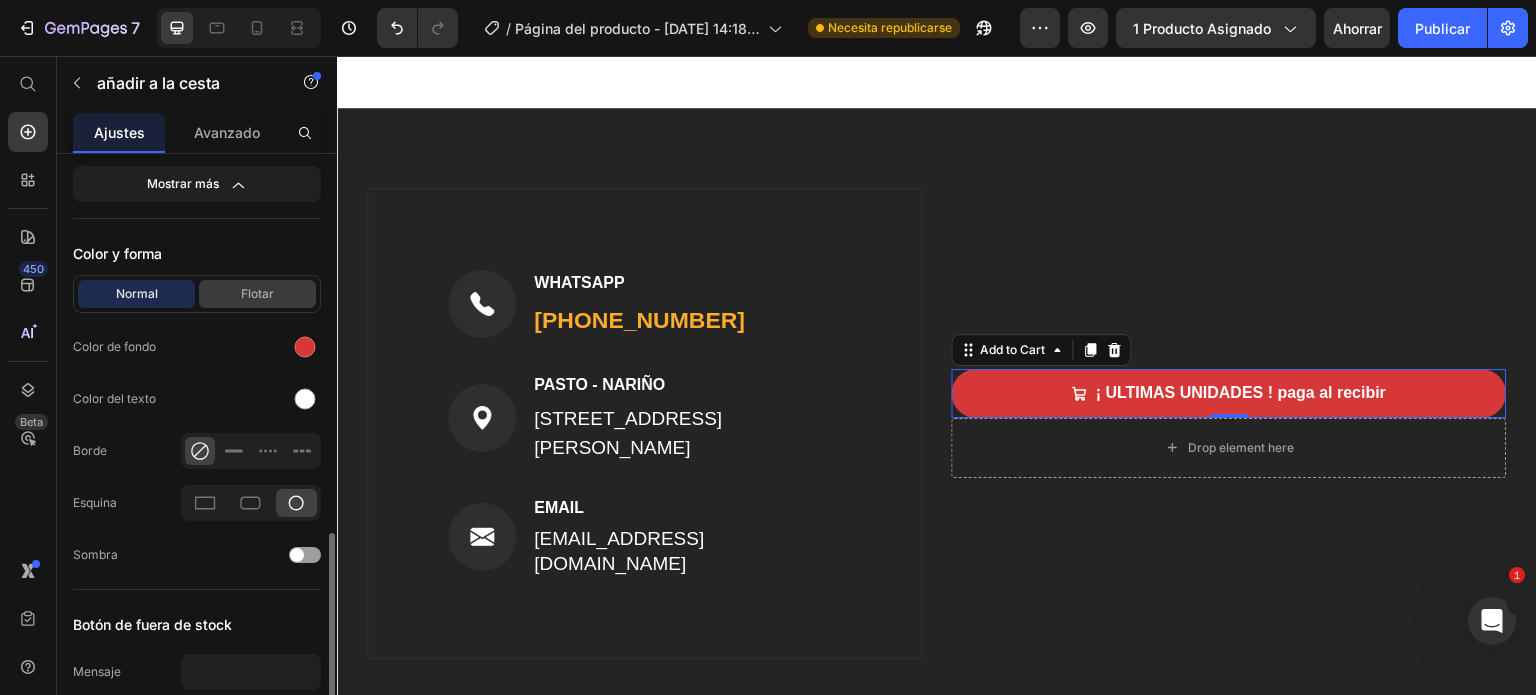 click on "Flotar" at bounding box center (257, 294) 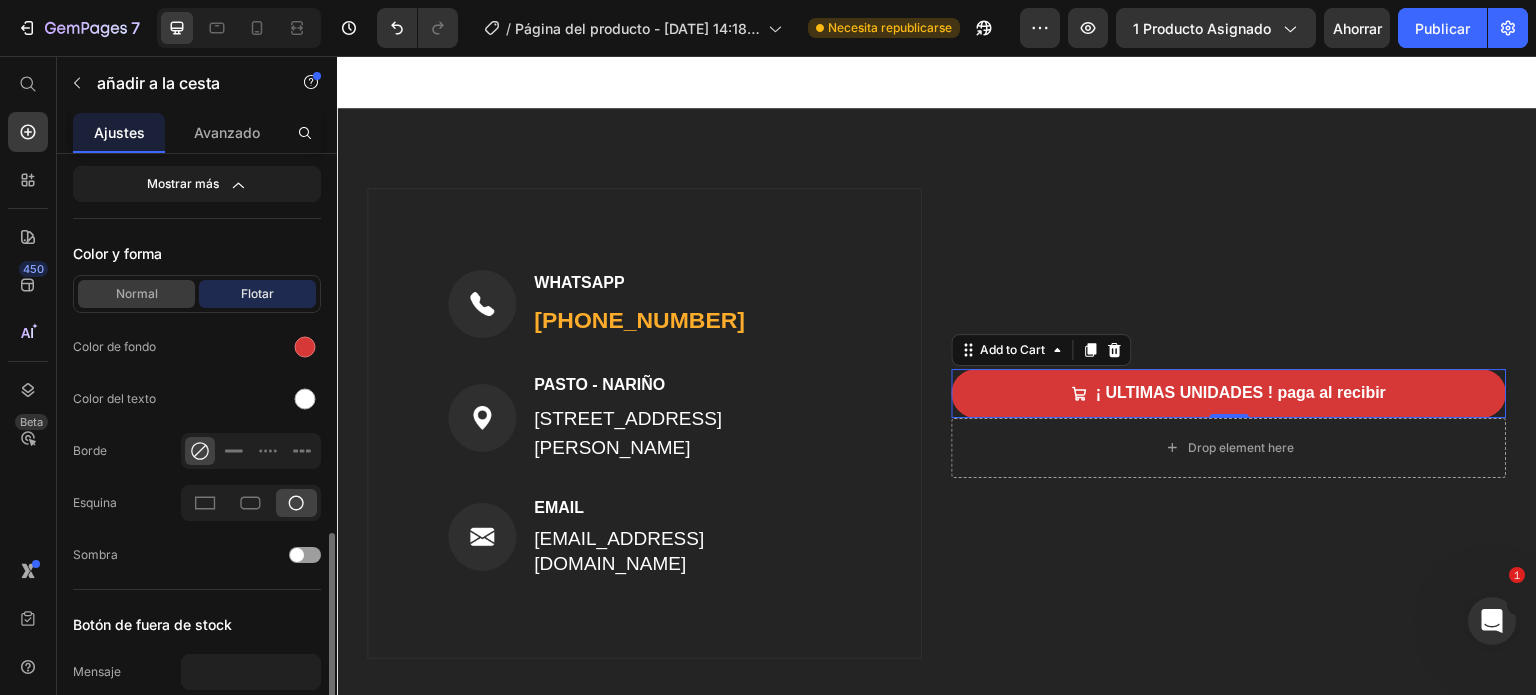 click on "Normal" at bounding box center (137, 293) 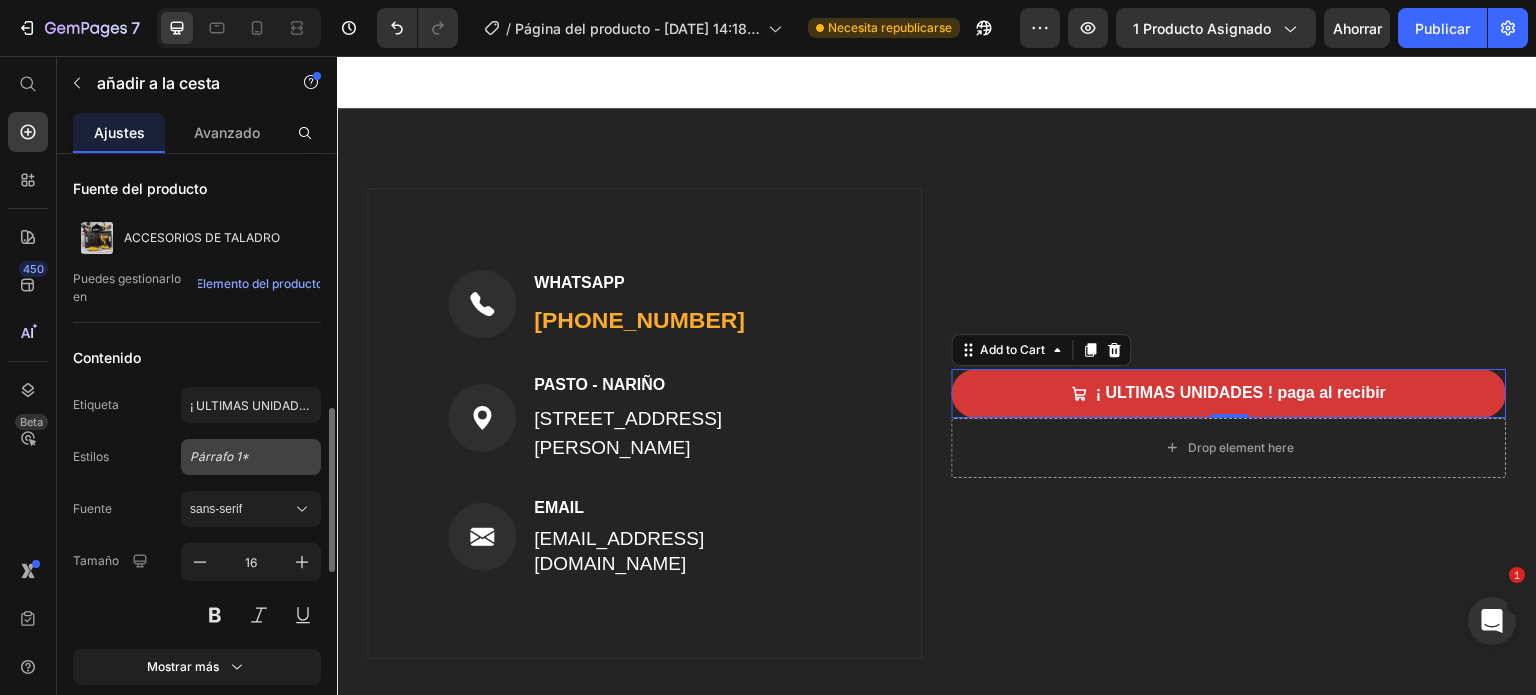 scroll, scrollTop: 200, scrollLeft: 0, axis: vertical 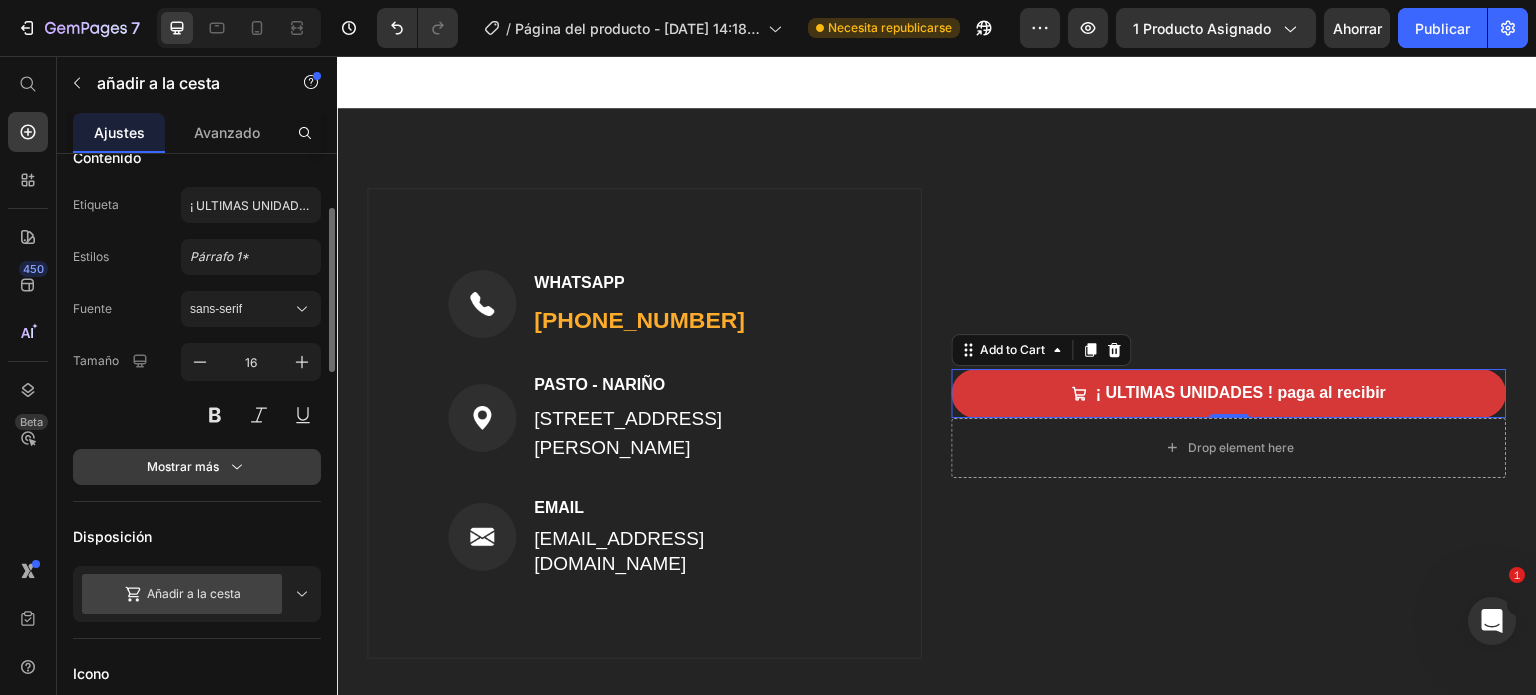 click 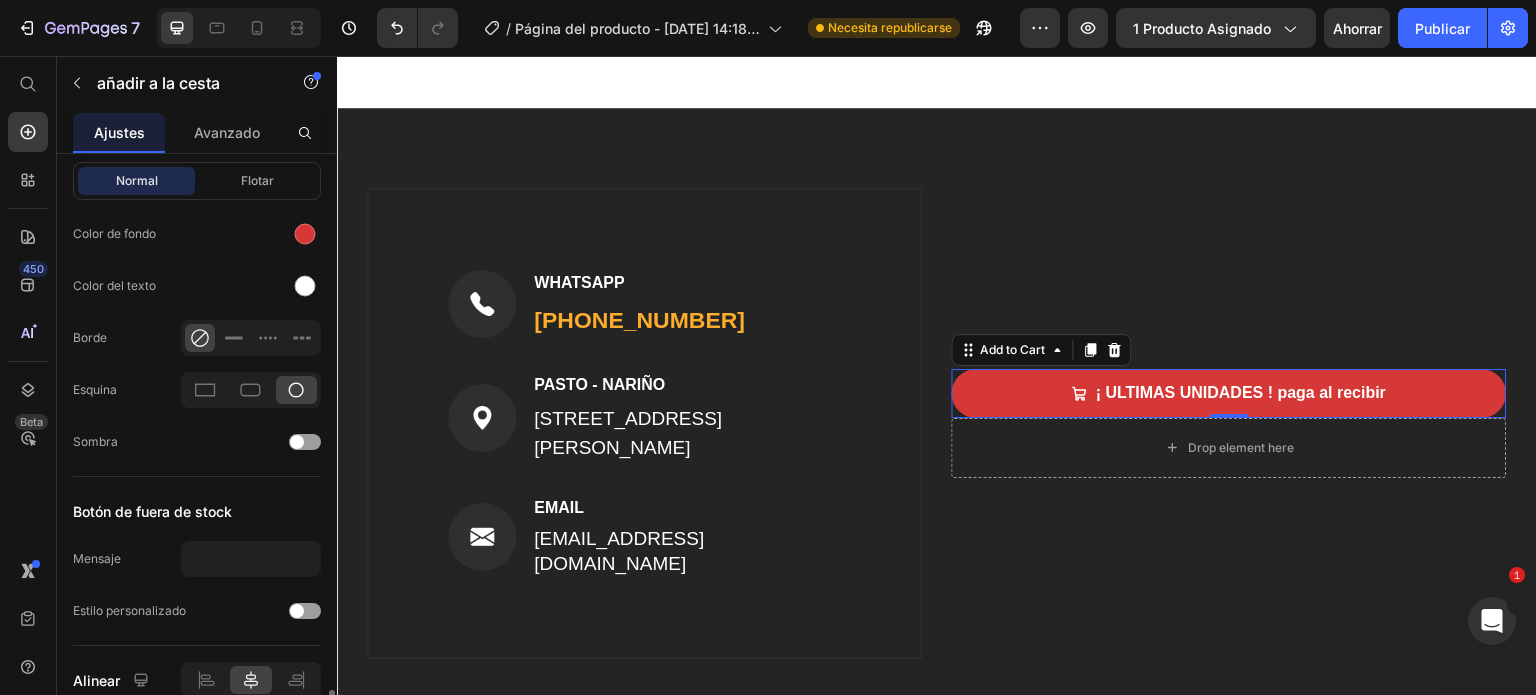 scroll, scrollTop: 1787, scrollLeft: 0, axis: vertical 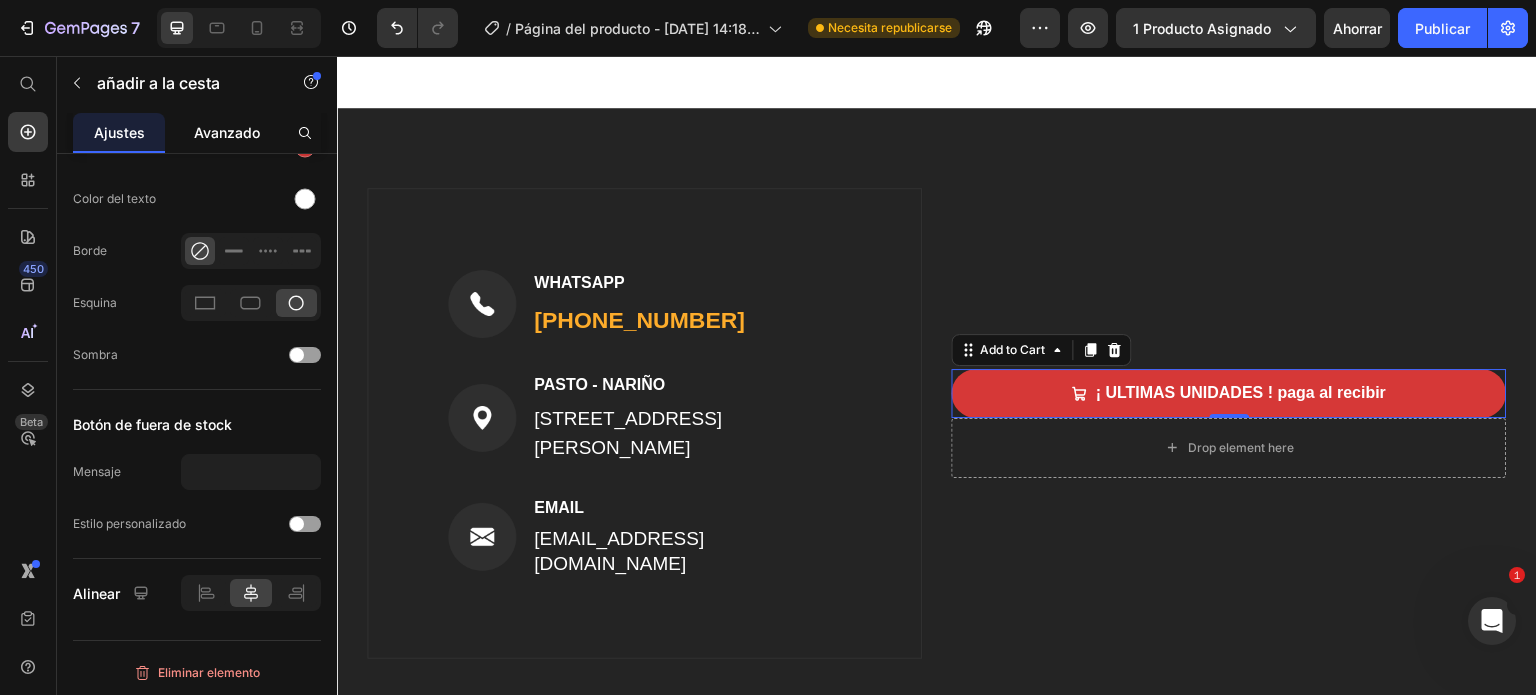 click on "Avanzado" 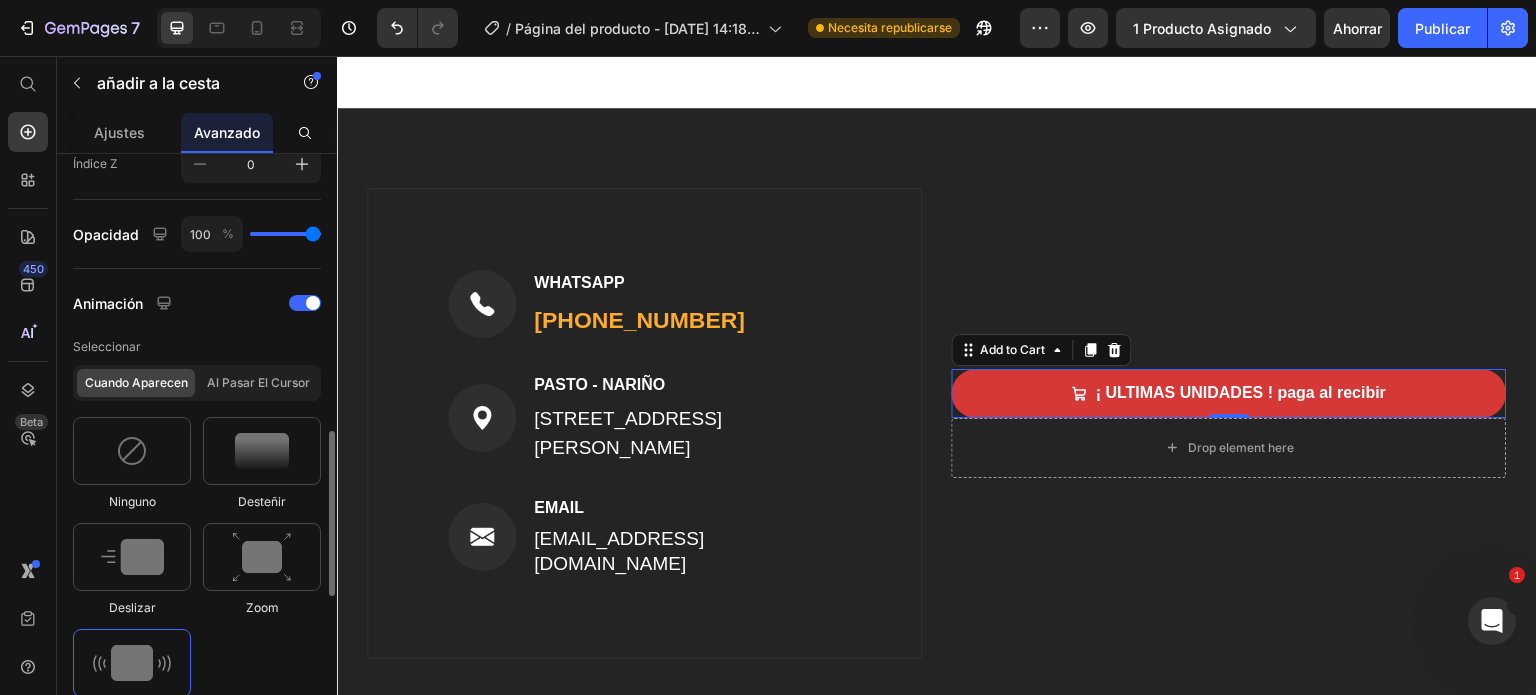 scroll, scrollTop: 1100, scrollLeft: 0, axis: vertical 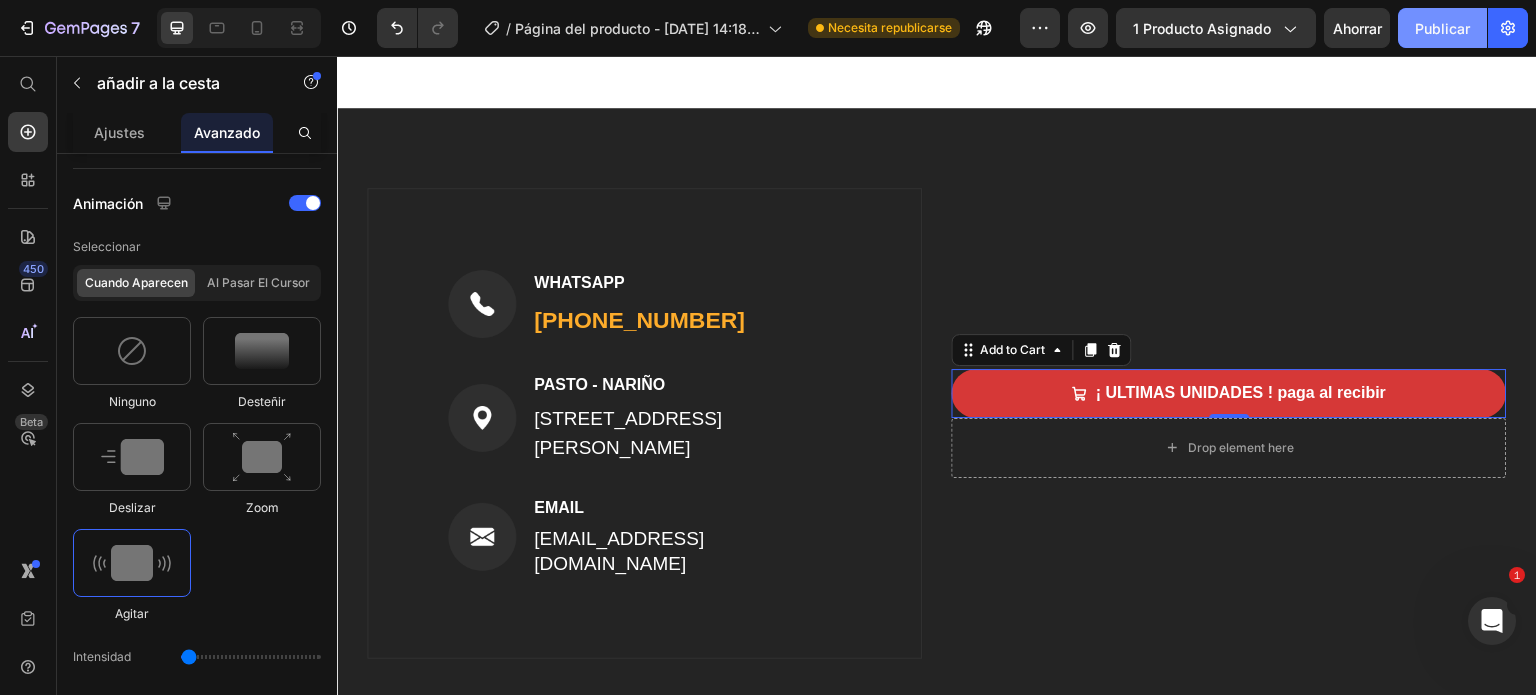 click on "Publicar" at bounding box center [1442, 28] 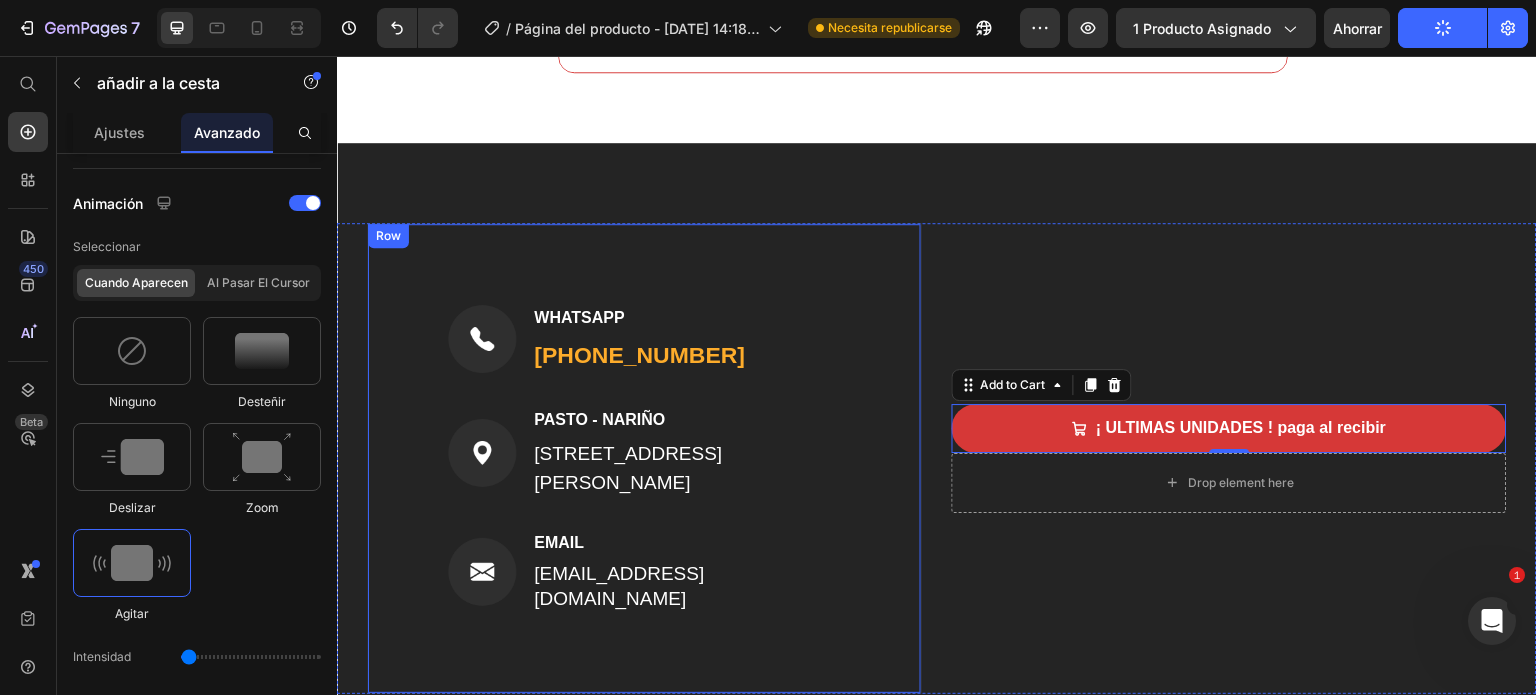 scroll, scrollTop: 7911, scrollLeft: 0, axis: vertical 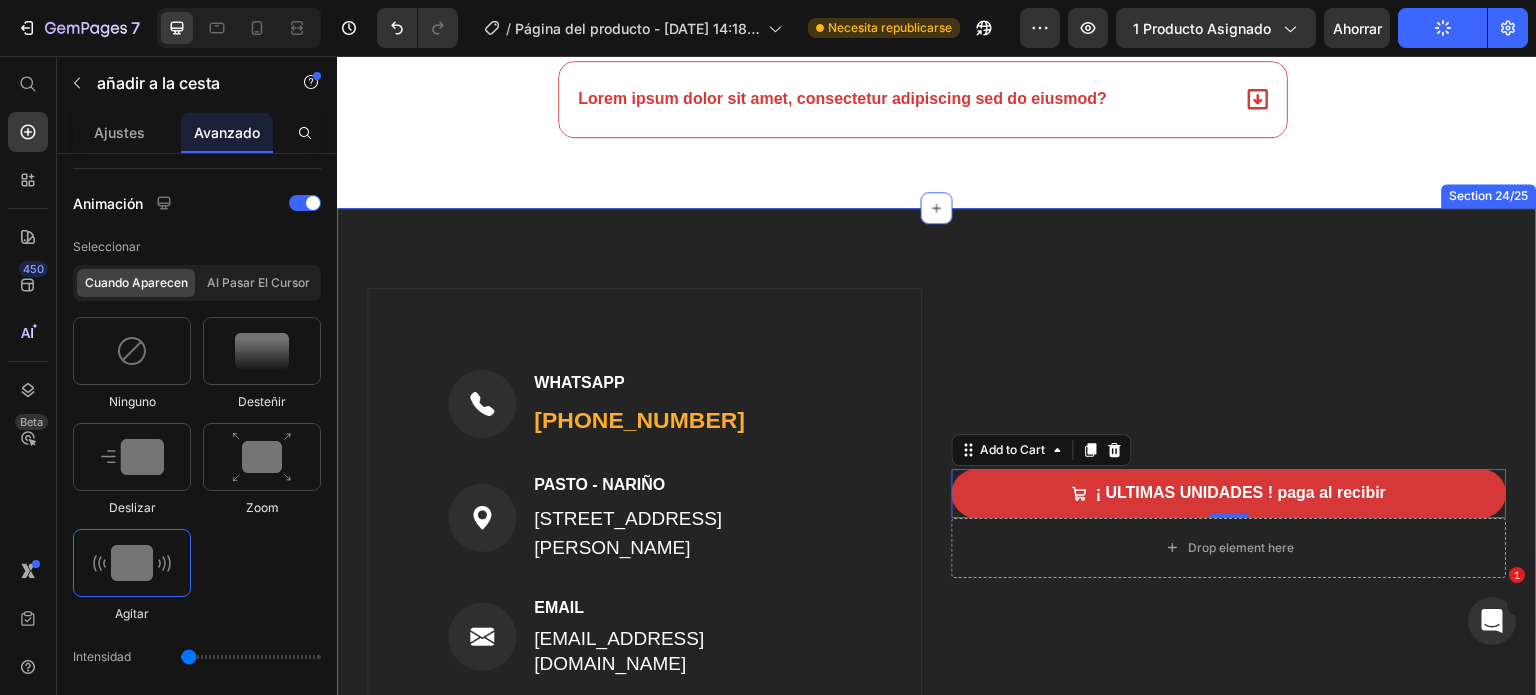 click on "Image WHATSAPP Text block [PHONE_NUMBER] Text block Row Image PASTO - NARIÑO Text block [STREET_ADDRESS][PERSON_NAME] Text block Row Image EMAIL Text block [EMAIL_ADDRESS][DOMAIN_NAME] Text block Row Row
¡ ULTIMAS UNIDADES ! paga al recibir Add to Cart   0
Drop element here Product Row Shipping policy Text block Refunds Text block Privacy Policy Text block Row Copyright © 2022 GemThemes Text block Image Row Section 24/25" at bounding box center (937, 537) 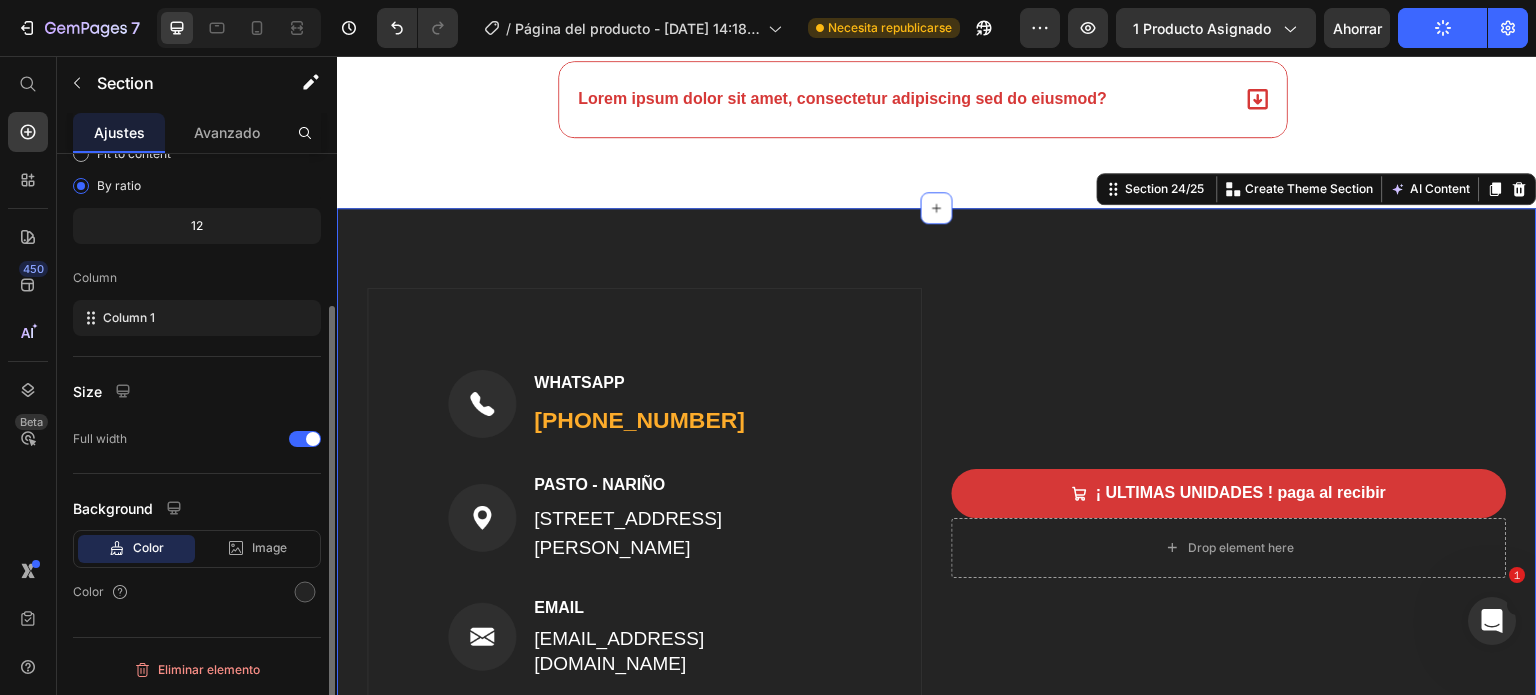 scroll, scrollTop: 0, scrollLeft: 0, axis: both 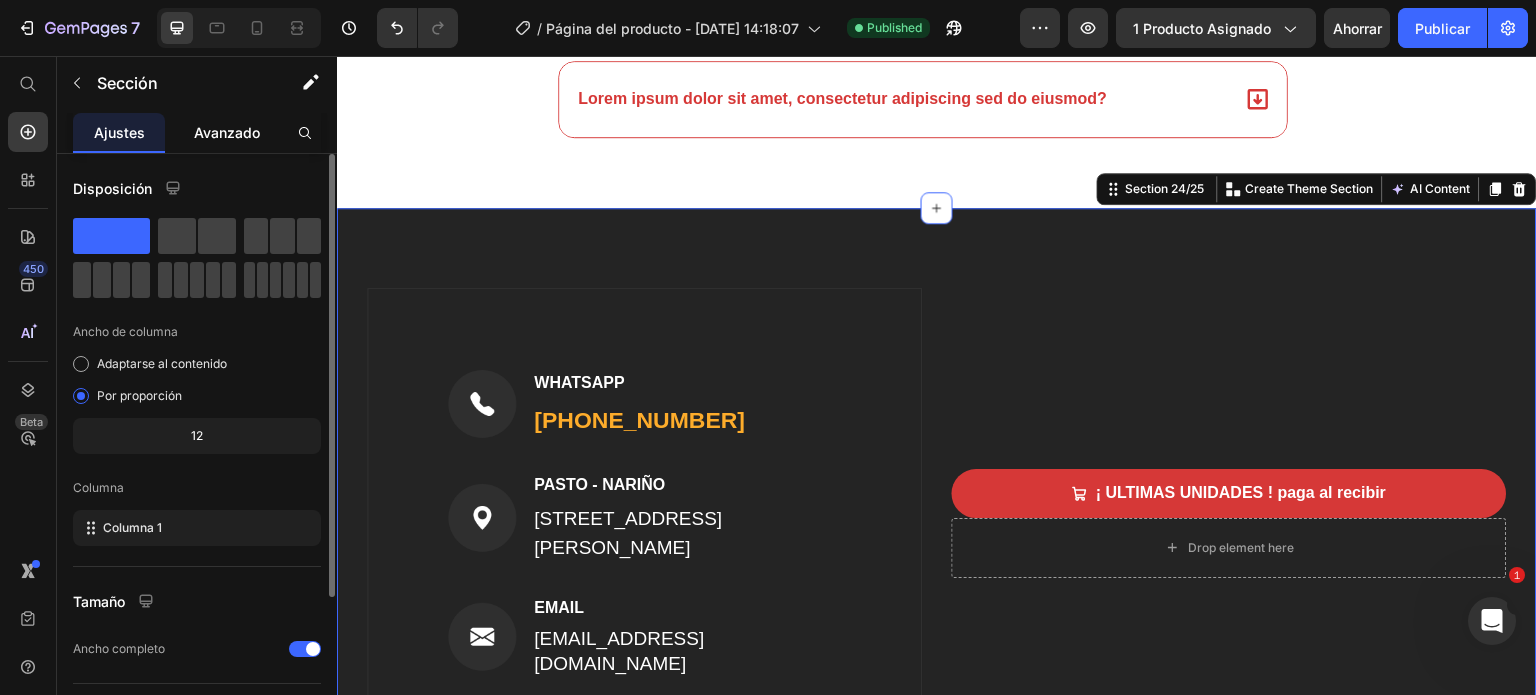 click on "Avanzado" at bounding box center [227, 132] 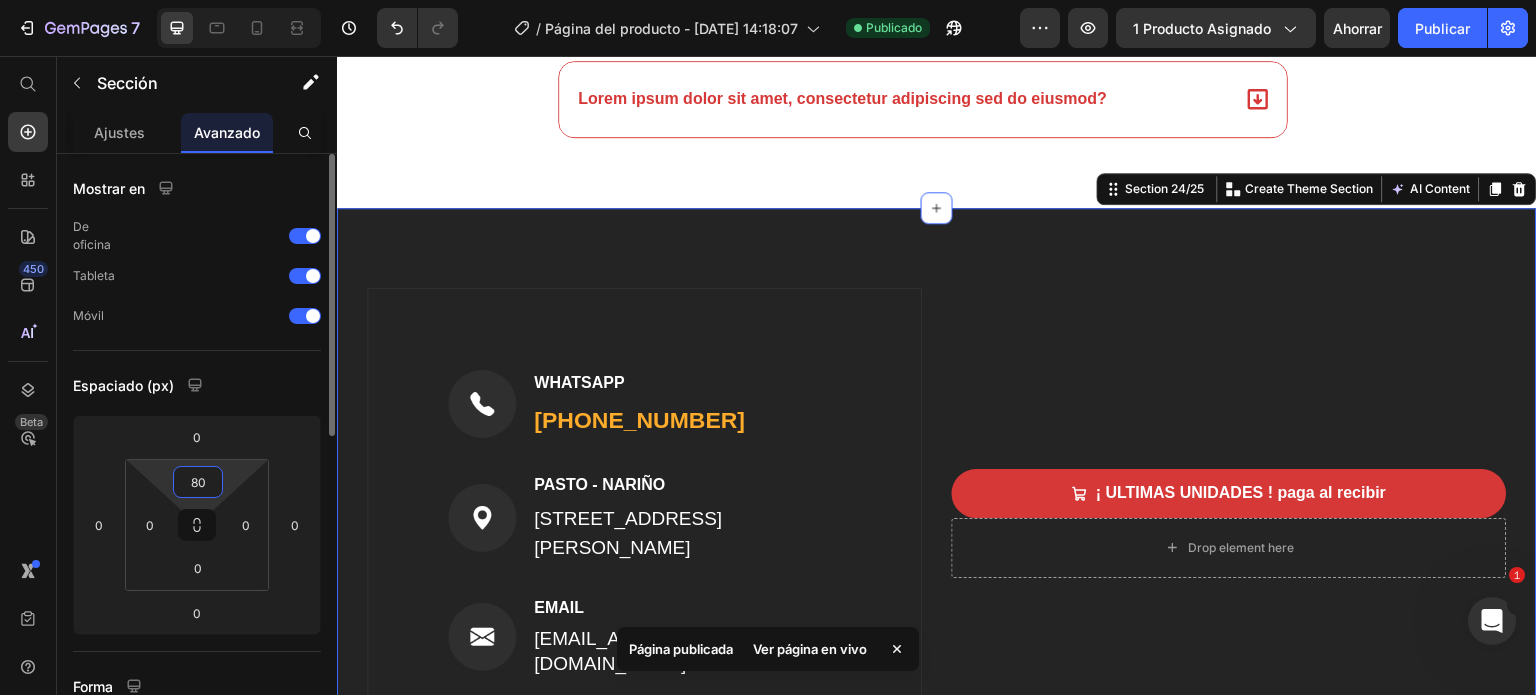 click on "80" at bounding box center [198, 482] 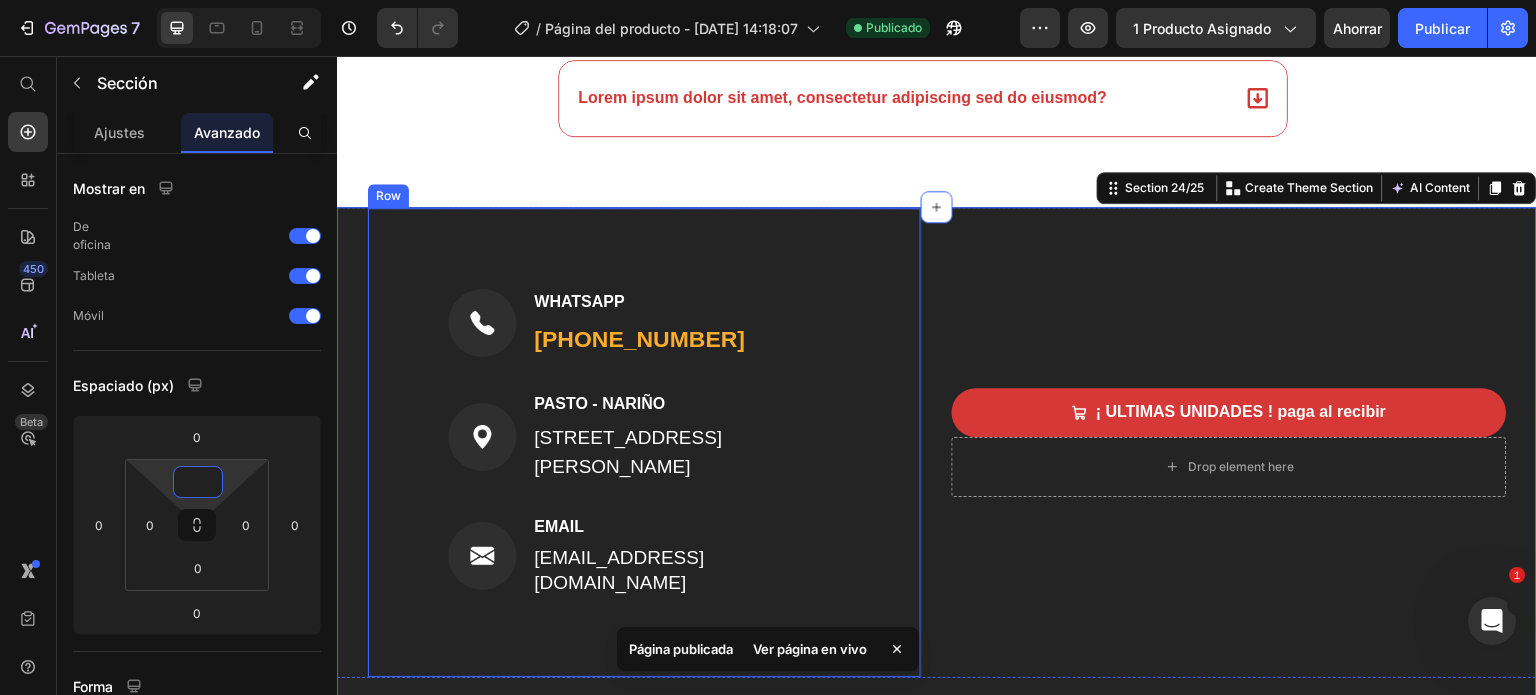 scroll, scrollTop: 8111, scrollLeft: 0, axis: vertical 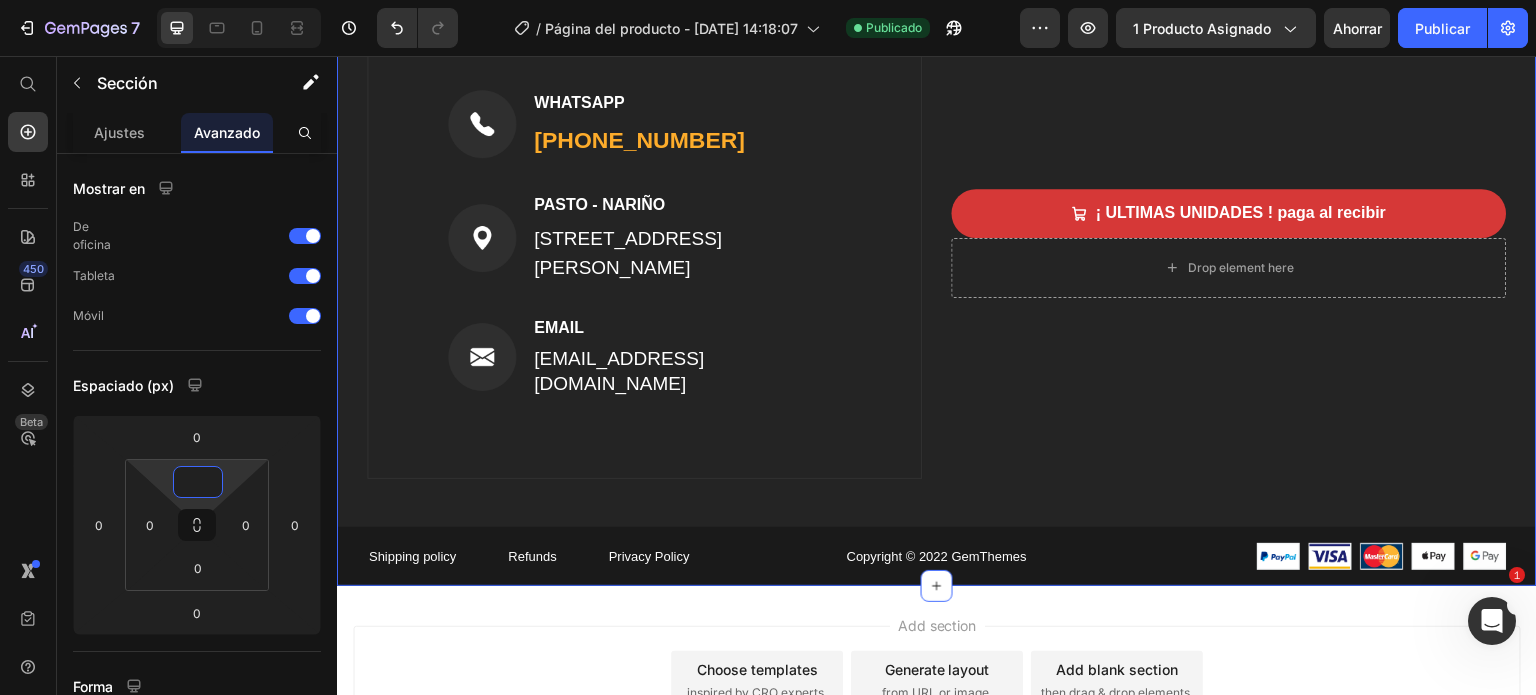 click on "Image WHATSAPP Text block [PHONE_NUMBER] Text block Row Image PASTO - NARIÑO Text block [STREET_ADDRESS][PERSON_NAME] Text block Row Image EMAIL Text block [EMAIL_ADDRESS][DOMAIN_NAME] Text block Row Row
¡ ULTIMAS UNIDADES ! paga al recibir Add to Cart
Drop element here Product Row Shipping policy Text block Refunds Text block Privacy Policy Text block Row Copyright © 2022 GemThemes Text block Image Row" at bounding box center (937, 297) 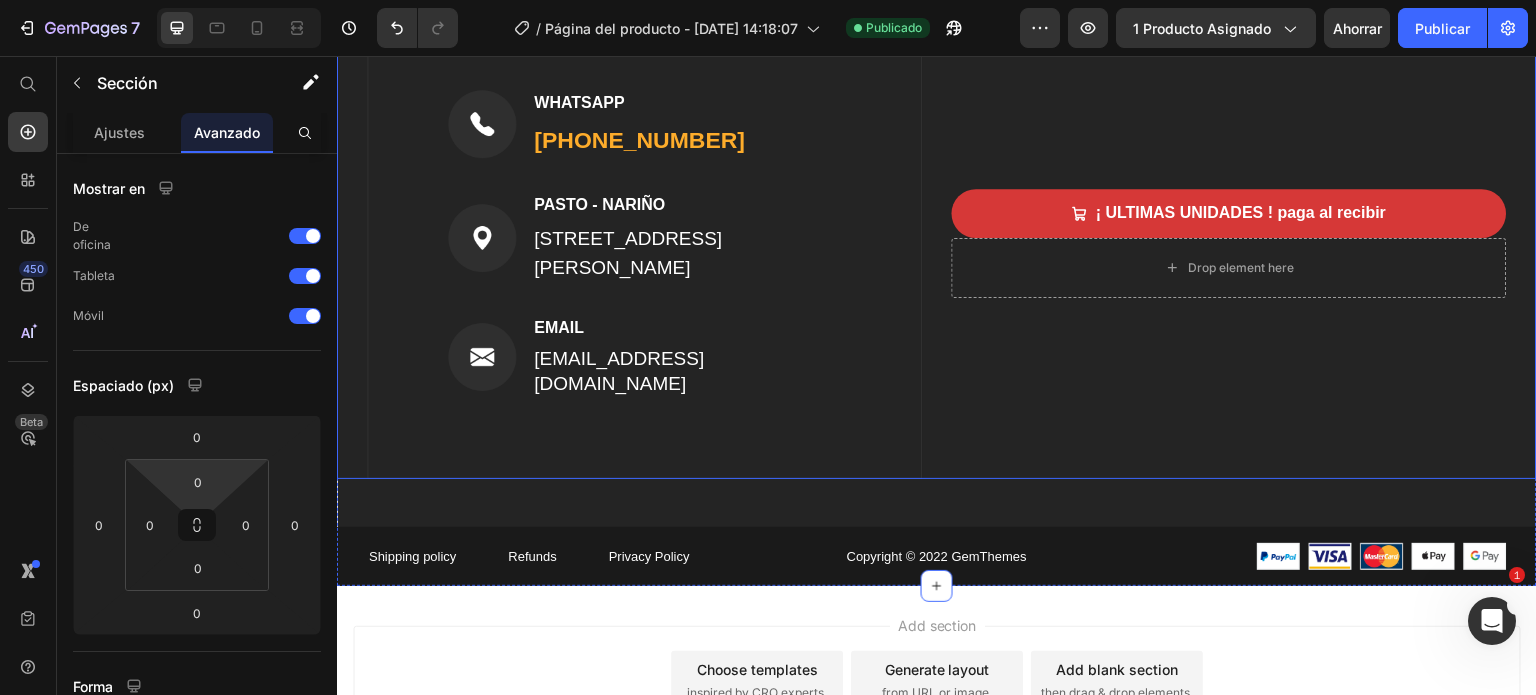scroll, scrollTop: 7911, scrollLeft: 0, axis: vertical 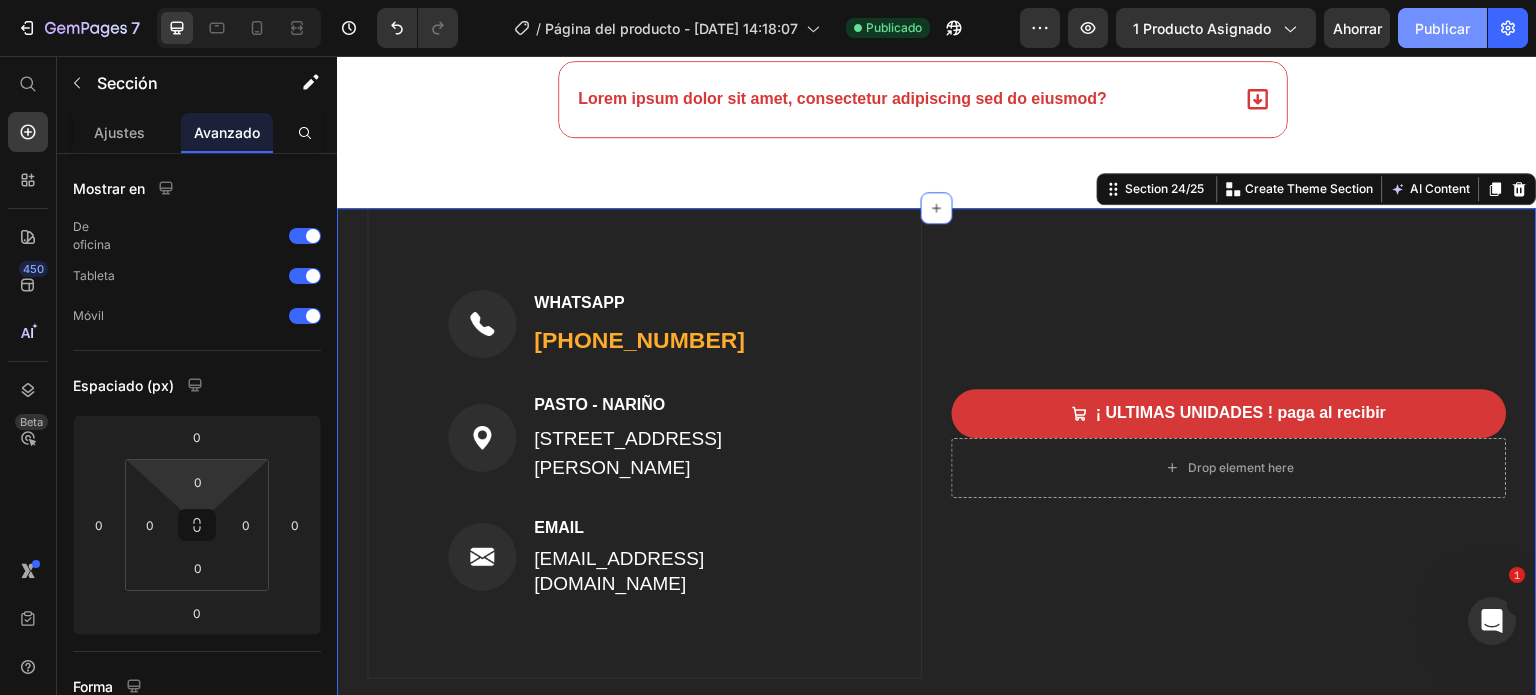 click on "Publicar" at bounding box center (1442, 28) 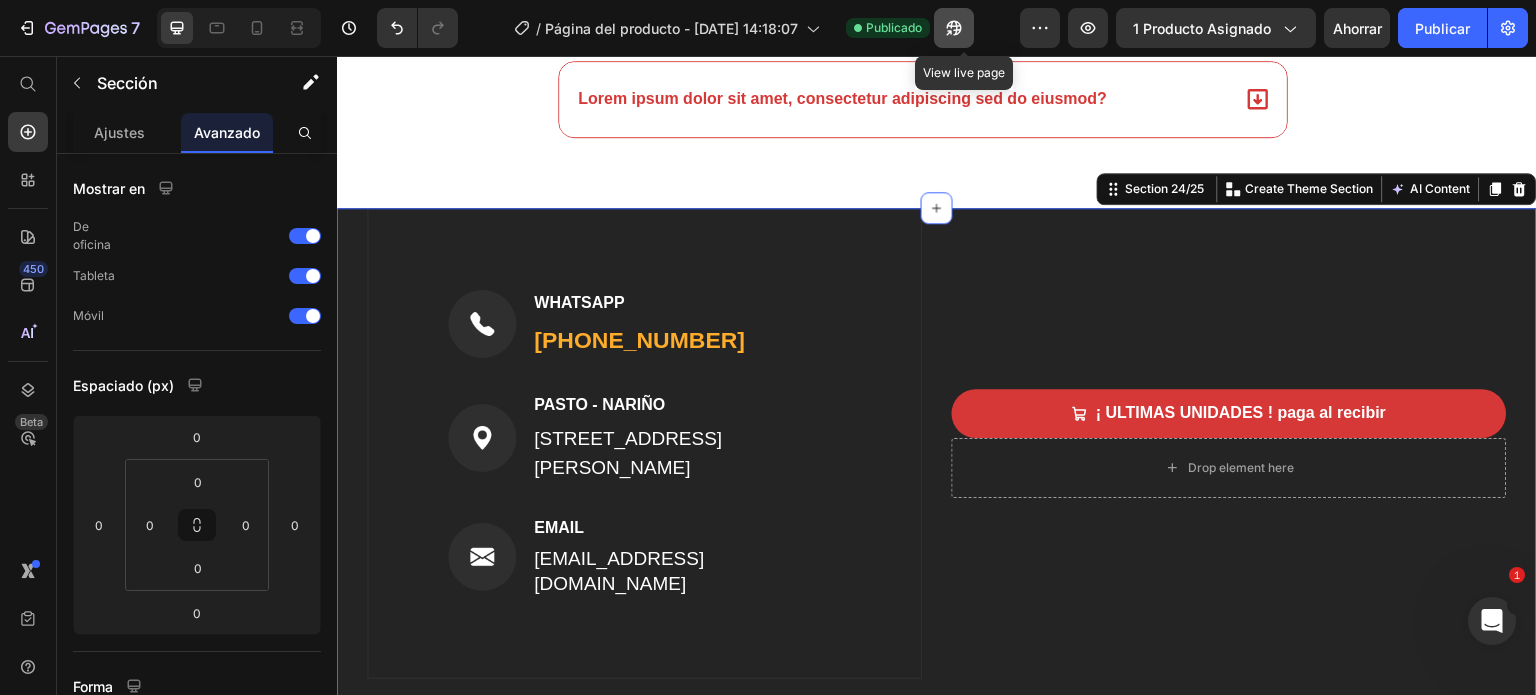 click 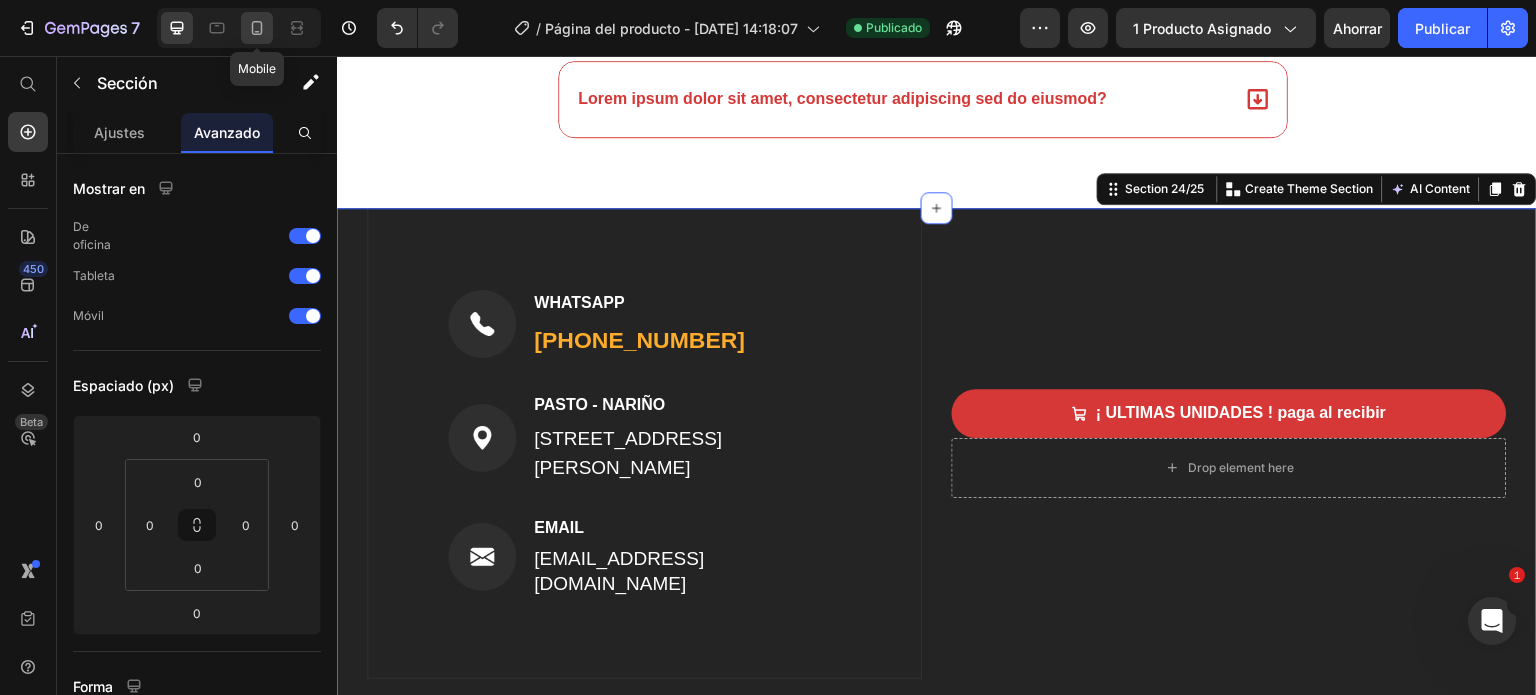 click 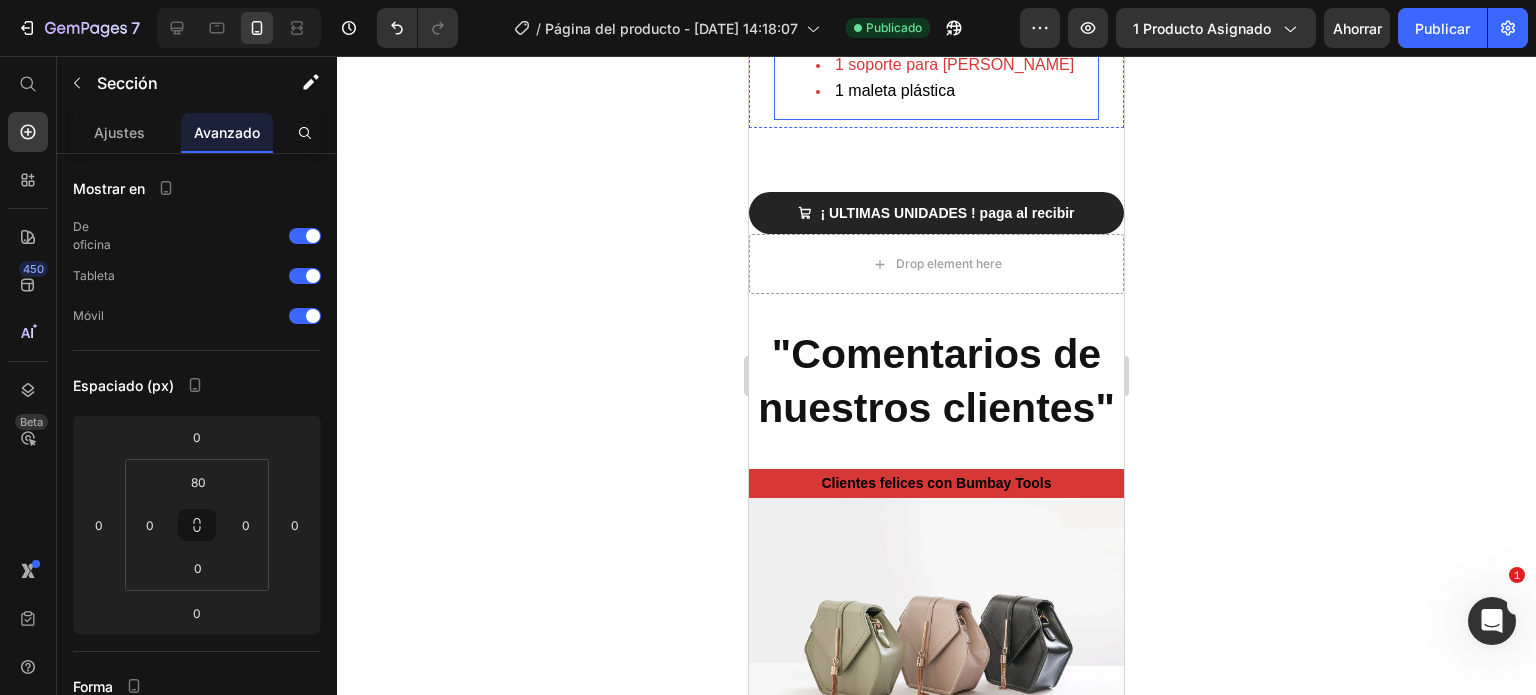 scroll, scrollTop: 4500, scrollLeft: 0, axis: vertical 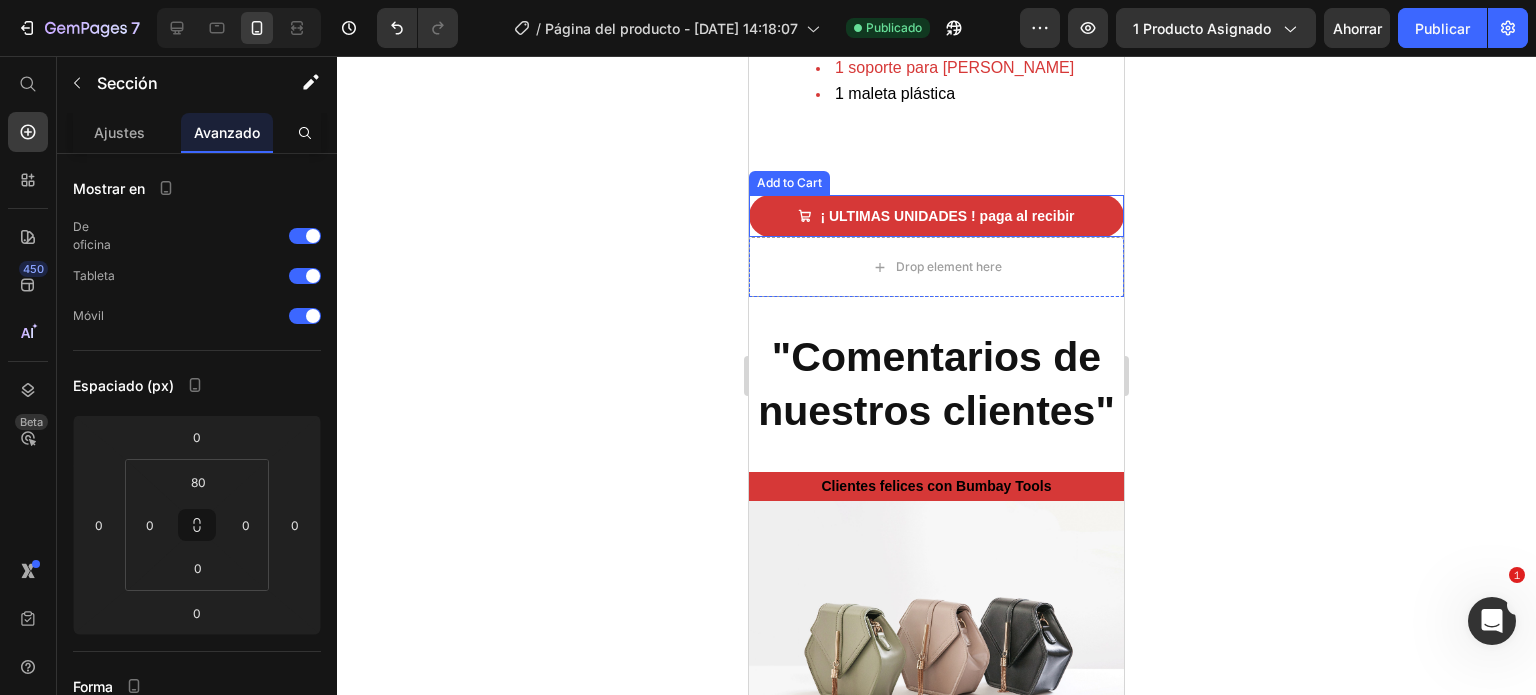 click on "¡ ULTIMAS UNIDADES ! paga al recibir" at bounding box center (936, 216) 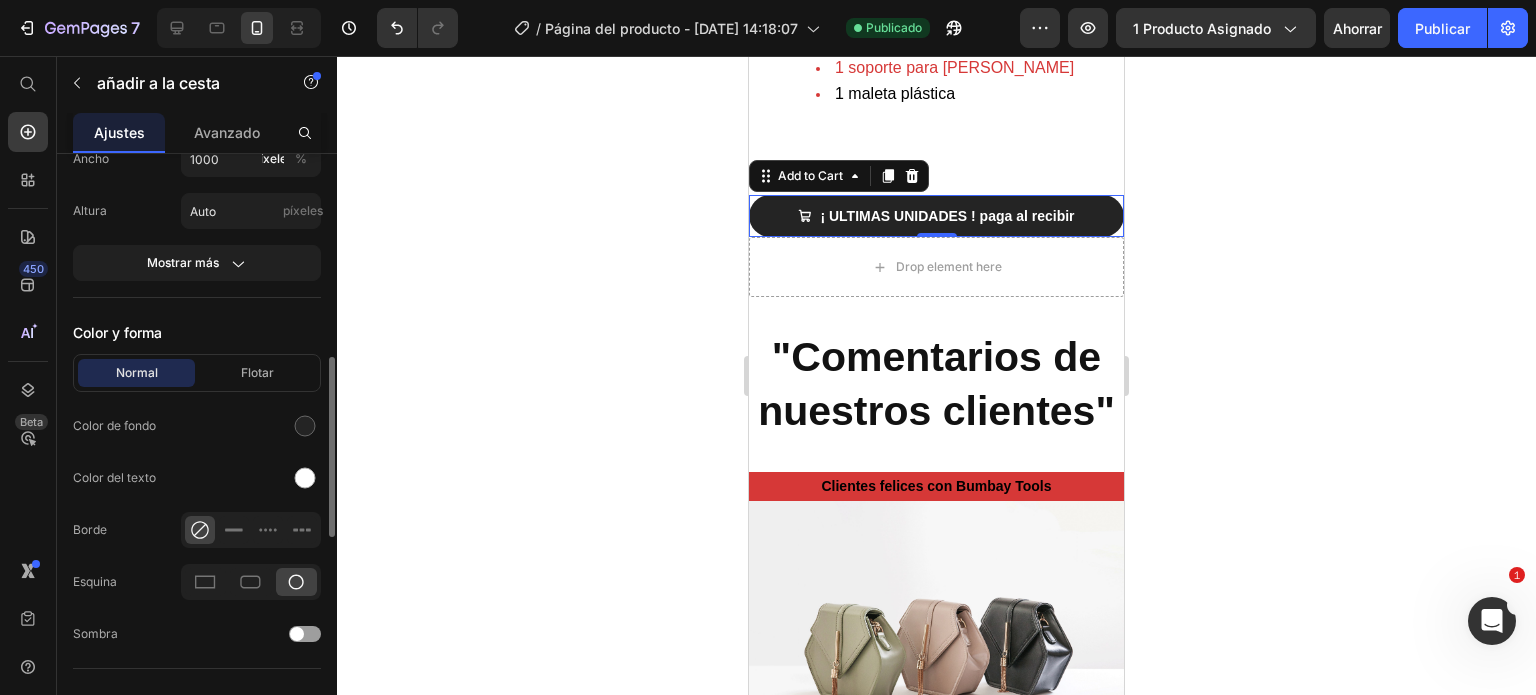 scroll, scrollTop: 1000, scrollLeft: 0, axis: vertical 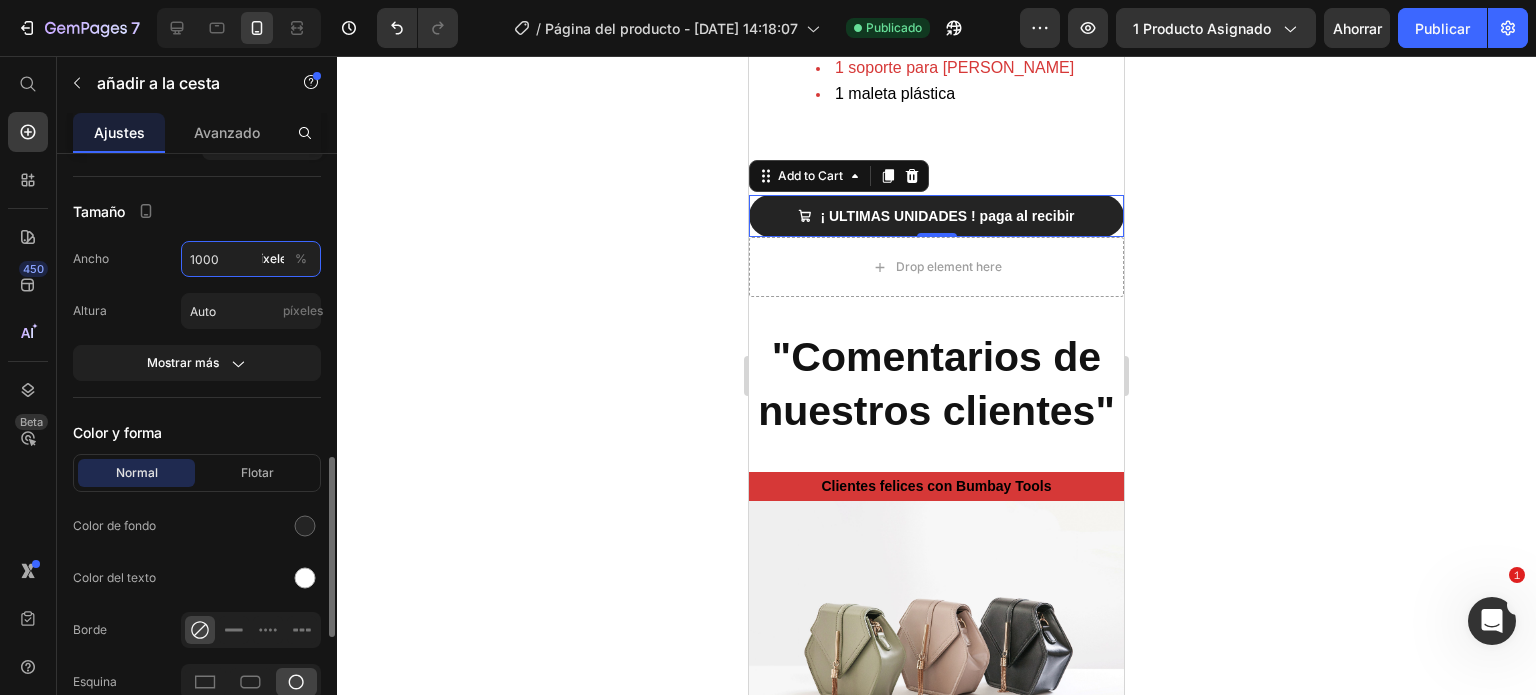 click on "1000" at bounding box center (251, 259) 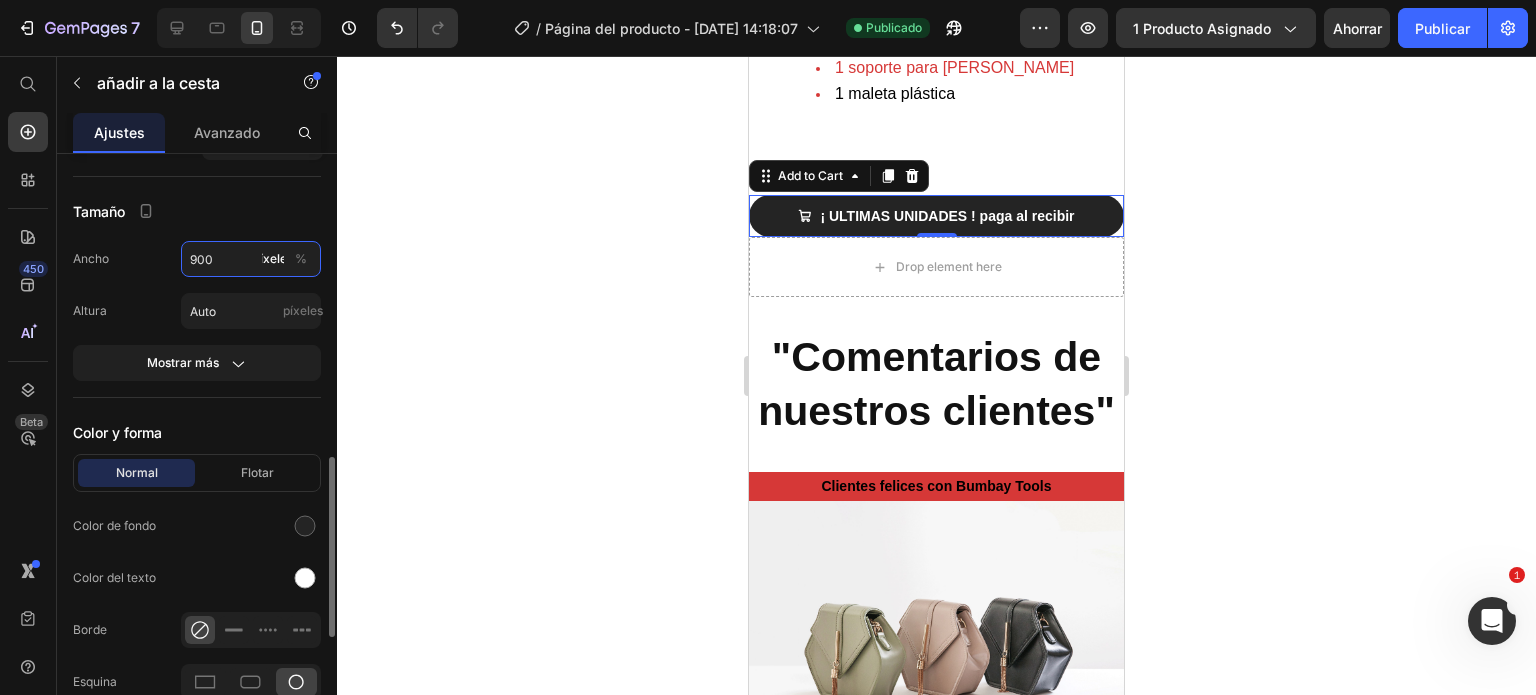 type on "900" 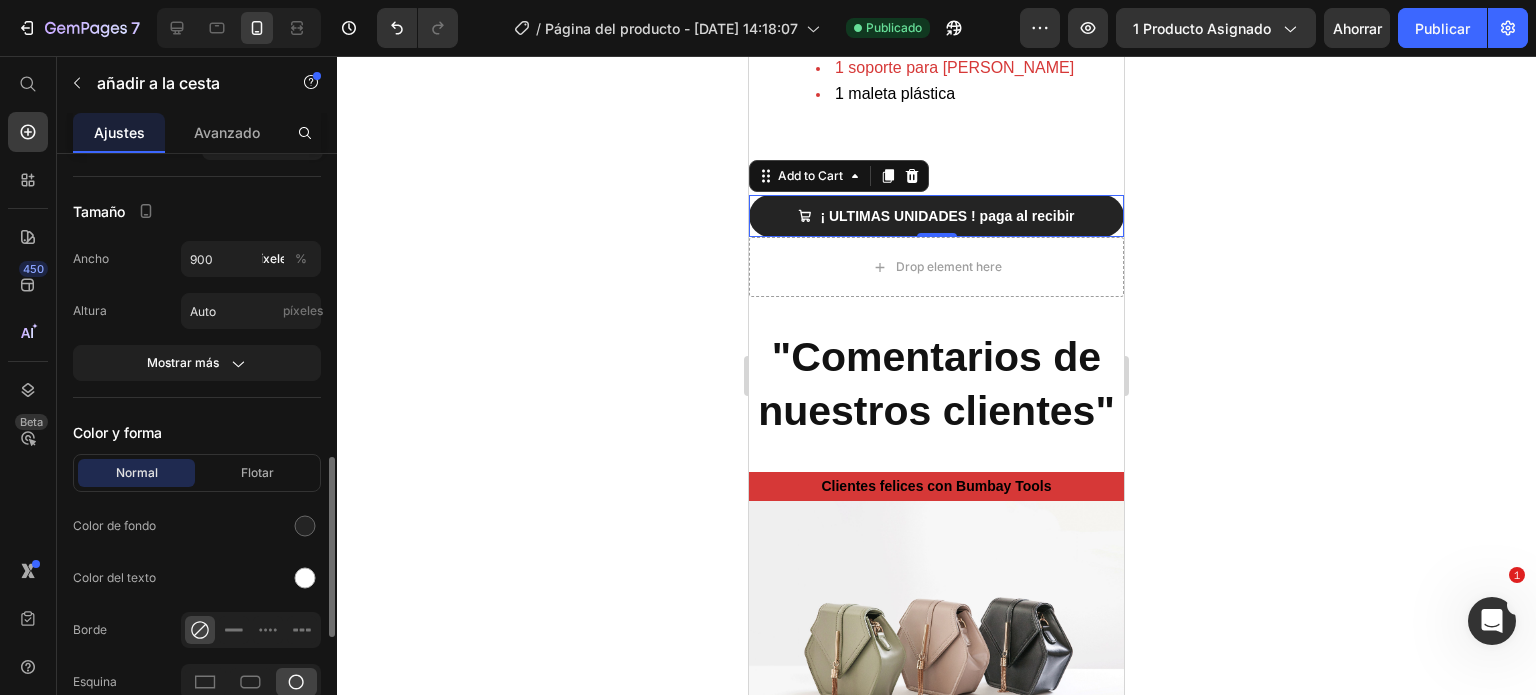click on "Tamaño" at bounding box center [197, 211] 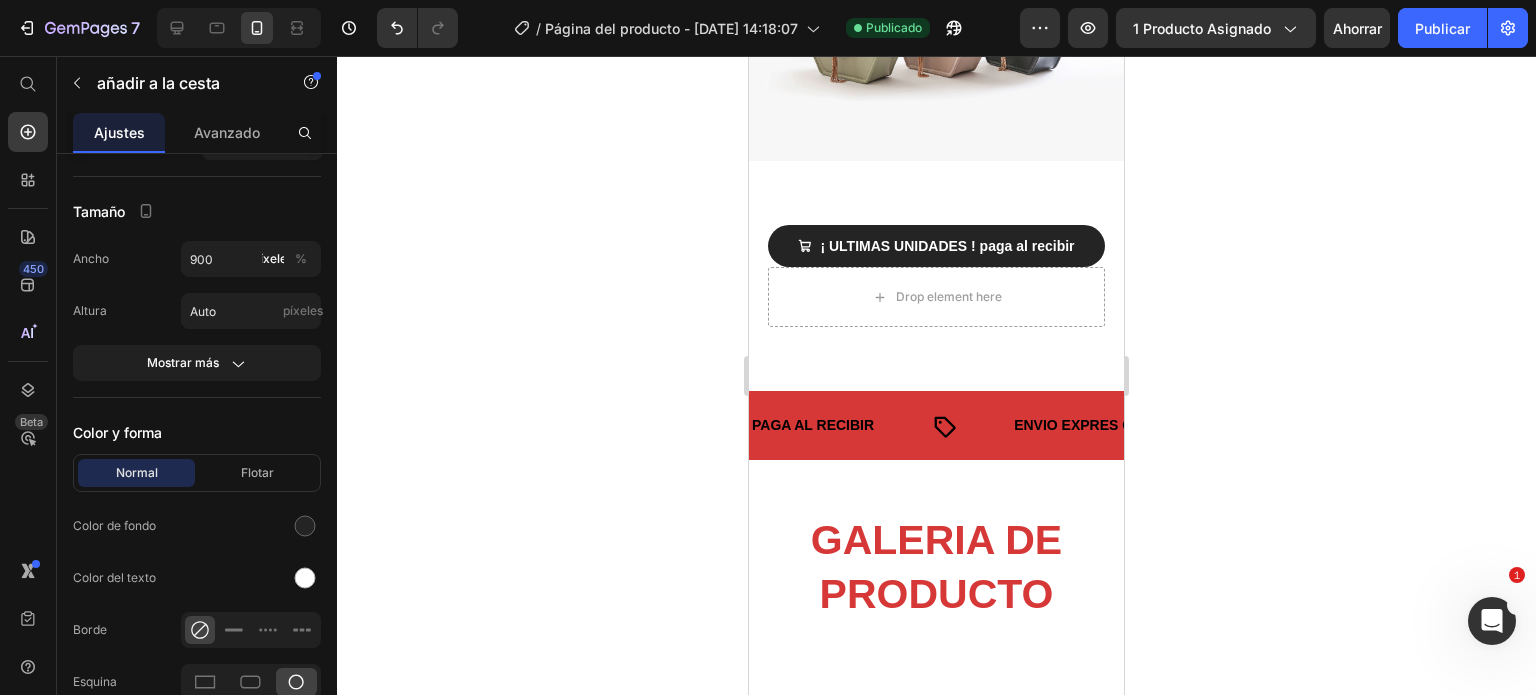 scroll, scrollTop: 2900, scrollLeft: 0, axis: vertical 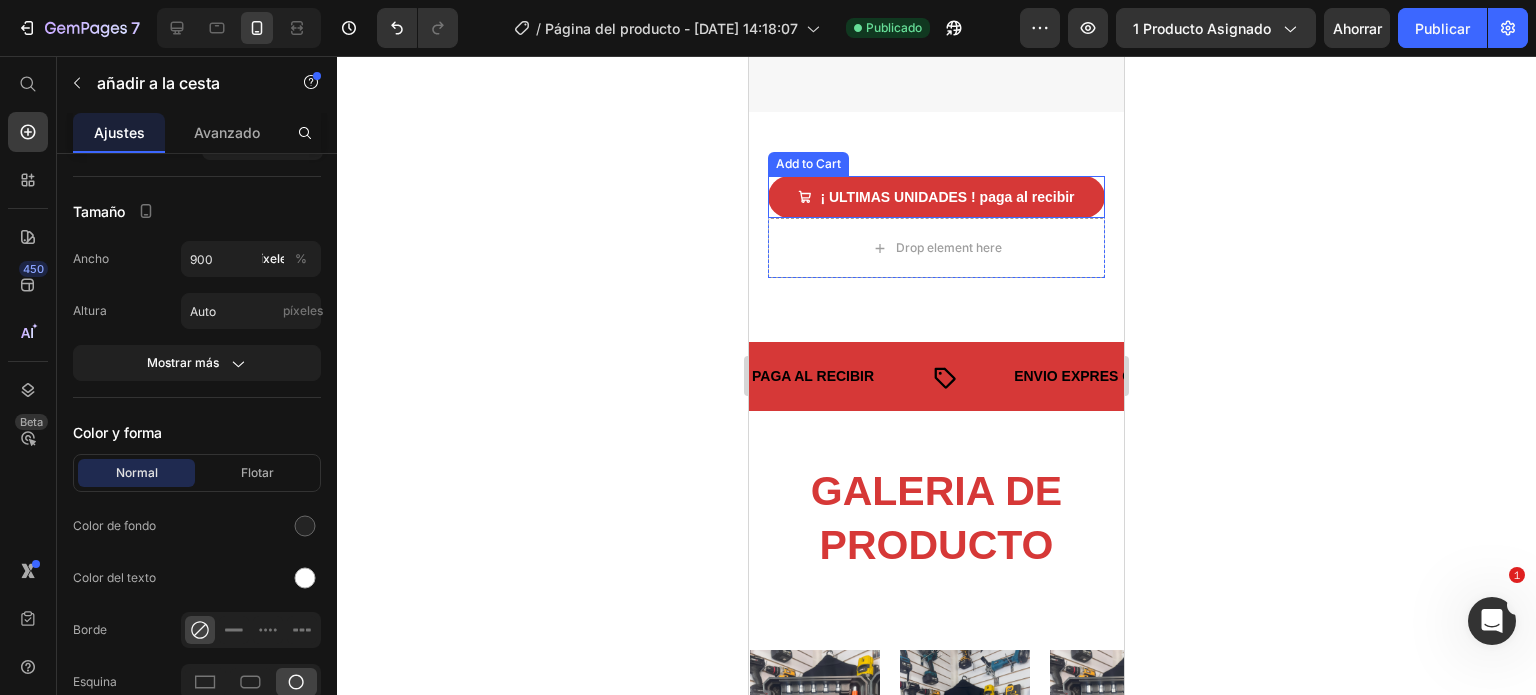 click on "¡ ULTIMAS UNIDADES ! paga al recibir" at bounding box center (937, 197) 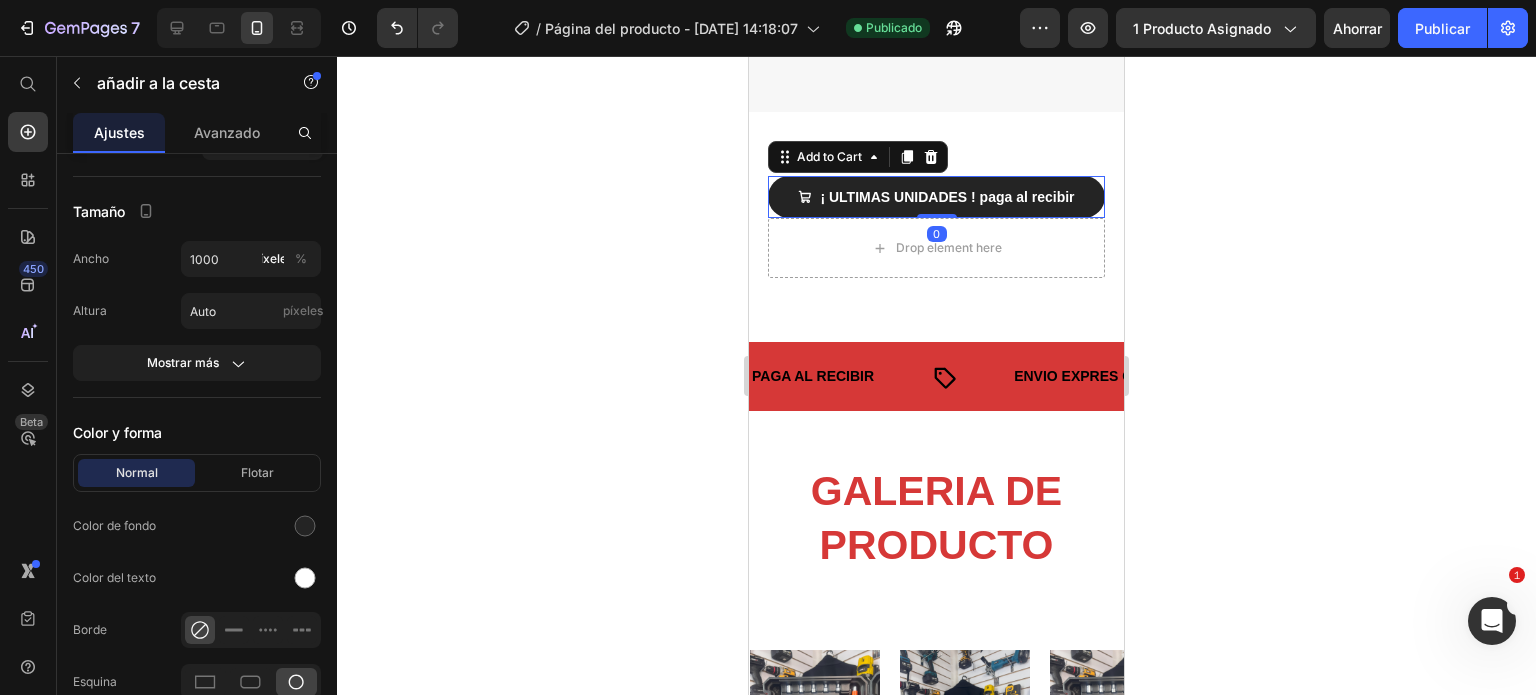 scroll, scrollTop: 1300, scrollLeft: 0, axis: vertical 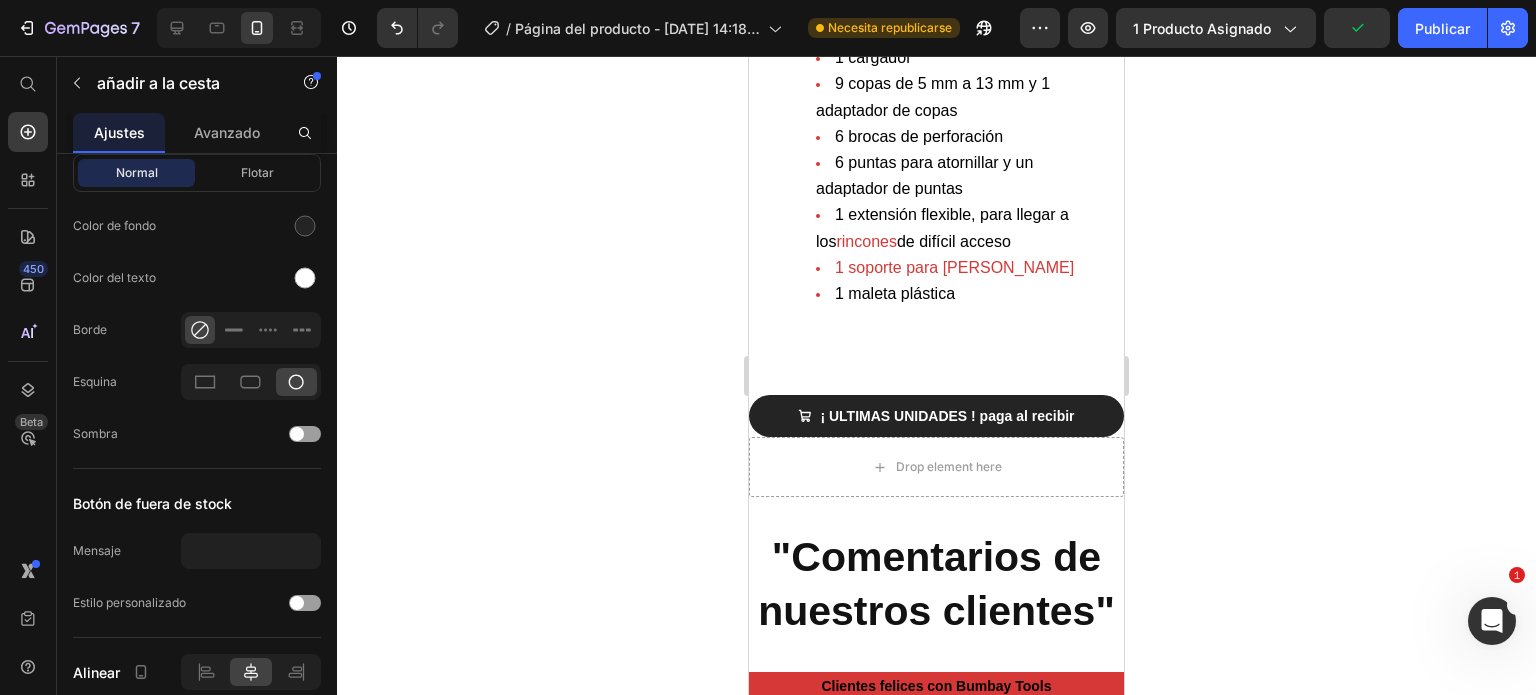 click on "¡ ULTIMAS UNIDADES ! paga al recibir" at bounding box center (936, 416) 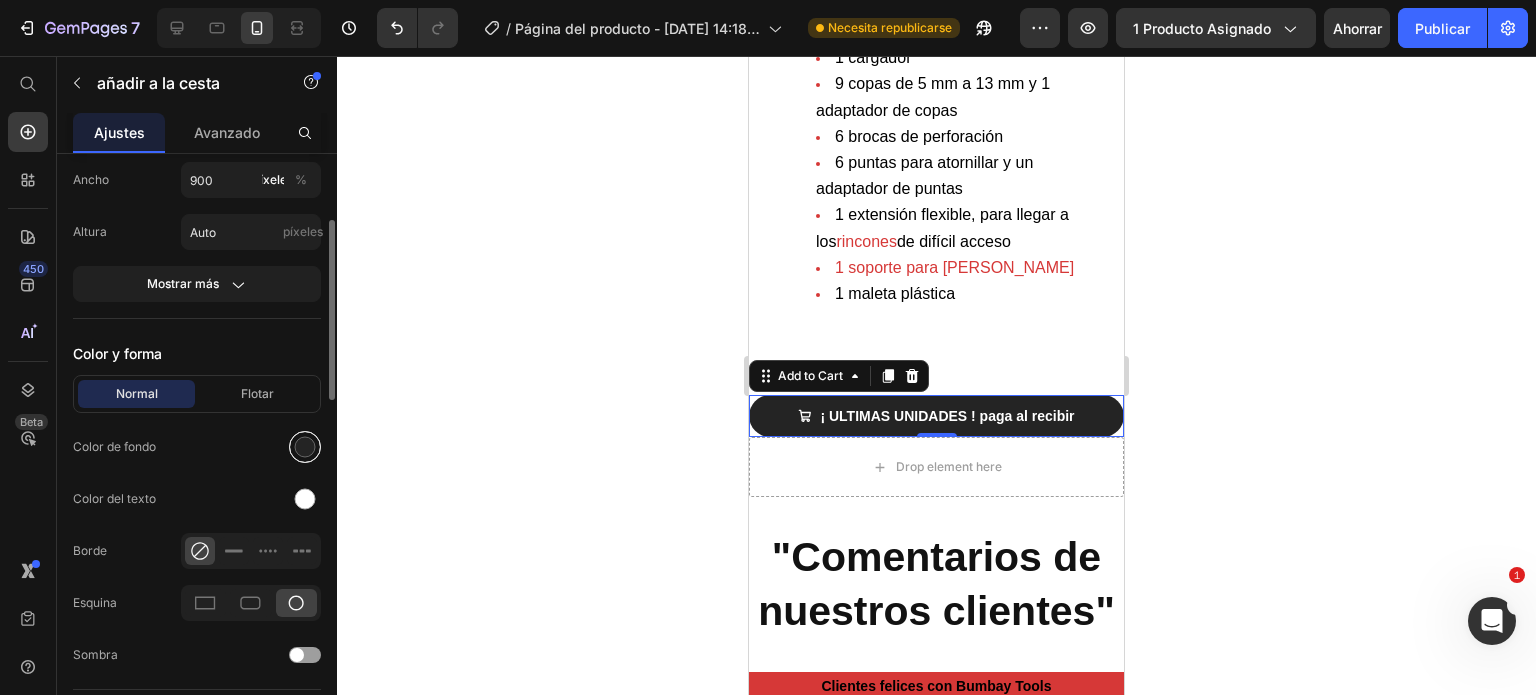 scroll, scrollTop: 879, scrollLeft: 0, axis: vertical 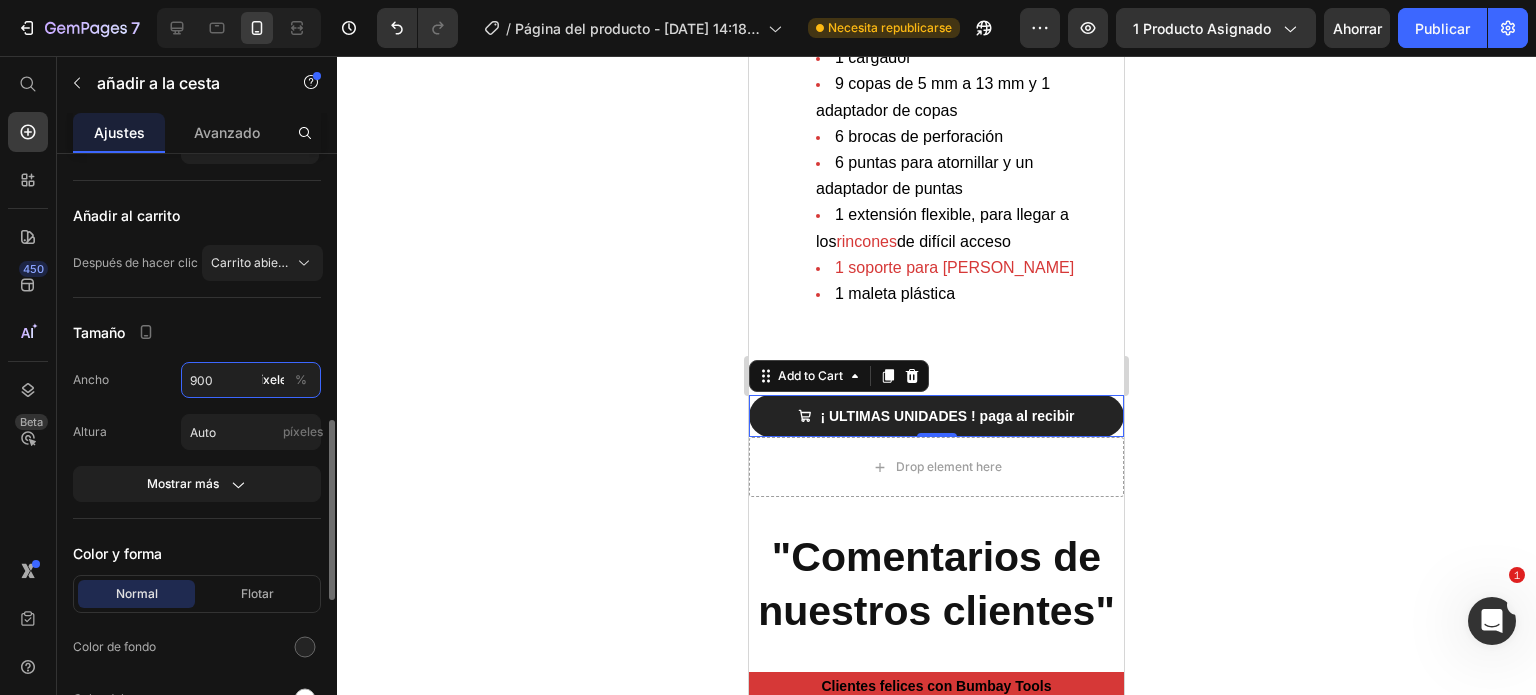 click on "900" at bounding box center [251, 380] 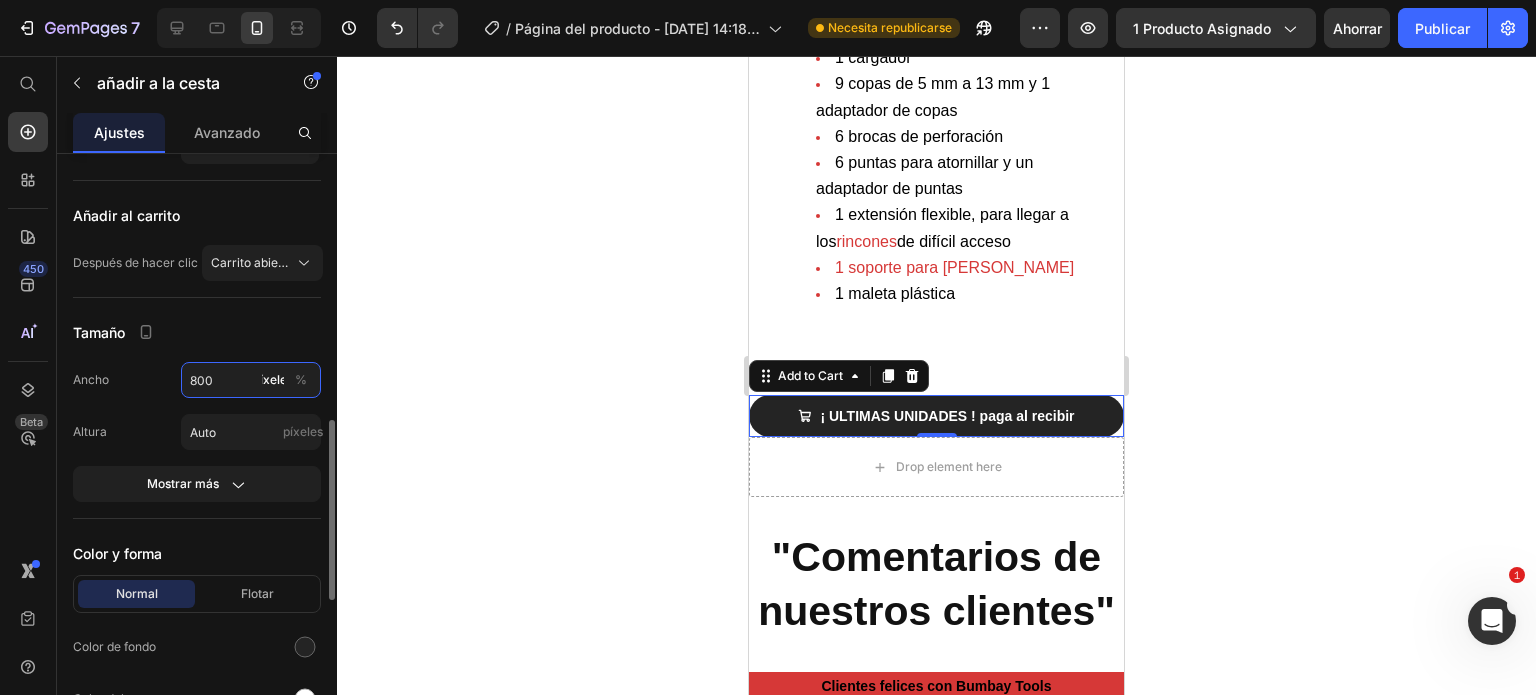 type on "800" 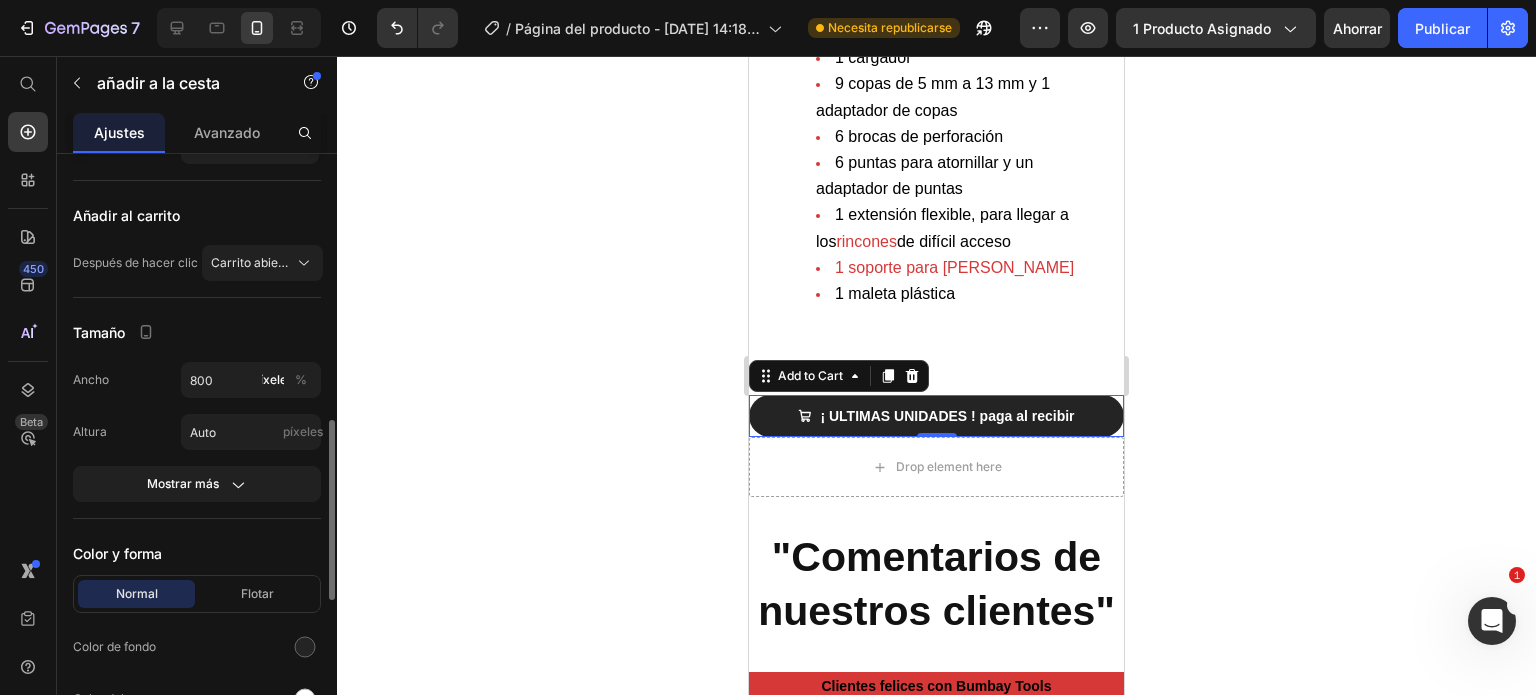 click on "Tamaño" at bounding box center [197, 332] 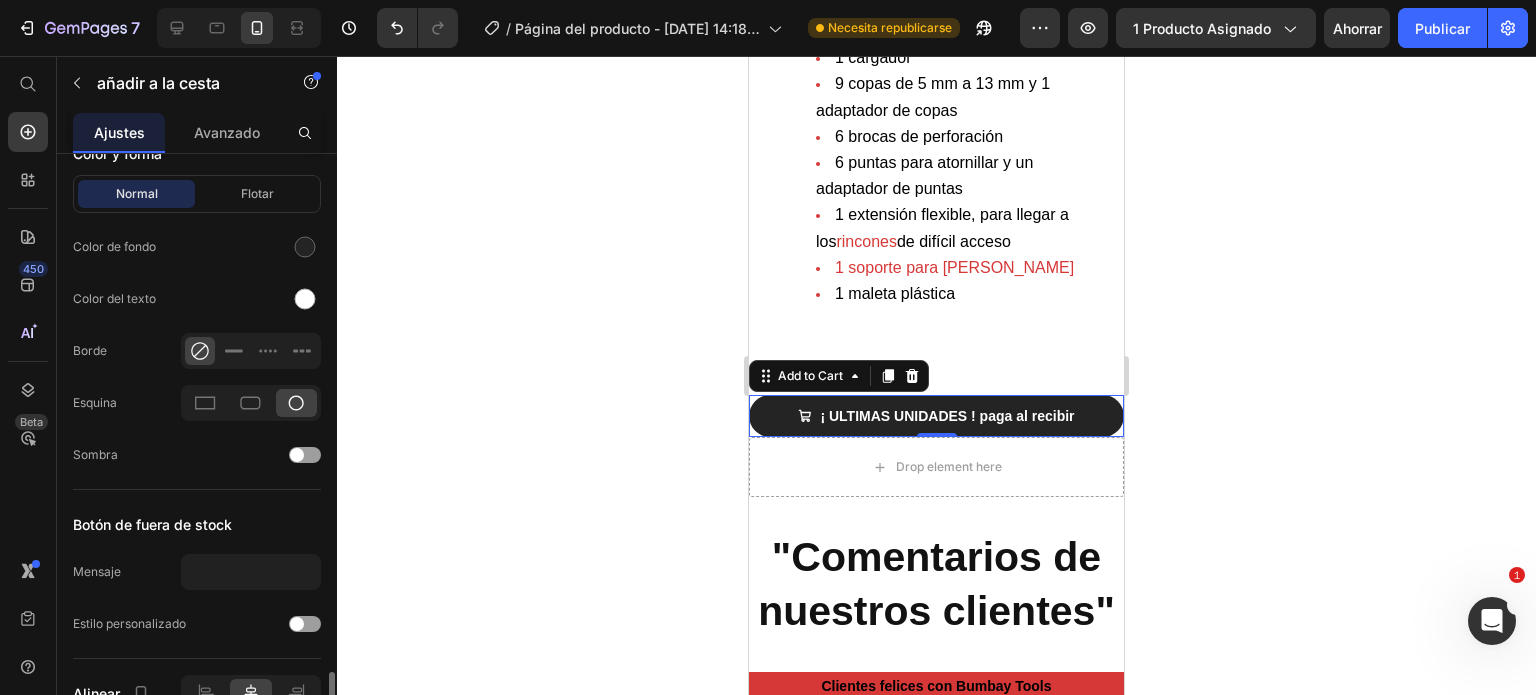 scroll, scrollTop: 1379, scrollLeft: 0, axis: vertical 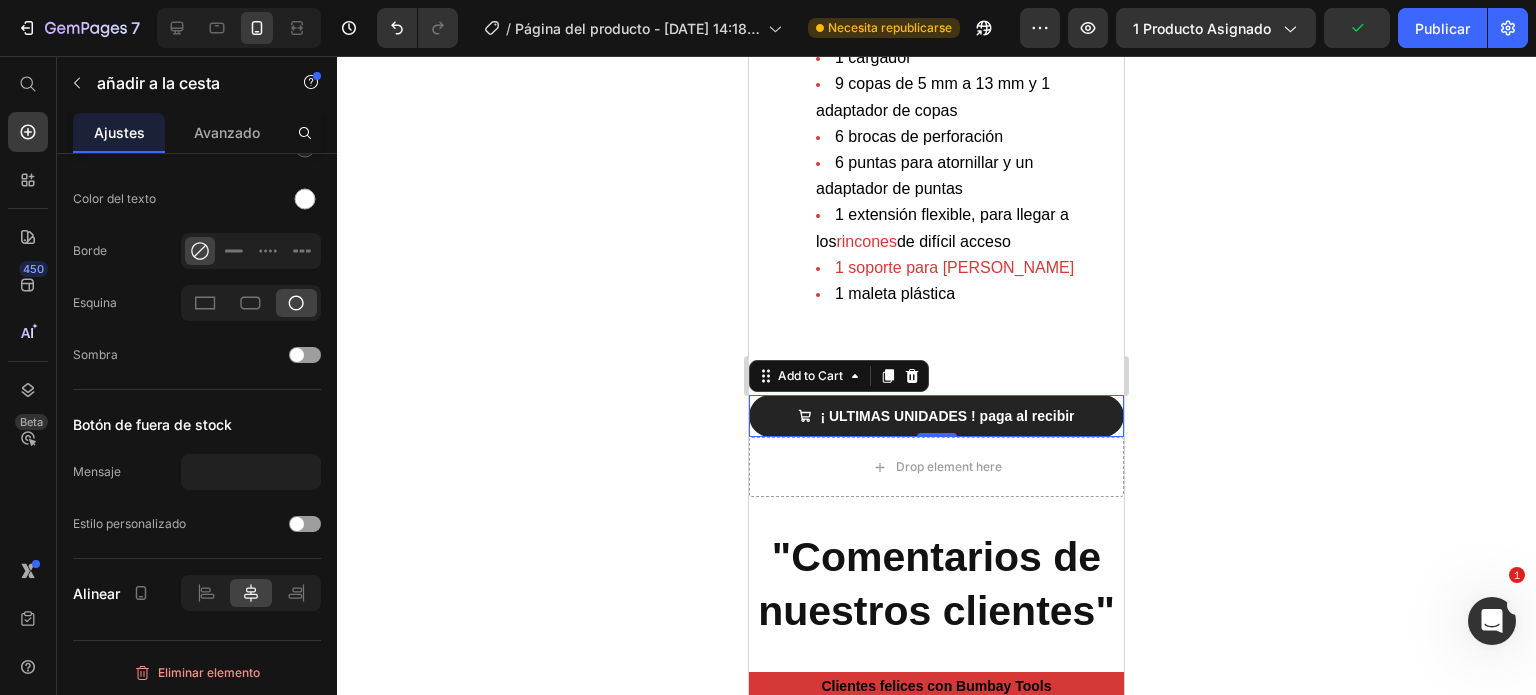 click 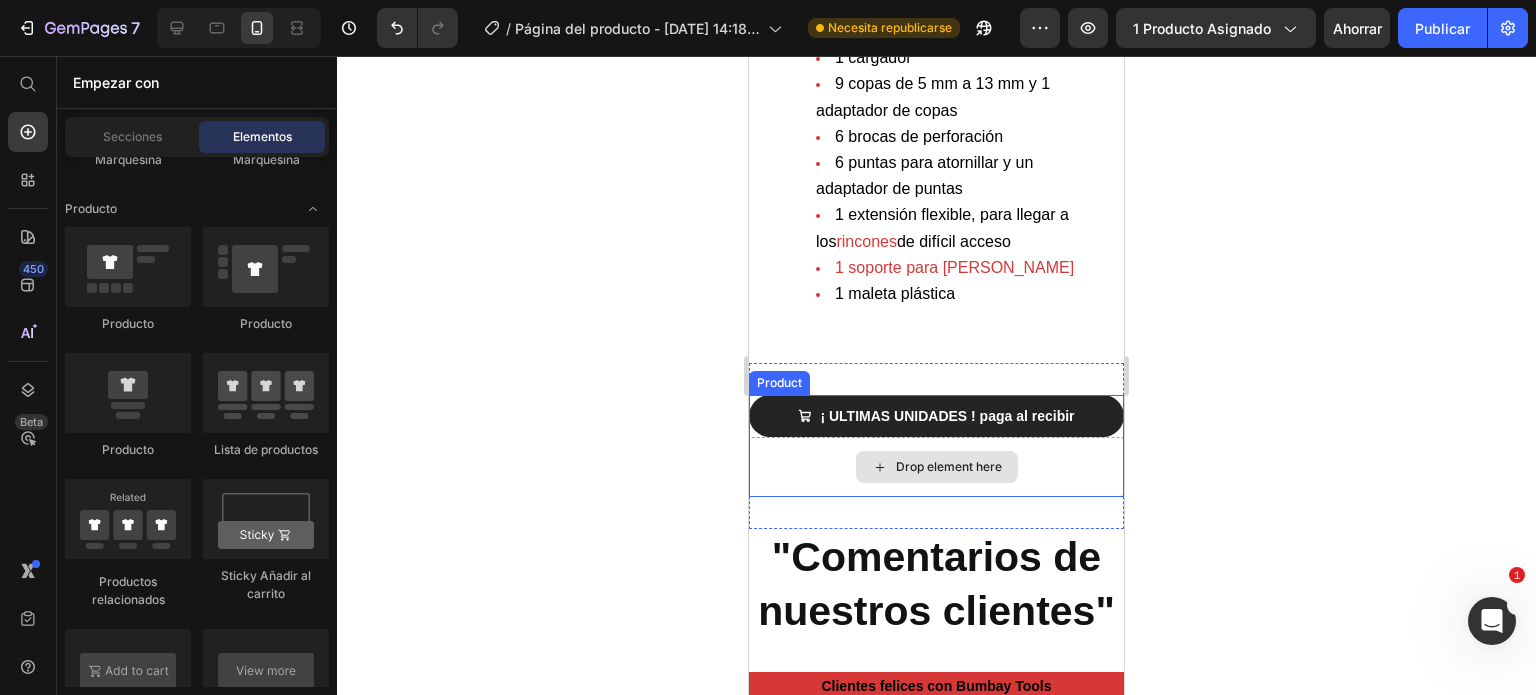 click on "Drop element here" at bounding box center (936, 467) 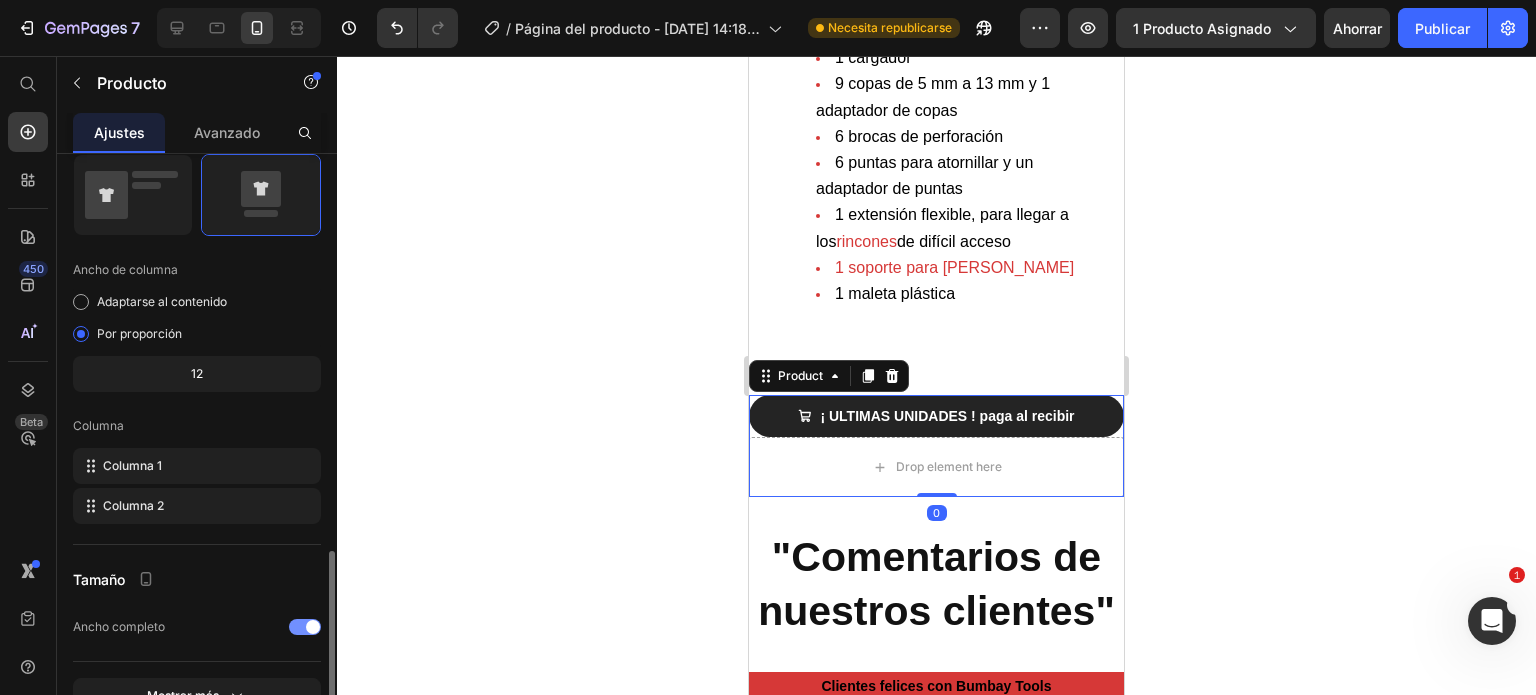 scroll, scrollTop: 600, scrollLeft: 0, axis: vertical 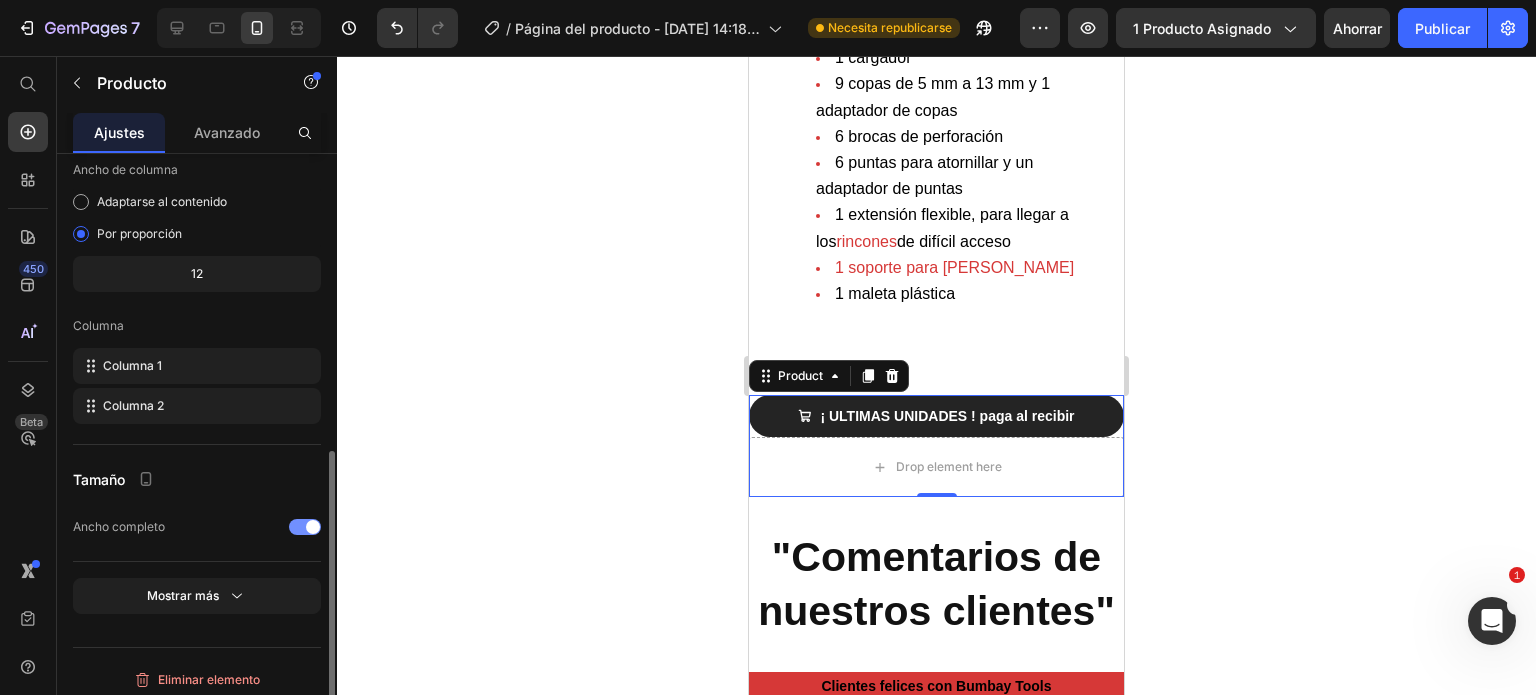 click at bounding box center [305, 527] 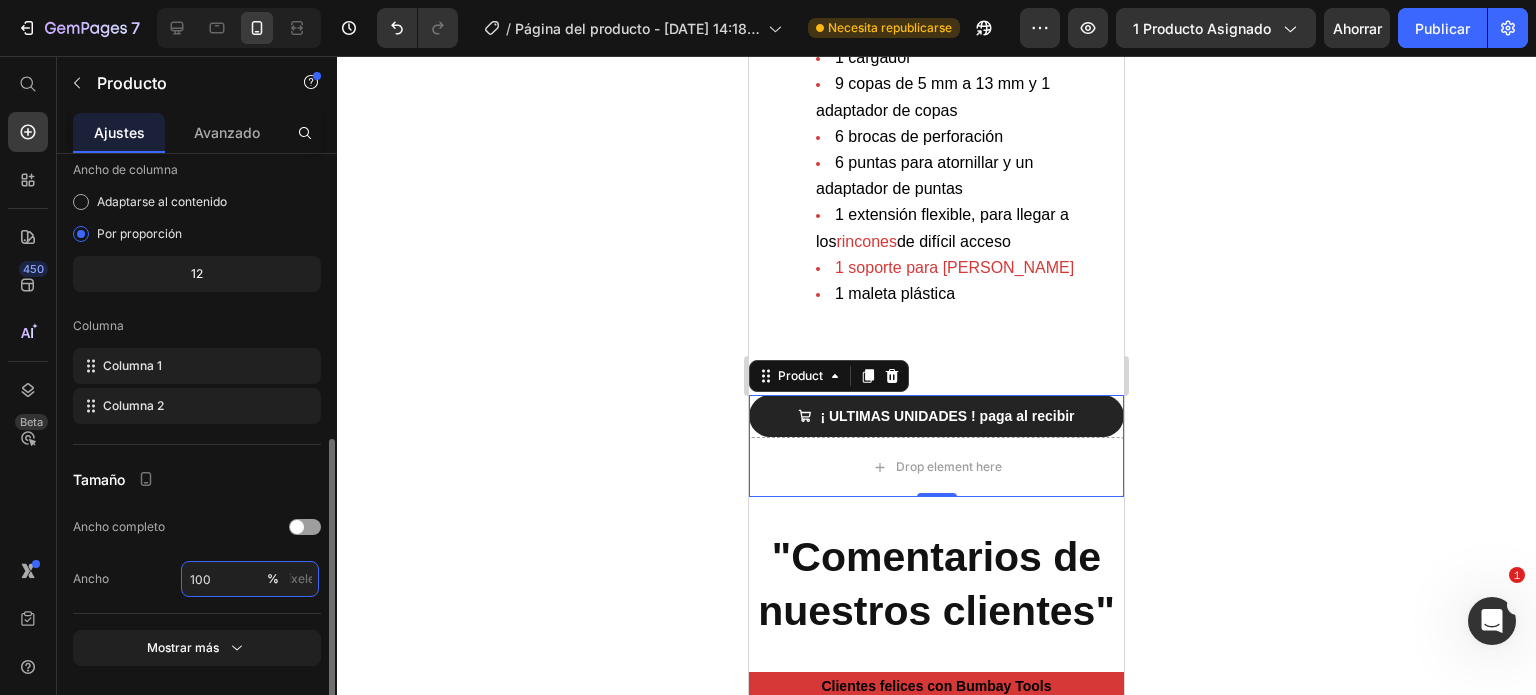 click on "100" at bounding box center [250, 579] 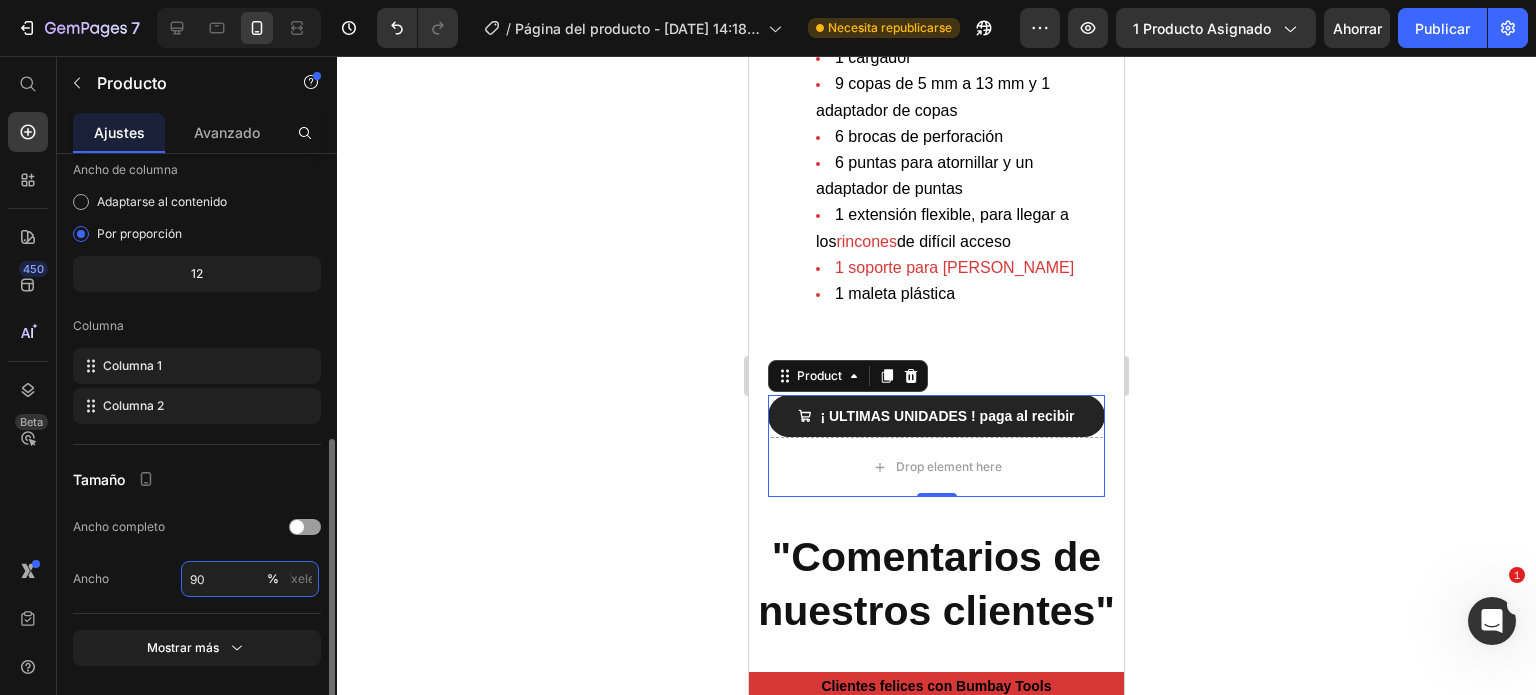 type on "9" 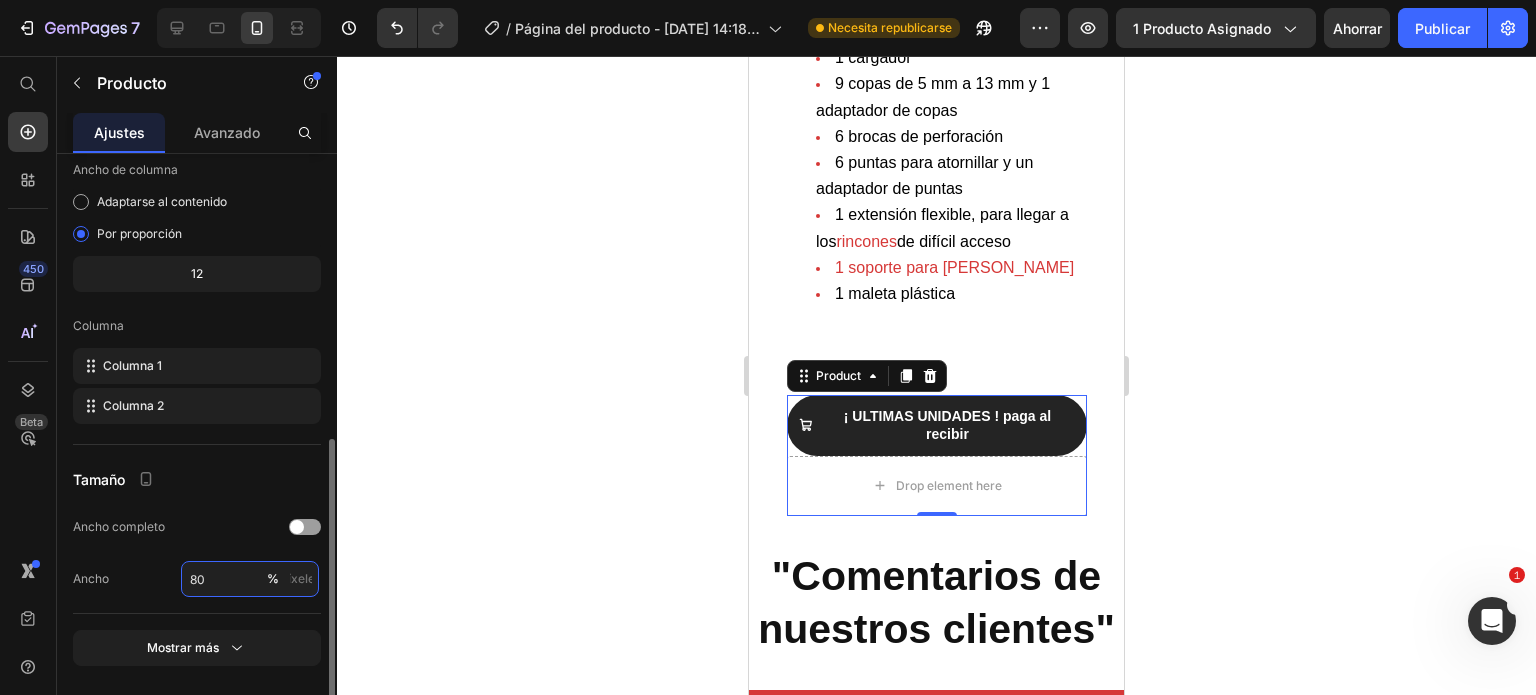 type on "800" 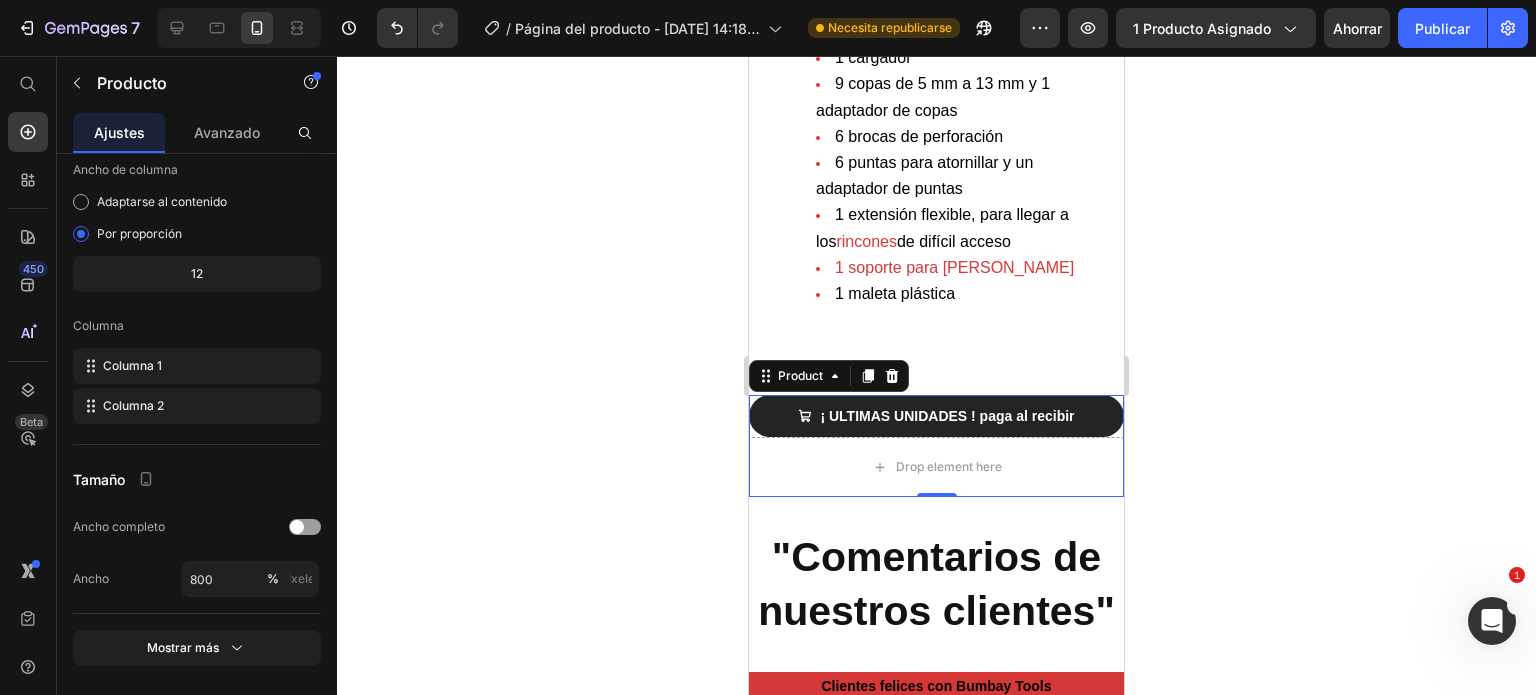 click 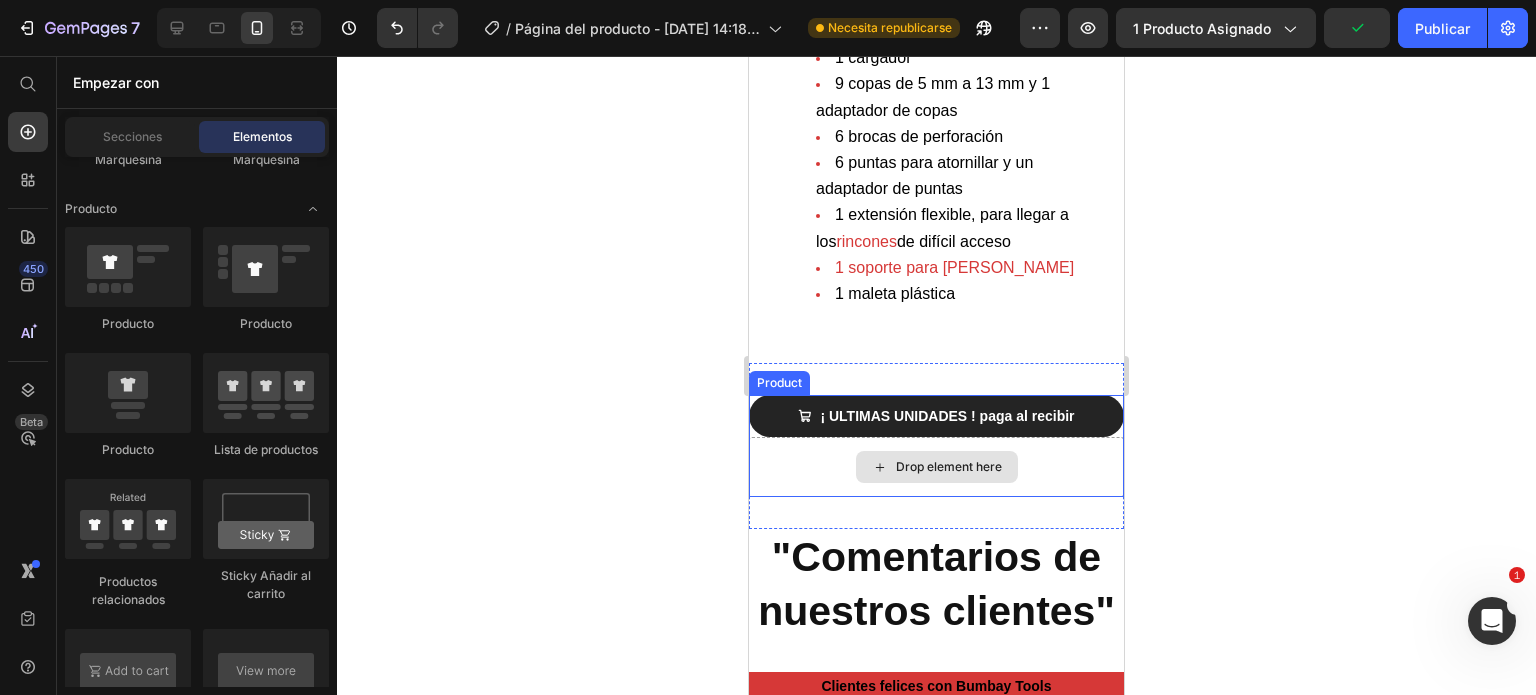 click on "Drop element here" at bounding box center (936, 467) 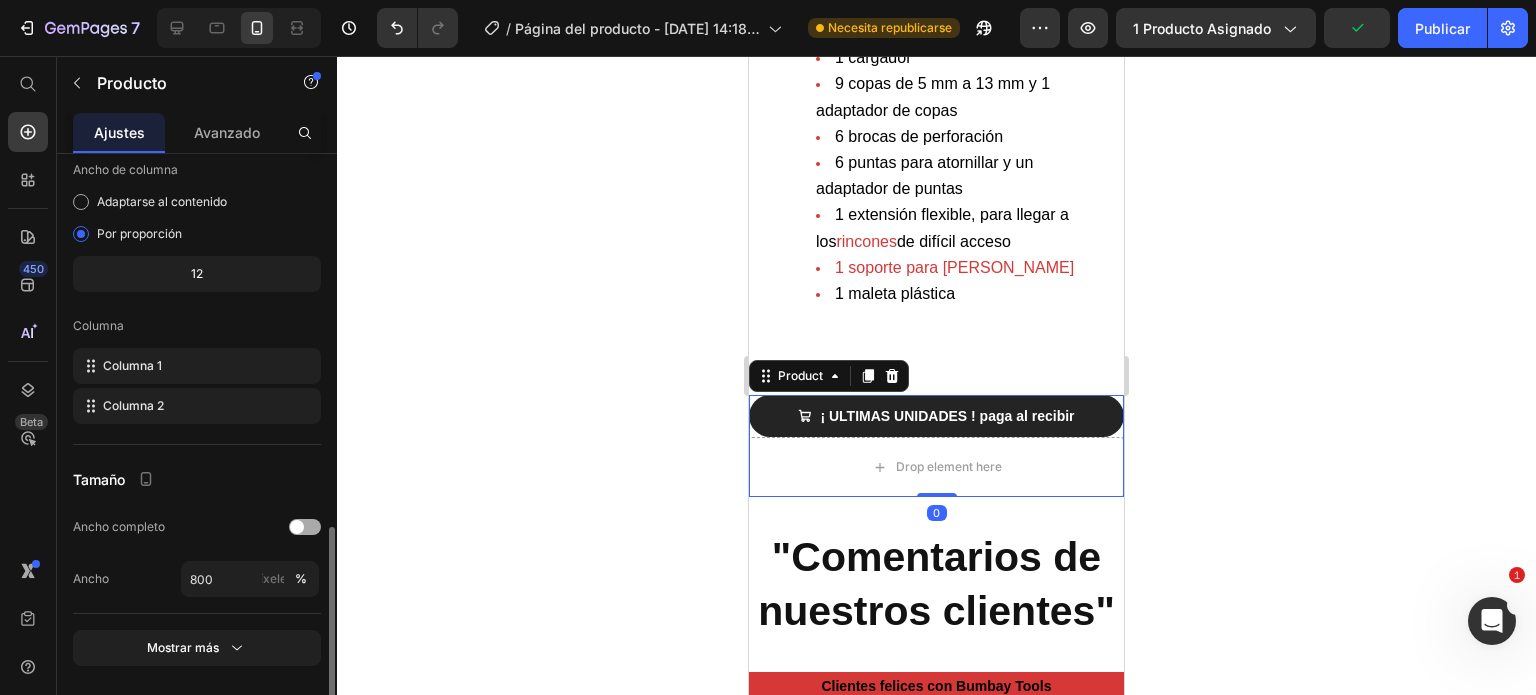 scroll, scrollTop: 660, scrollLeft: 0, axis: vertical 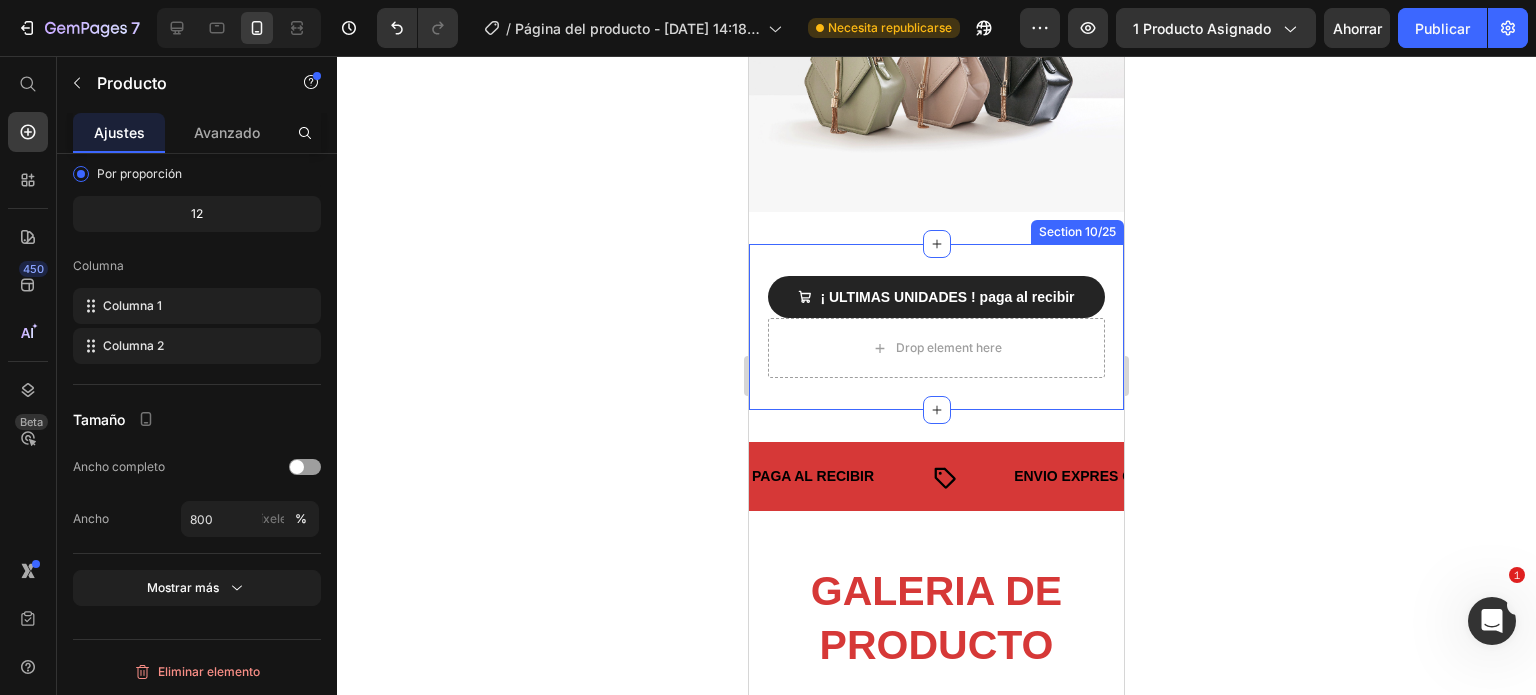 click on "¡ ULTIMAS UNIDADES ! paga al recibir Add to Cart
Drop element here Product Section 10/25" at bounding box center [936, 327] 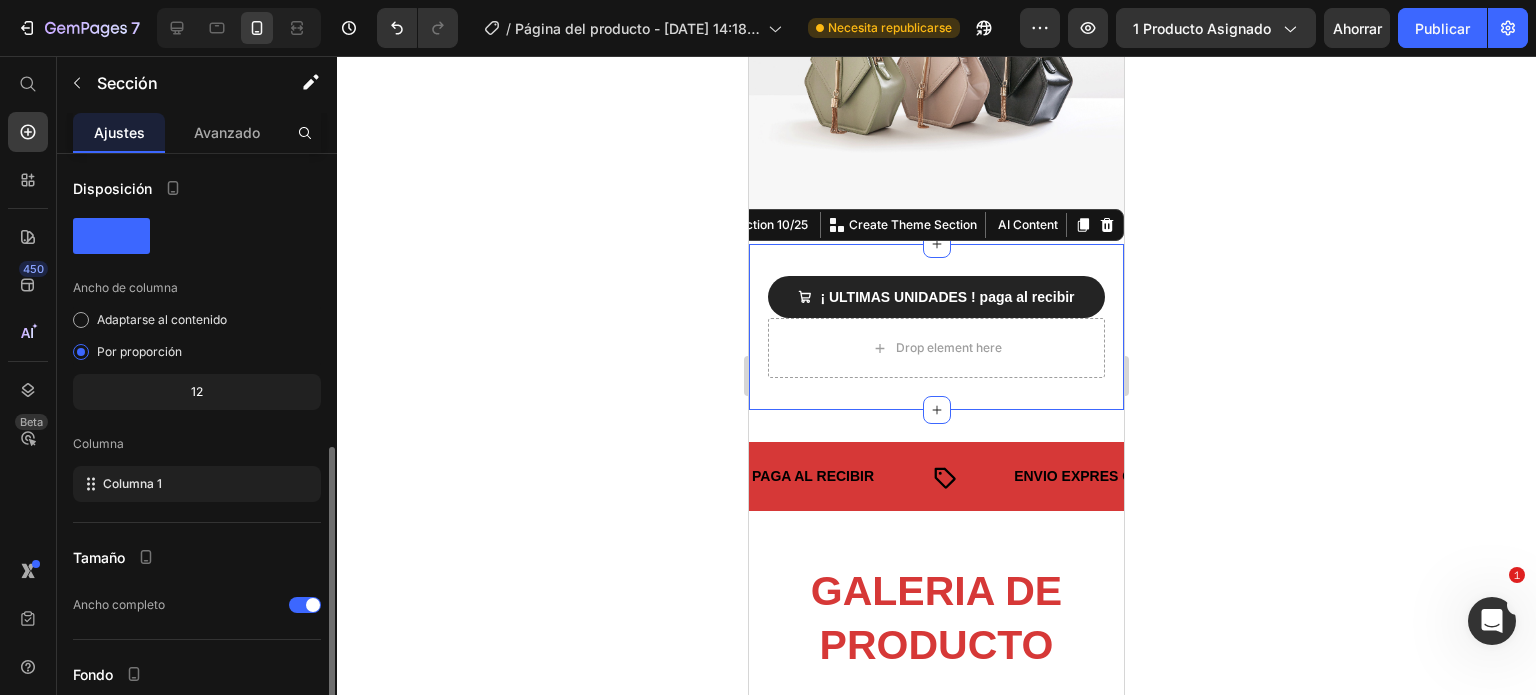 scroll, scrollTop: 164, scrollLeft: 0, axis: vertical 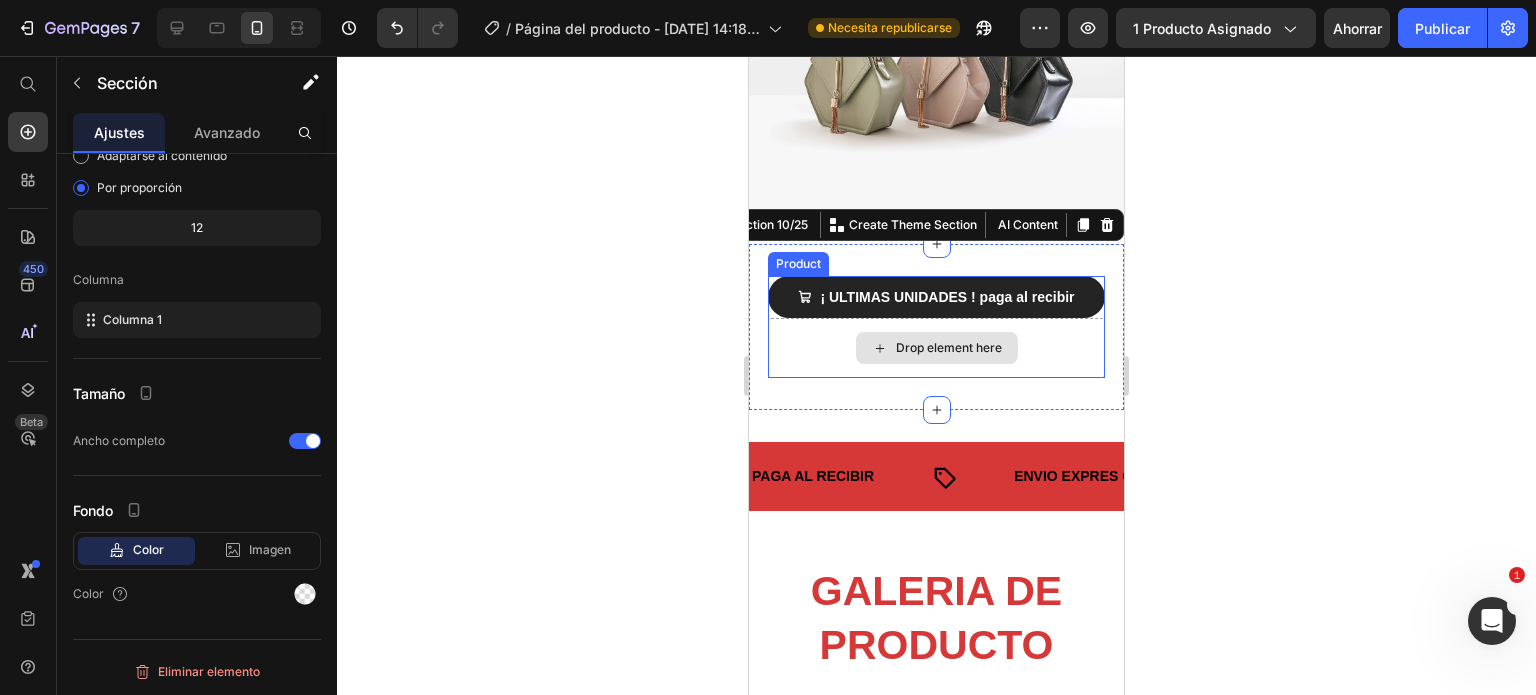 click on "Drop element here" at bounding box center (937, 348) 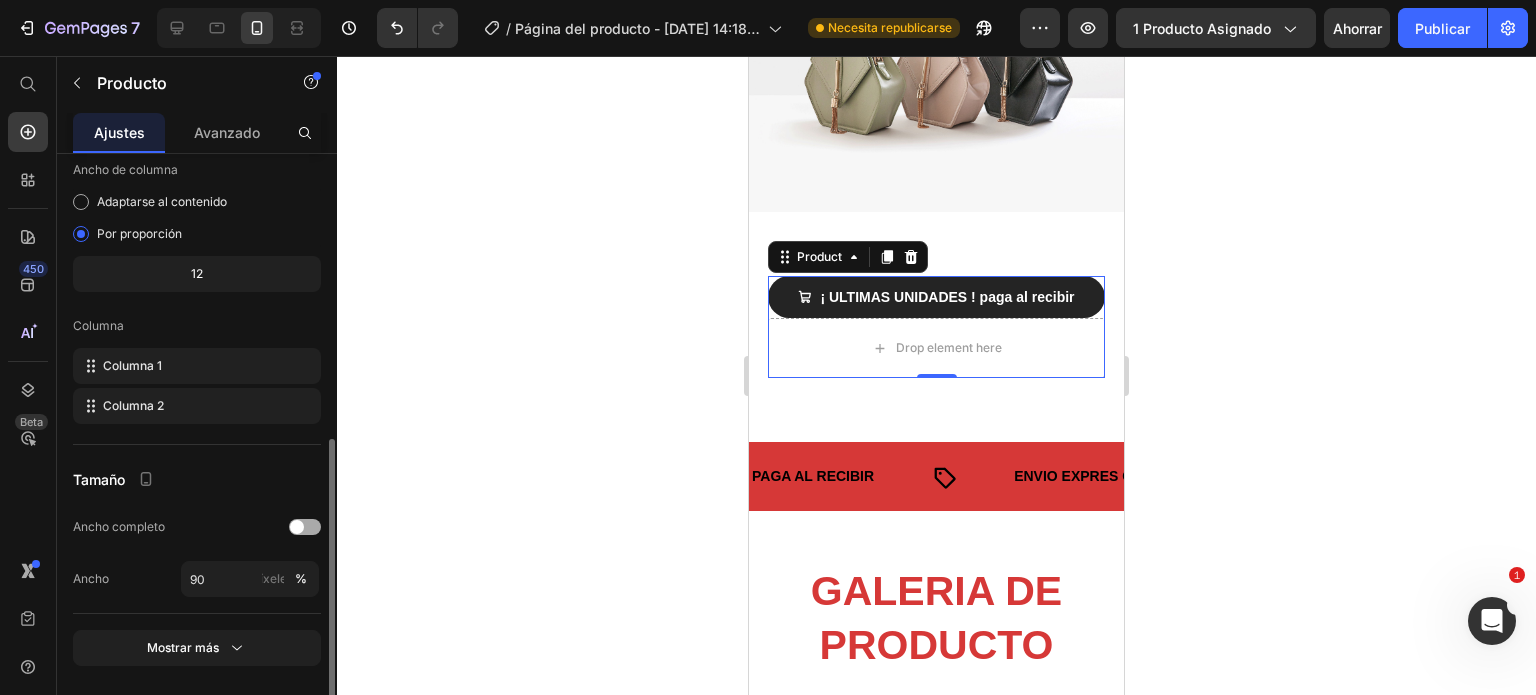 scroll, scrollTop: 660, scrollLeft: 0, axis: vertical 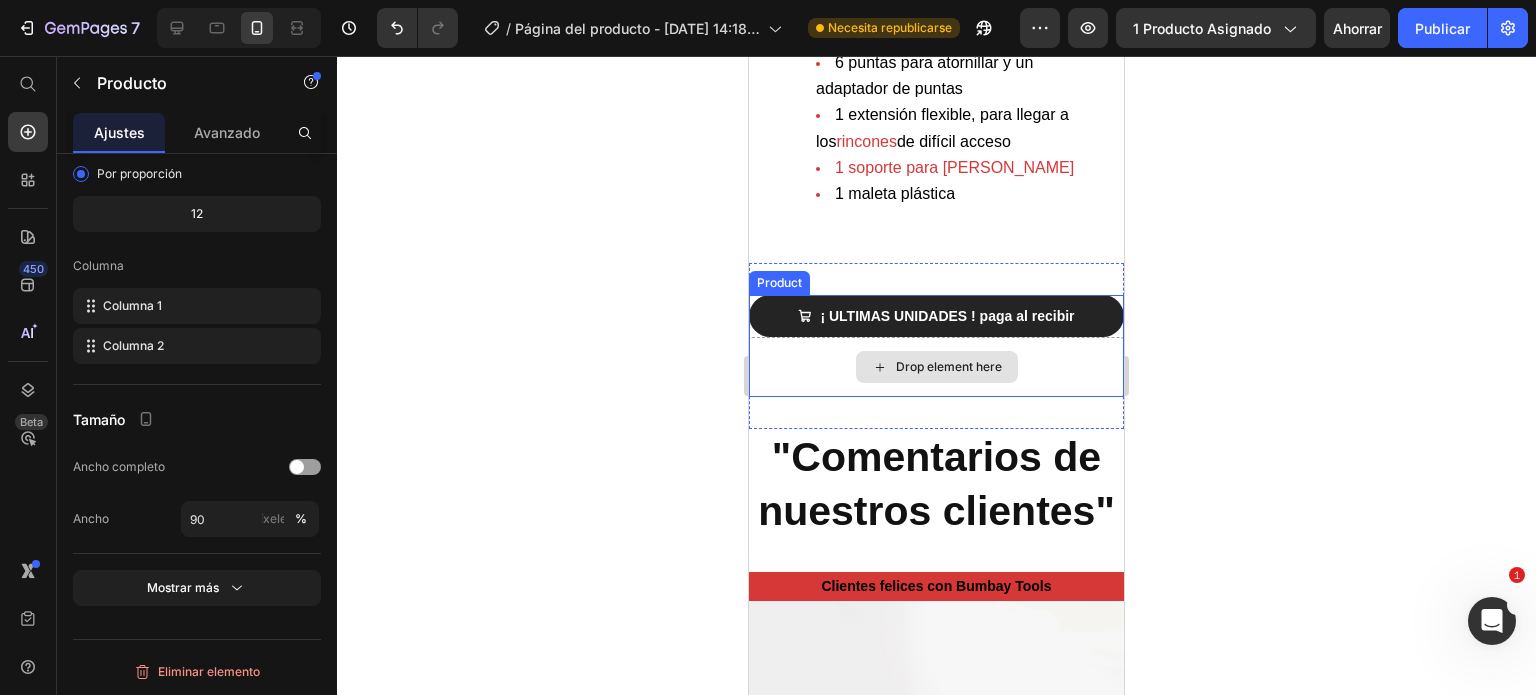 click on "Drop element here" at bounding box center (936, 367) 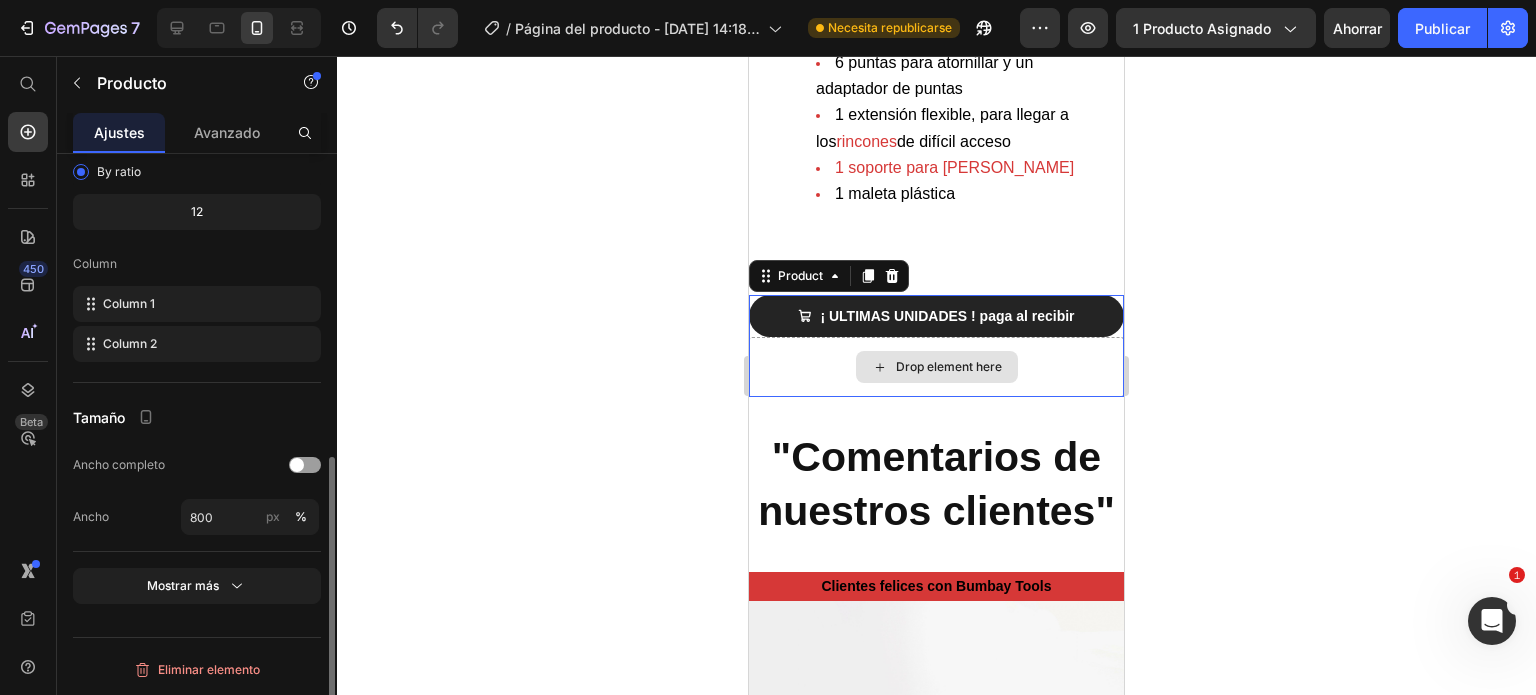 scroll, scrollTop: 622, scrollLeft: 0, axis: vertical 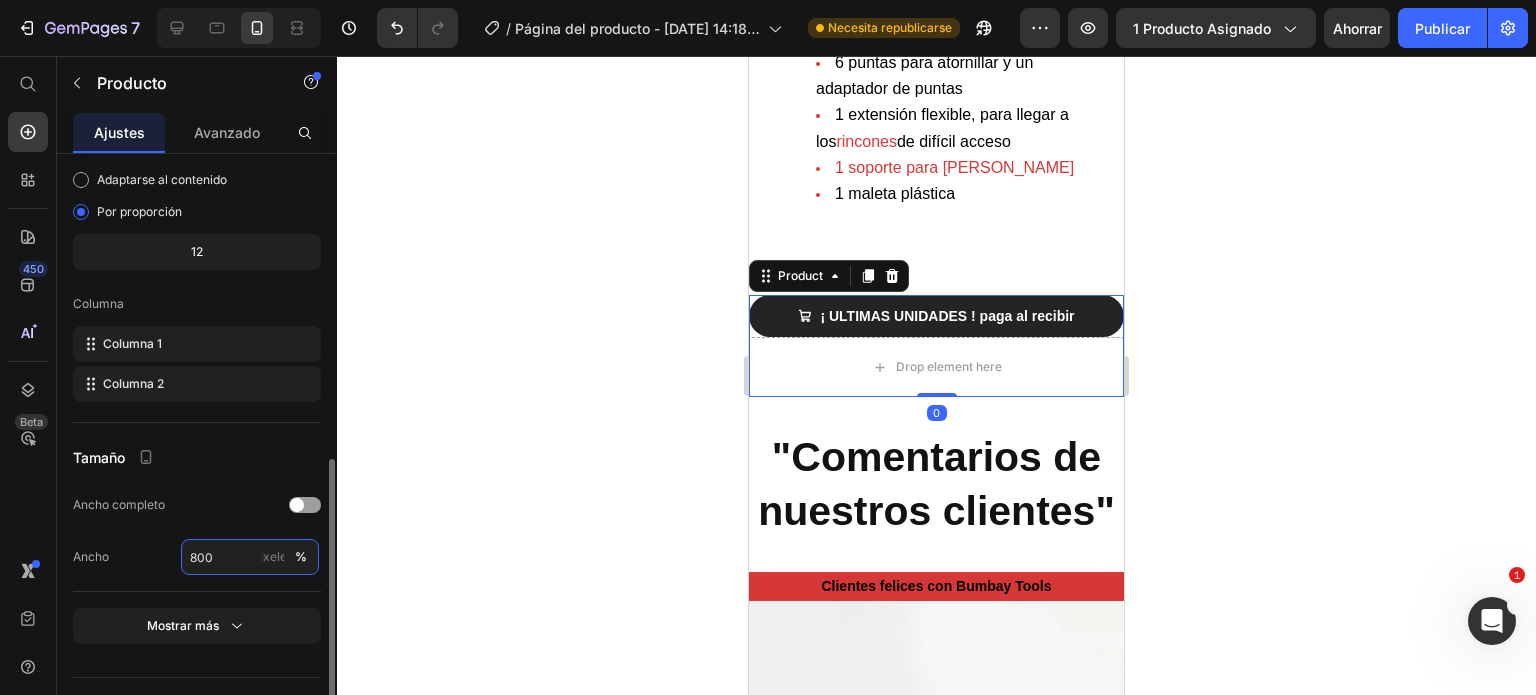 click on "800" at bounding box center (250, 557) 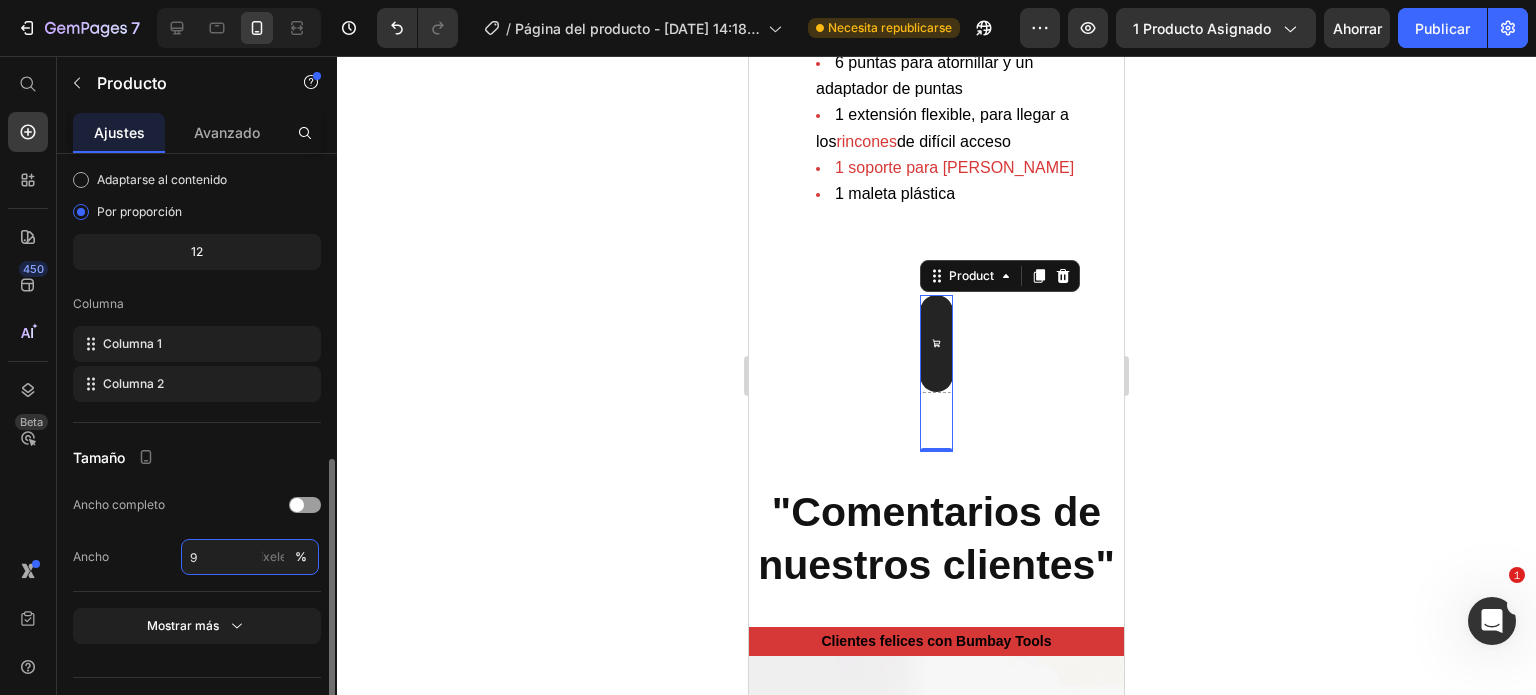 type on "90" 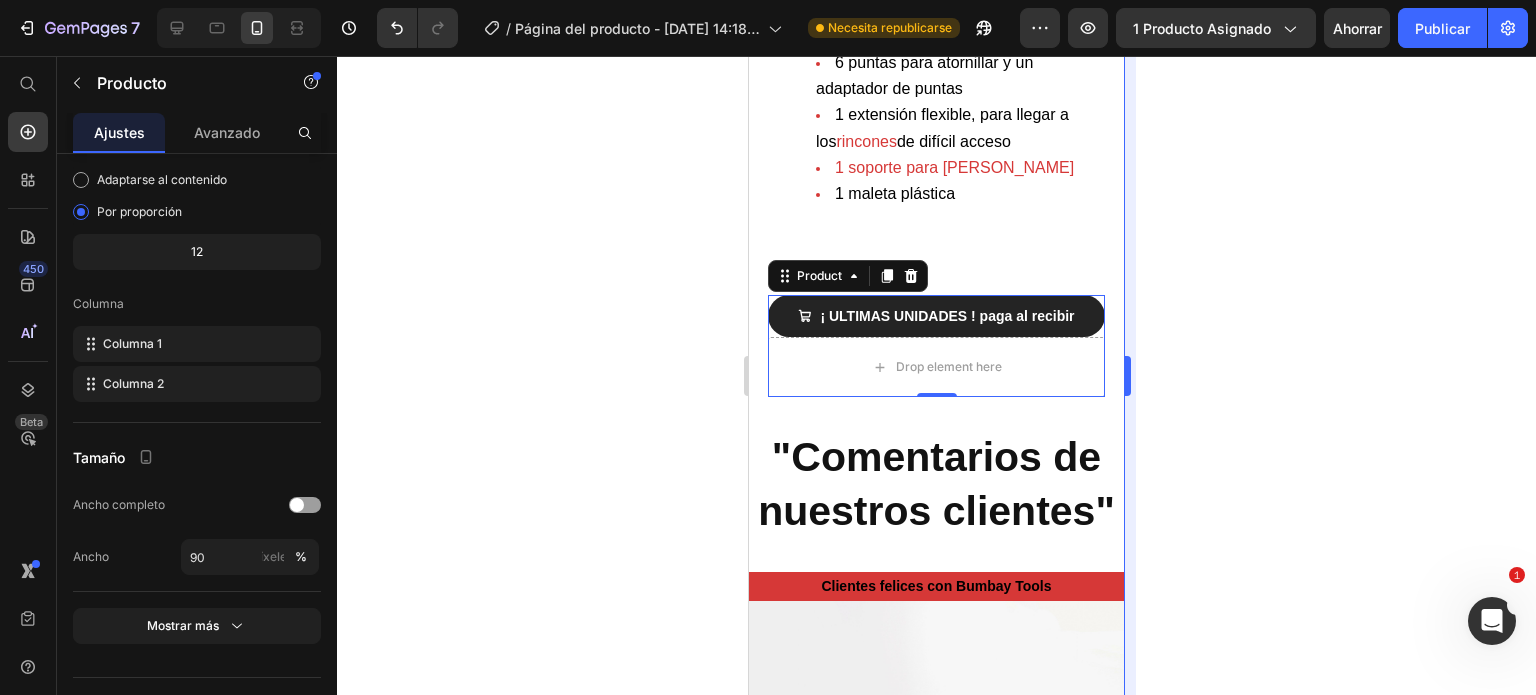 click 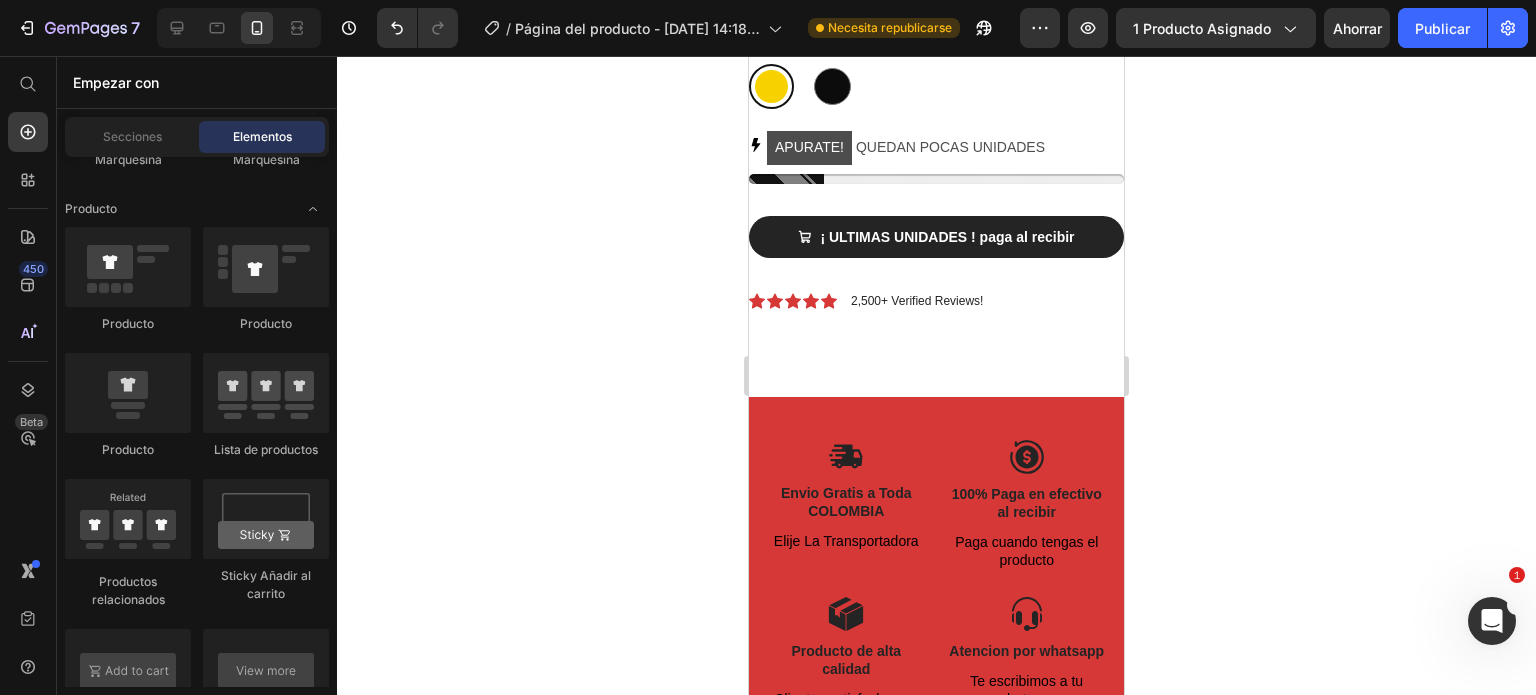 scroll, scrollTop: 7100, scrollLeft: 0, axis: vertical 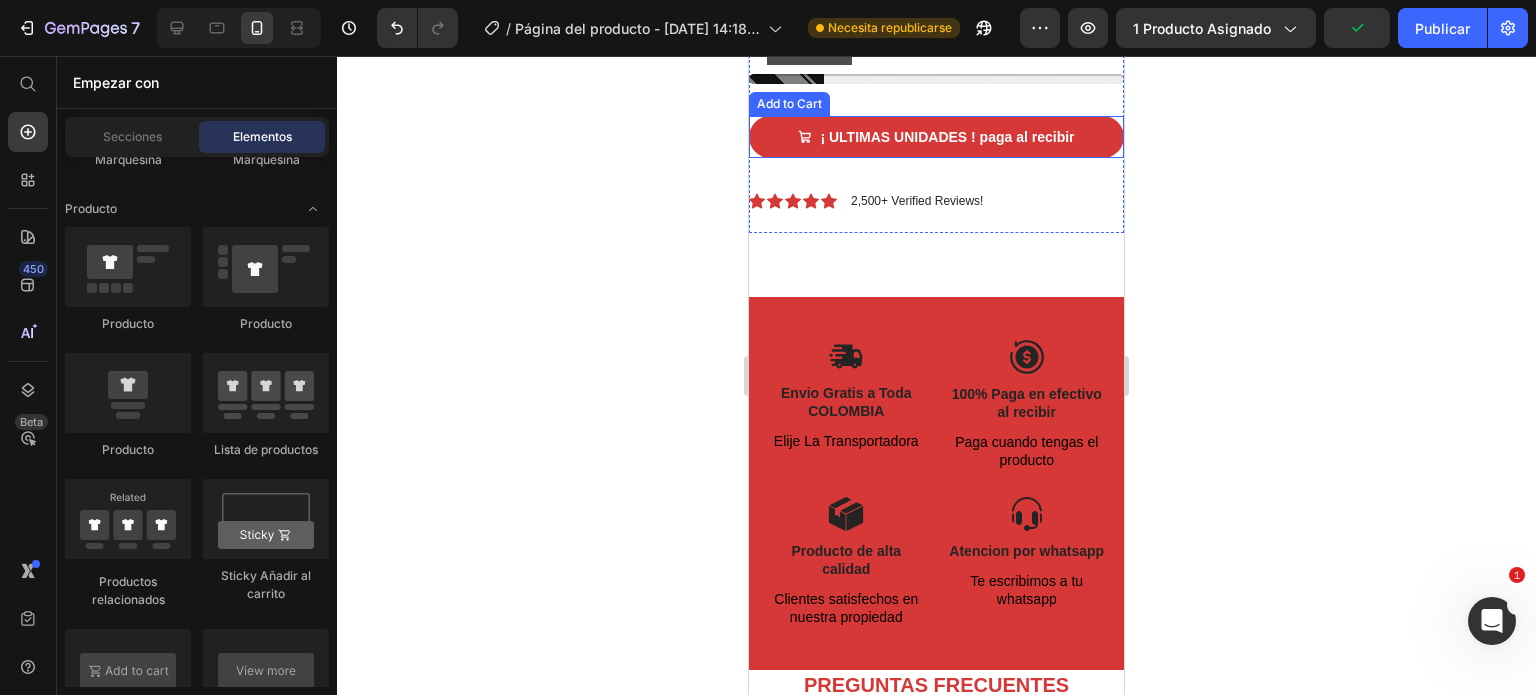 click on "¡ ULTIMAS UNIDADES ! paga al recibir" at bounding box center (936, 137) 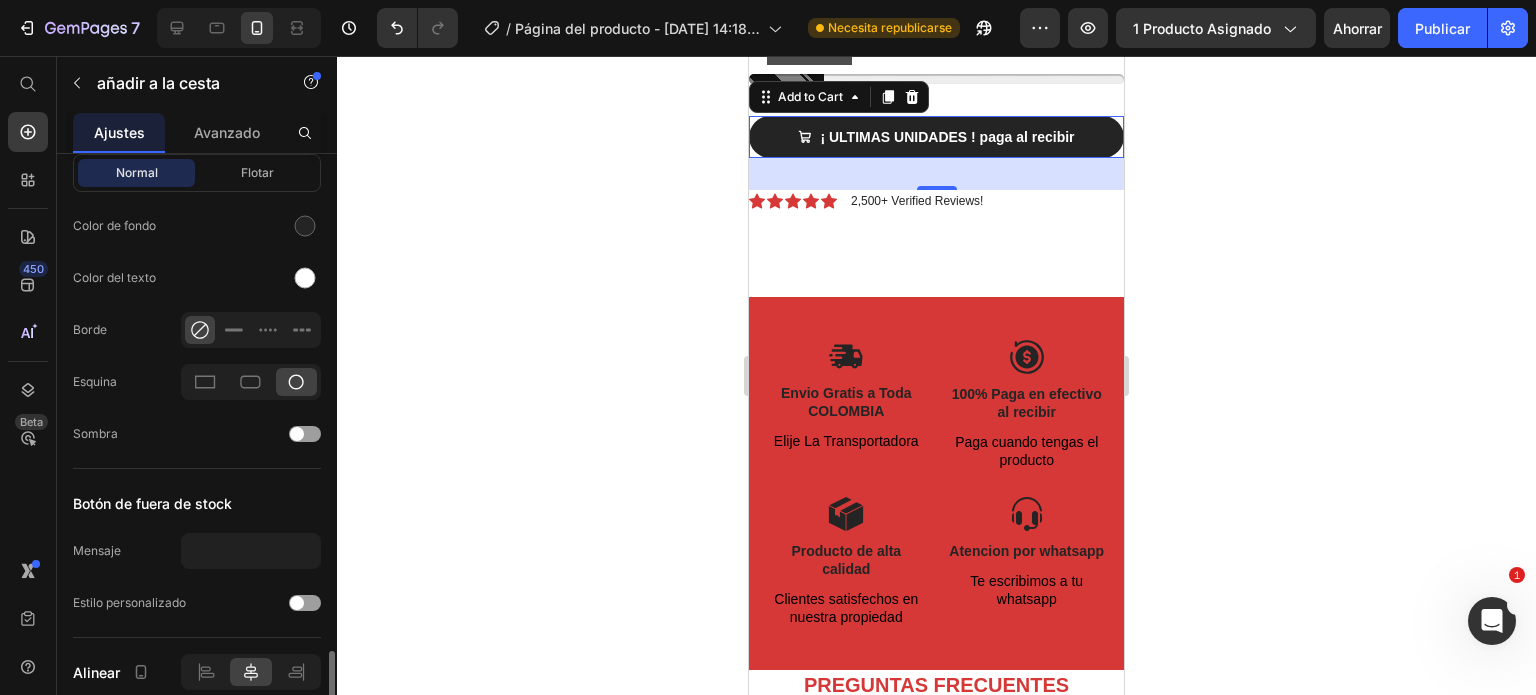 scroll, scrollTop: 1379, scrollLeft: 0, axis: vertical 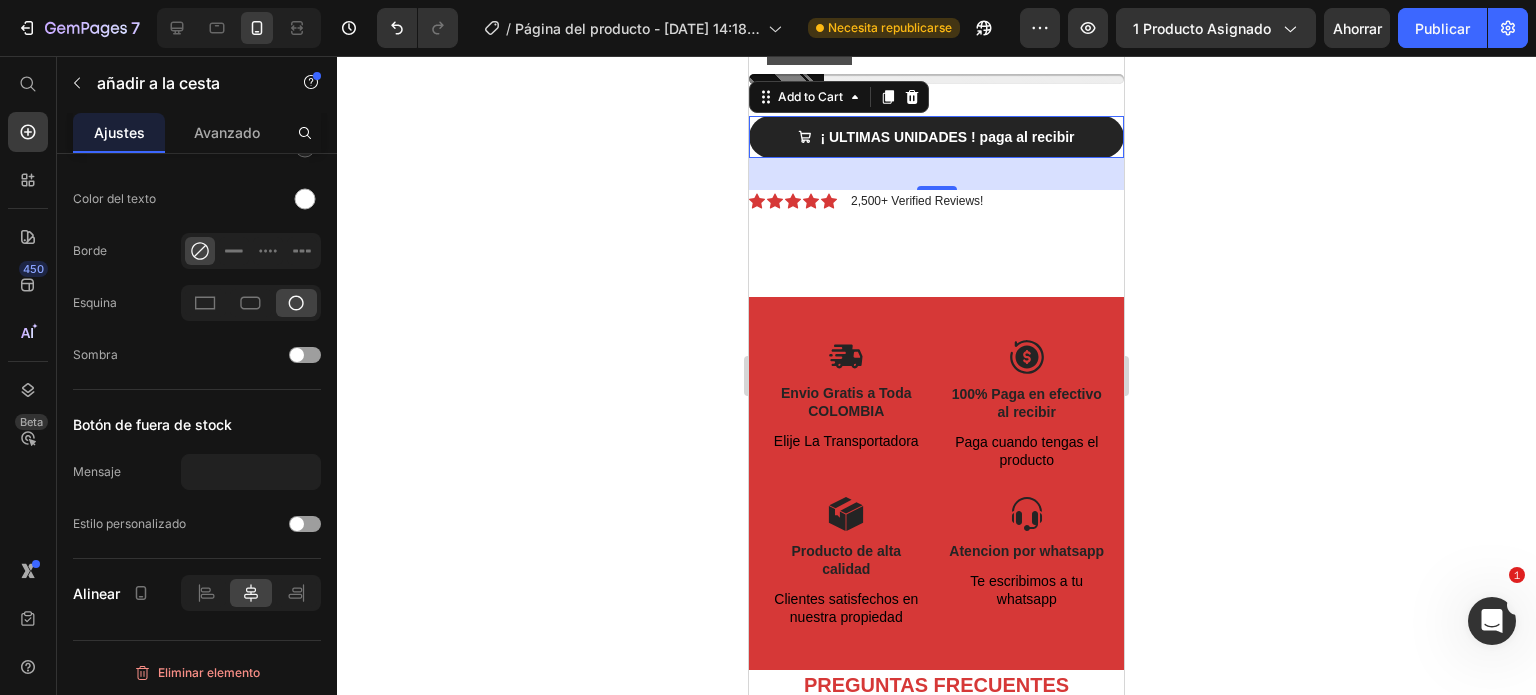 click on "32" at bounding box center [936, 174] 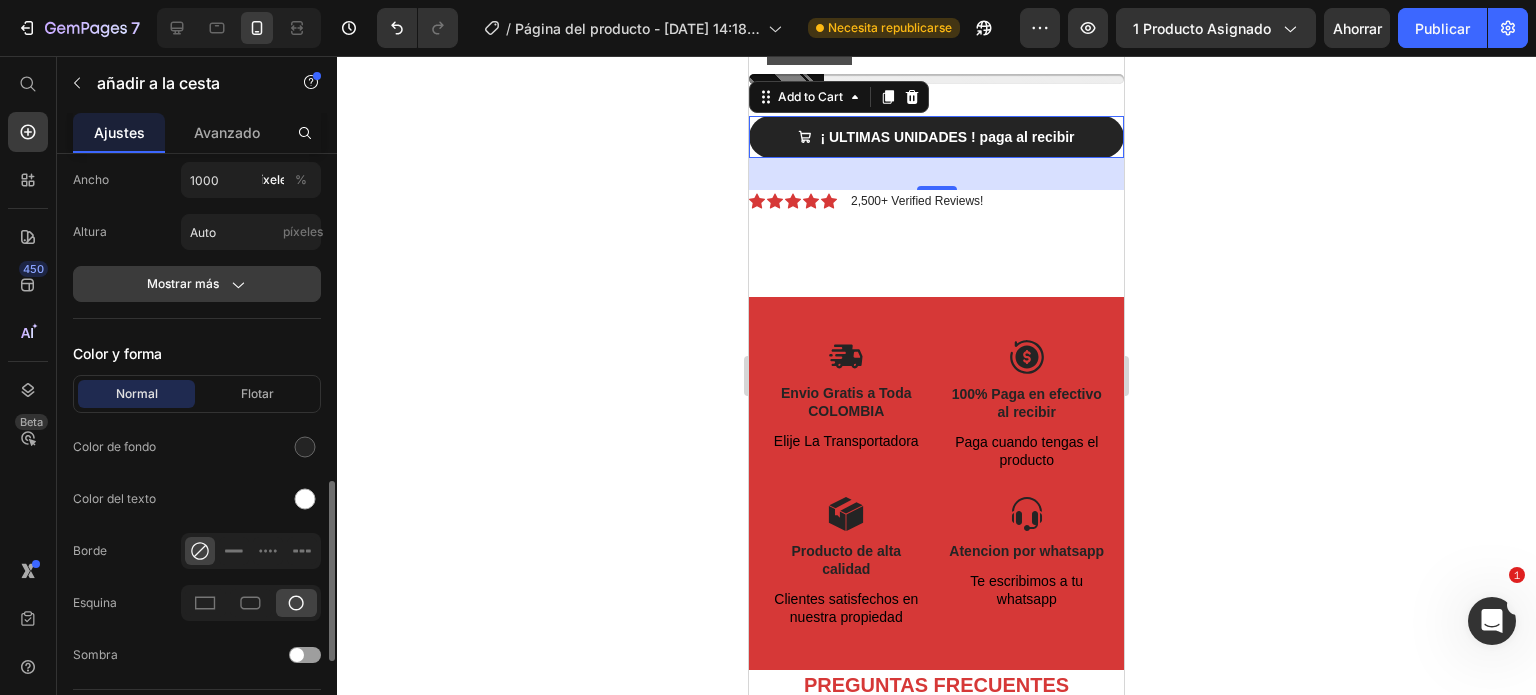 scroll, scrollTop: 979, scrollLeft: 0, axis: vertical 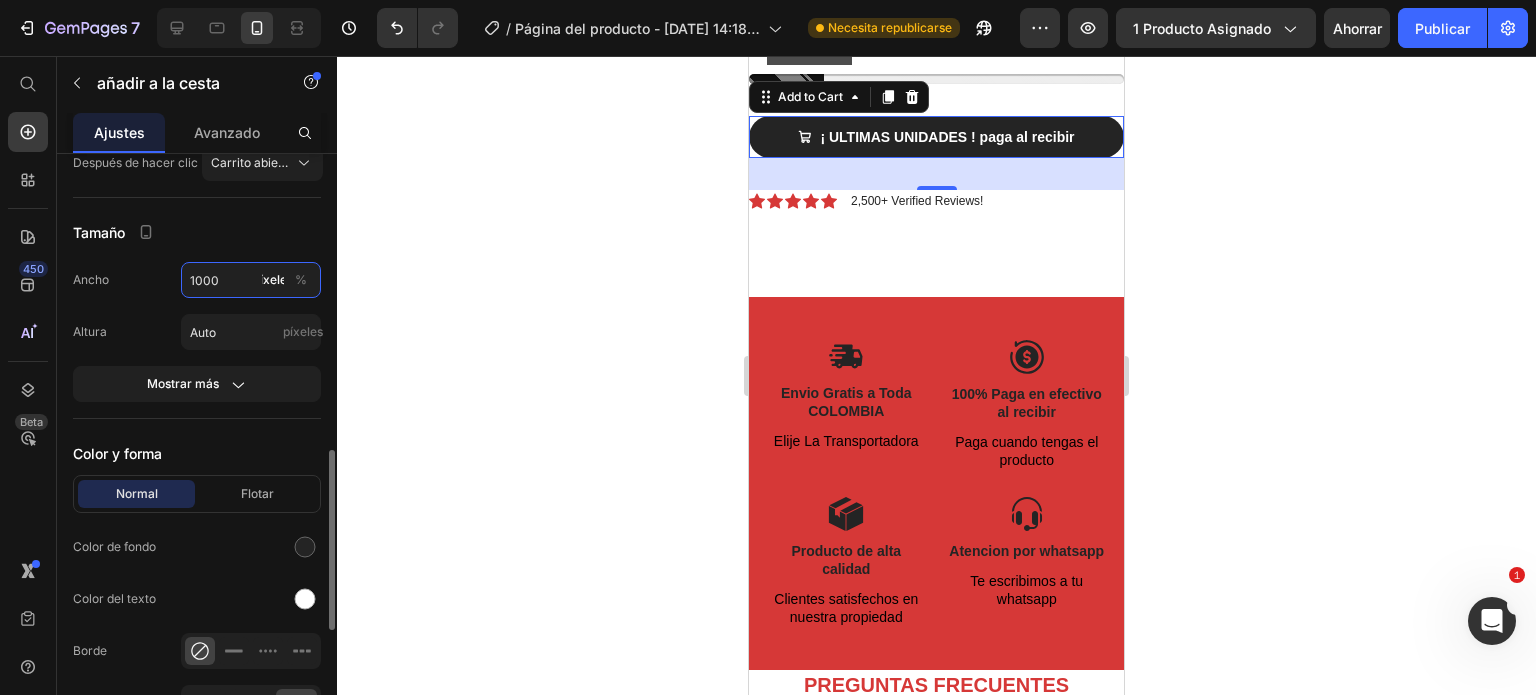 click on "1000" at bounding box center [251, 280] 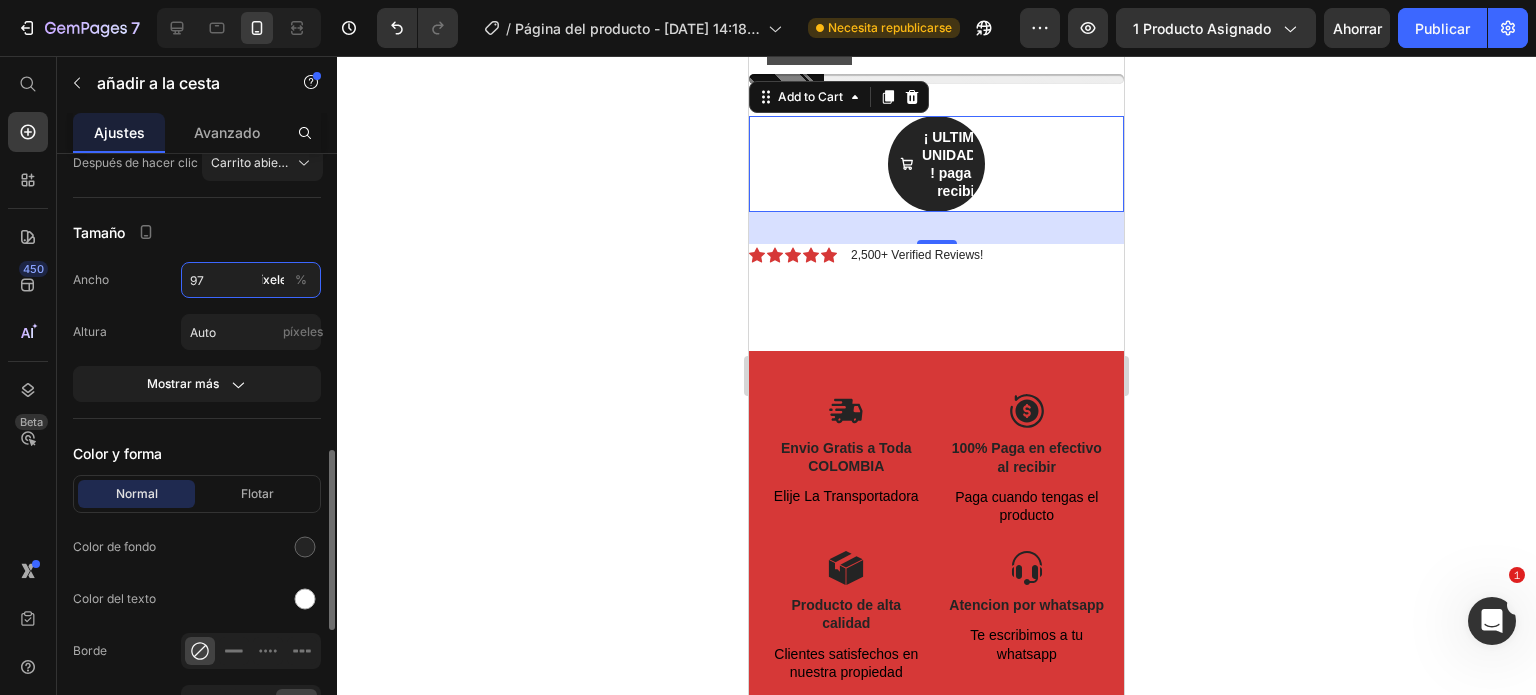 type on "9" 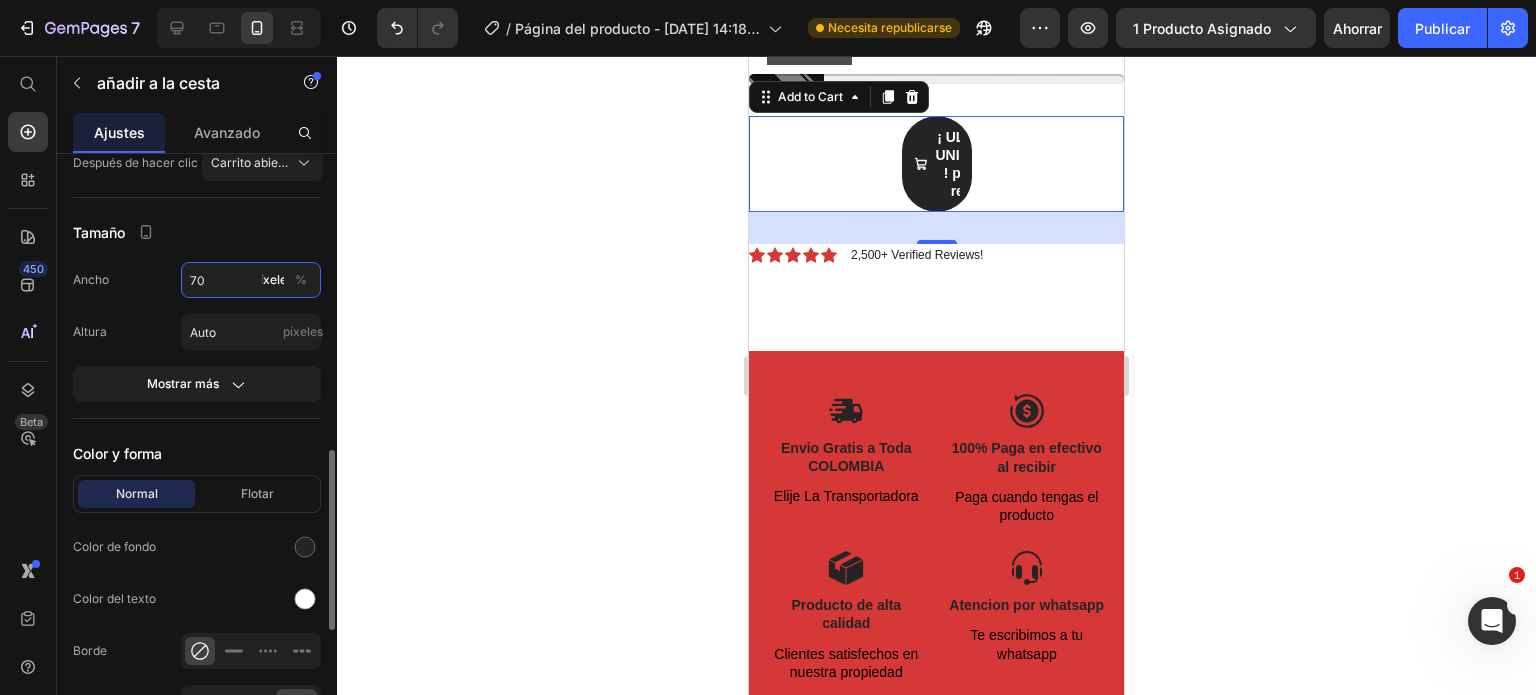 type on "700" 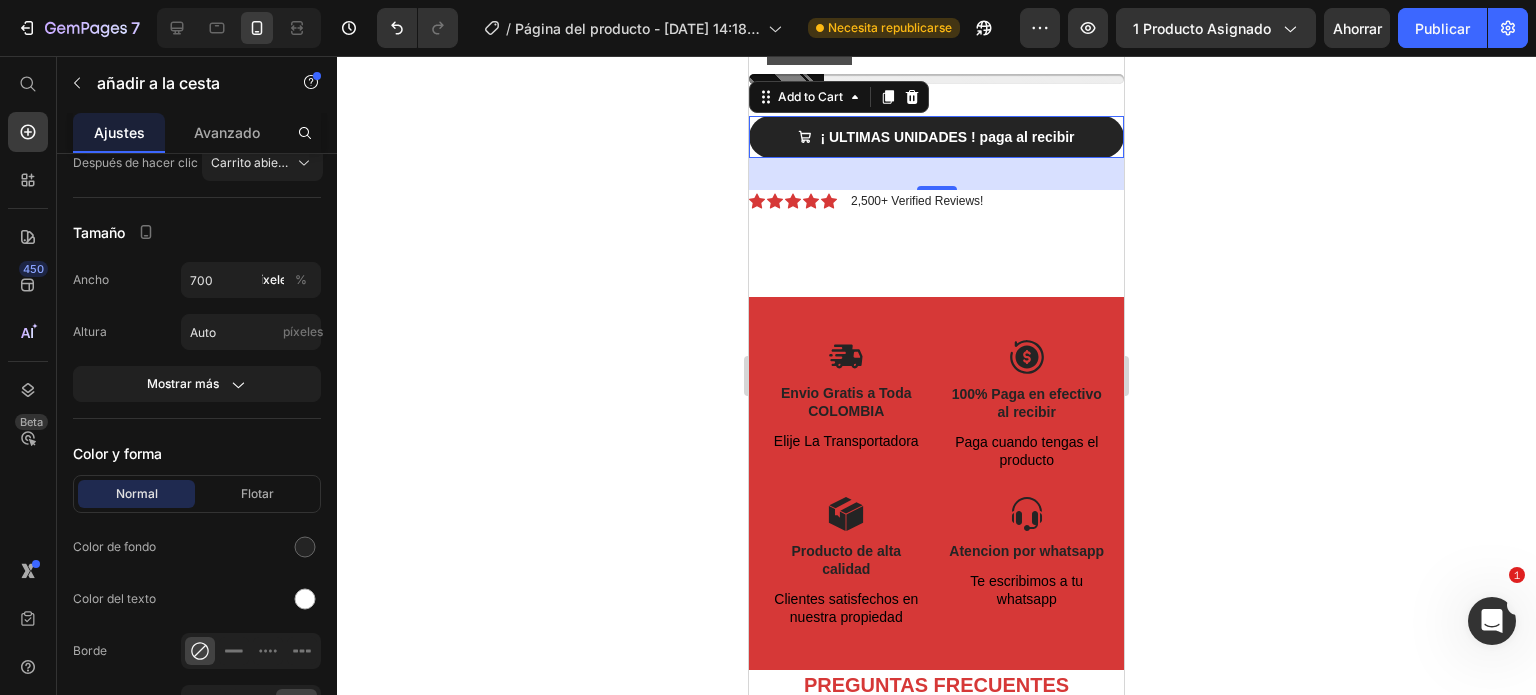 click 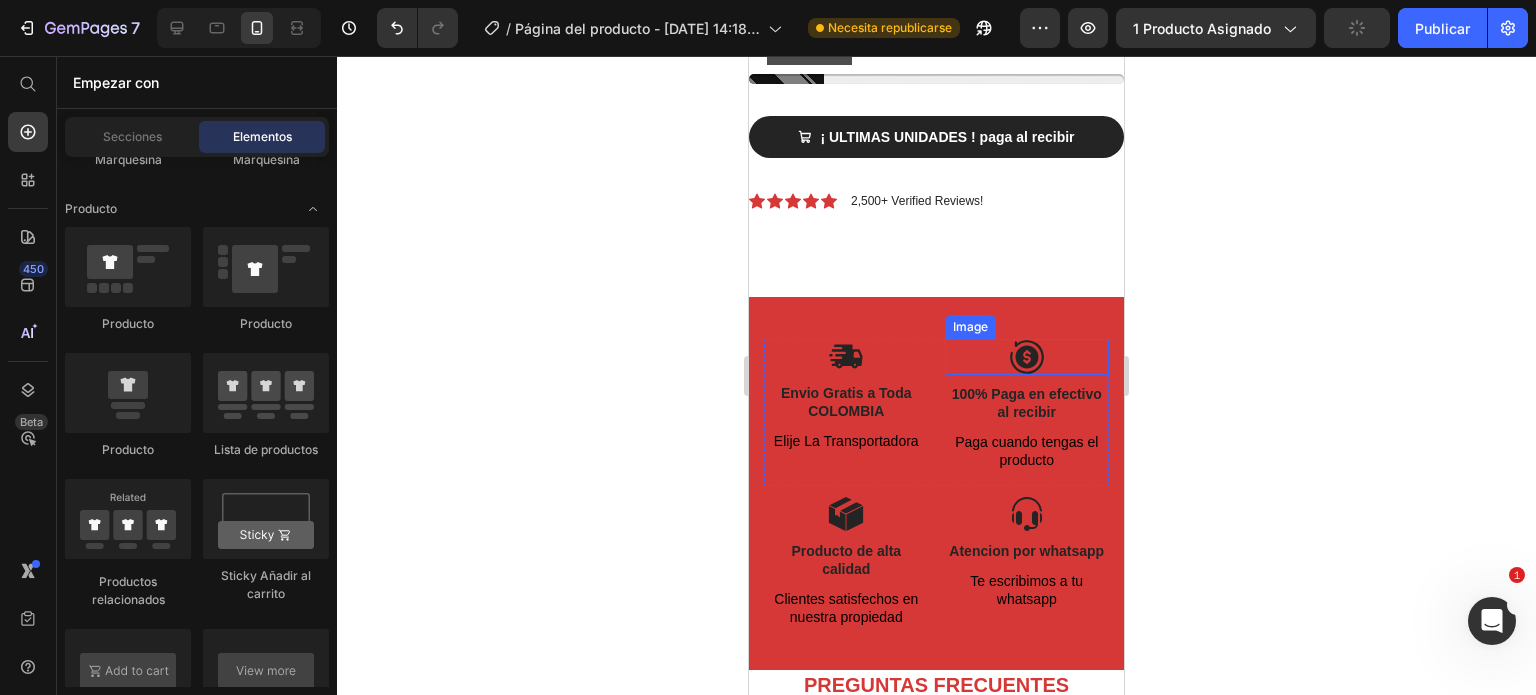 scroll, scrollTop: 7000, scrollLeft: 0, axis: vertical 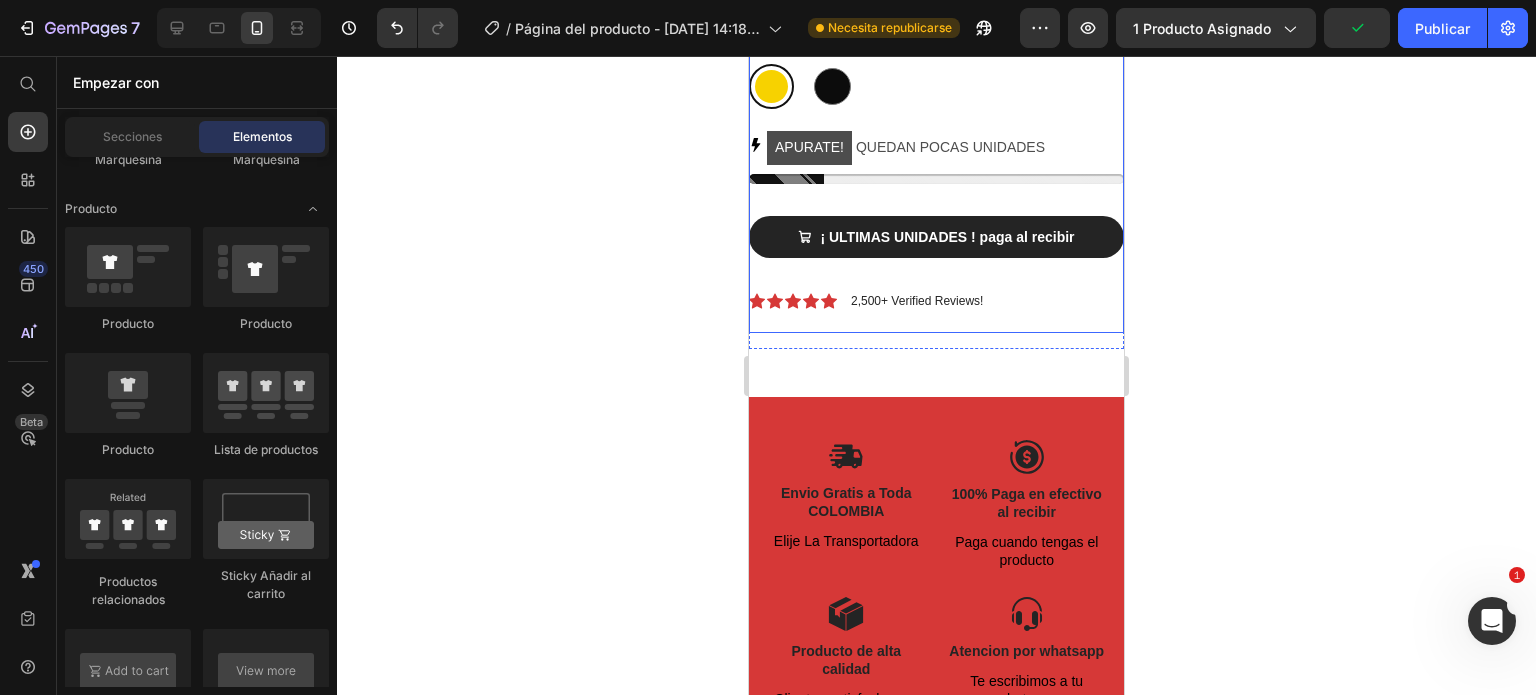 click on "TALADRO ACCESORIOS Product Title $169.900,00 Product Price $219.900,00 Product Price 23% off Product Badge Row Color: Amarillo Amarillo Amarillo Negro Negro Product Variants & Swatches
APURATE!  QUEDAN POCAS UNIDADES Stock Counter
¡ ULTIMAS UNIDADES ! paga al recibir Add to Cart Icon Icon Icon Icon Icon Icon List 2,500+ Verified Reviews! Text Block Row" at bounding box center (936, 144) 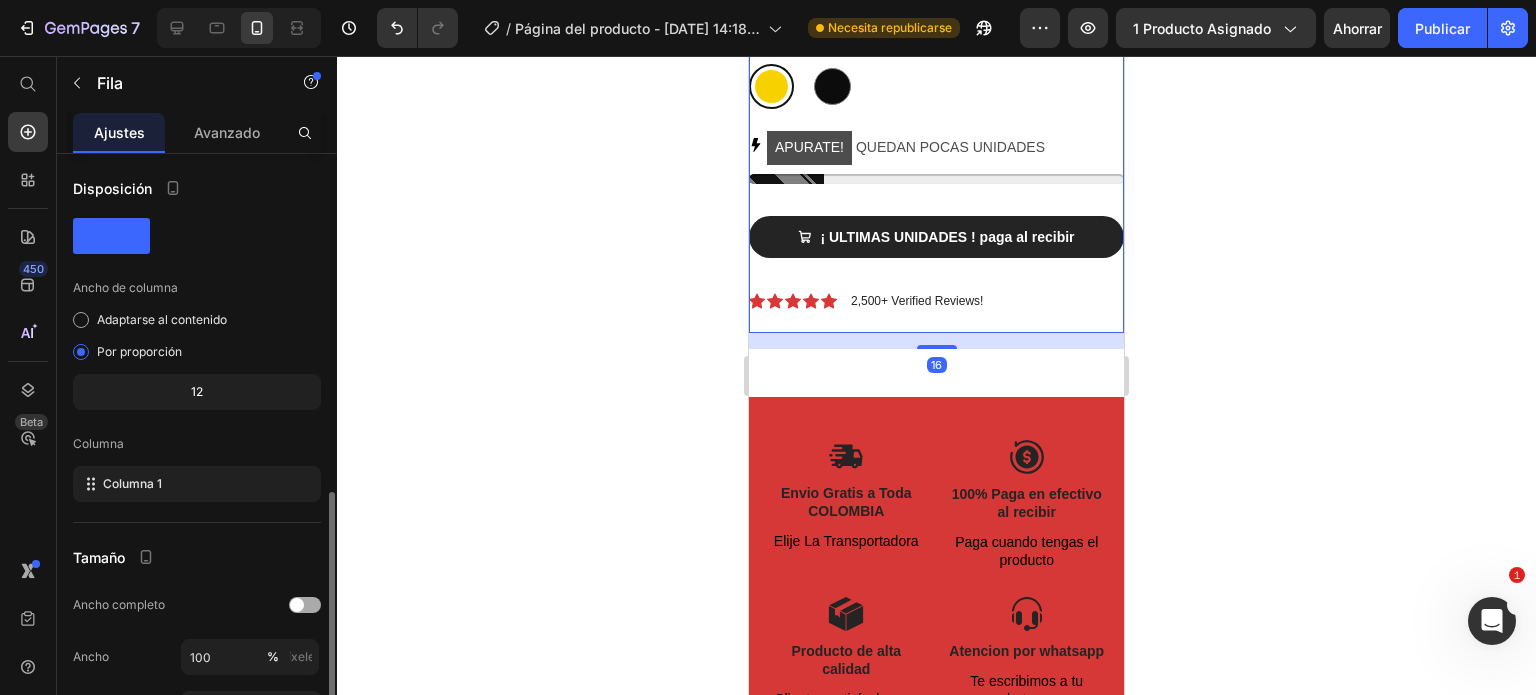 scroll, scrollTop: 200, scrollLeft: 0, axis: vertical 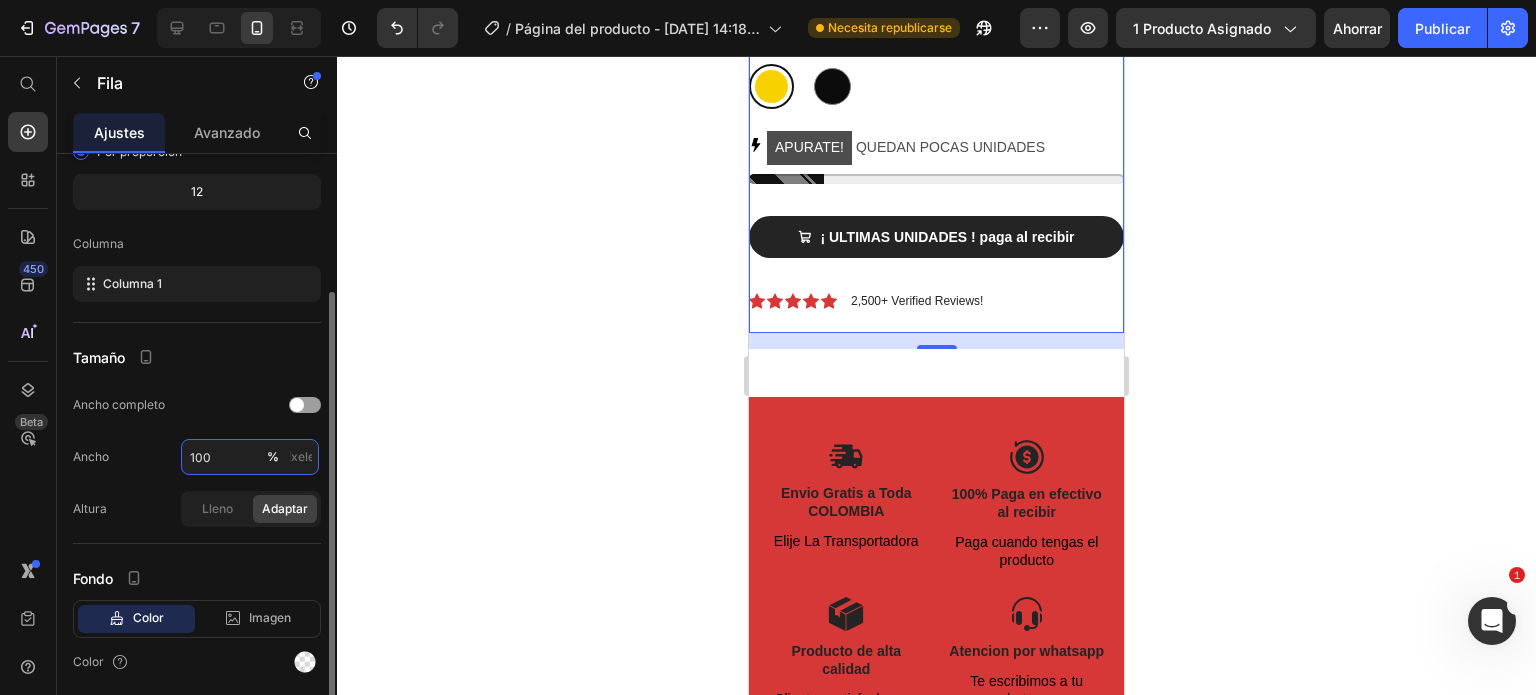 click on "100" at bounding box center (250, 457) 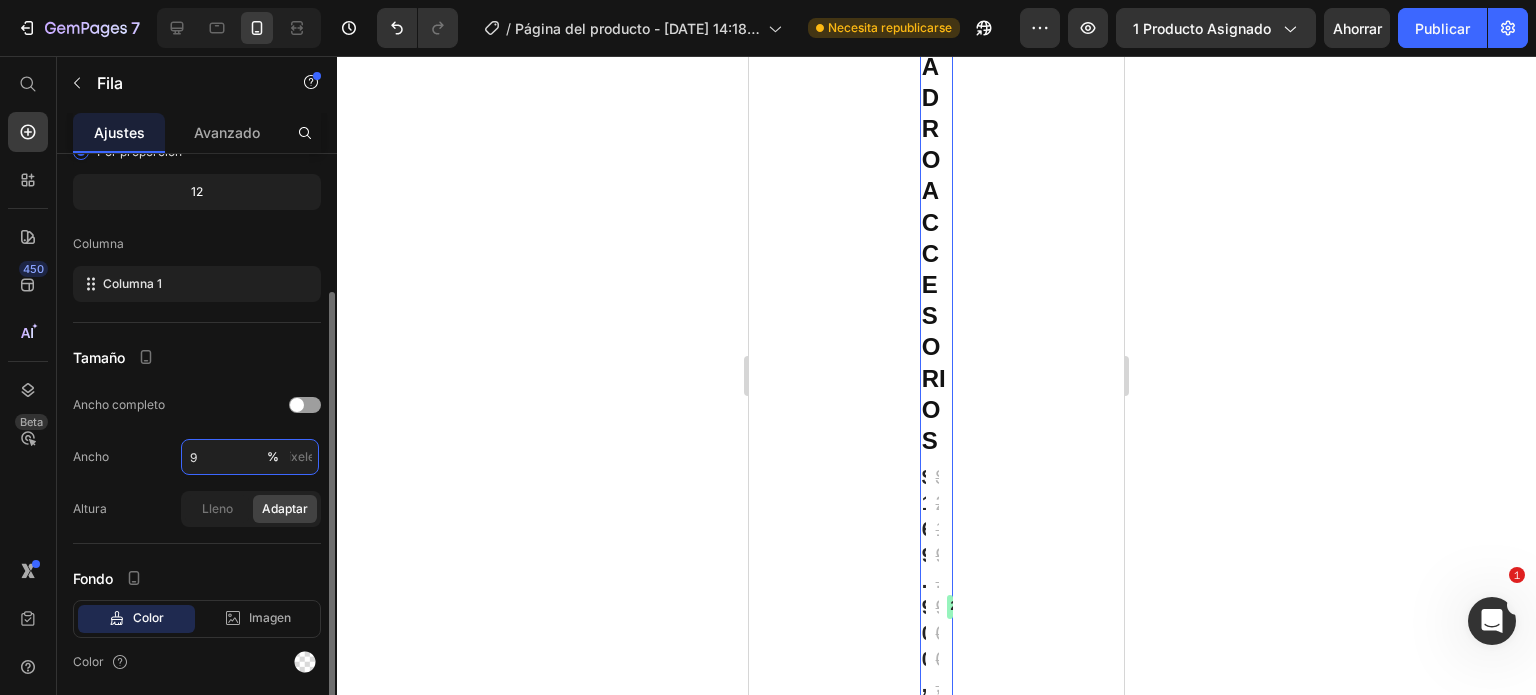 type on "90" 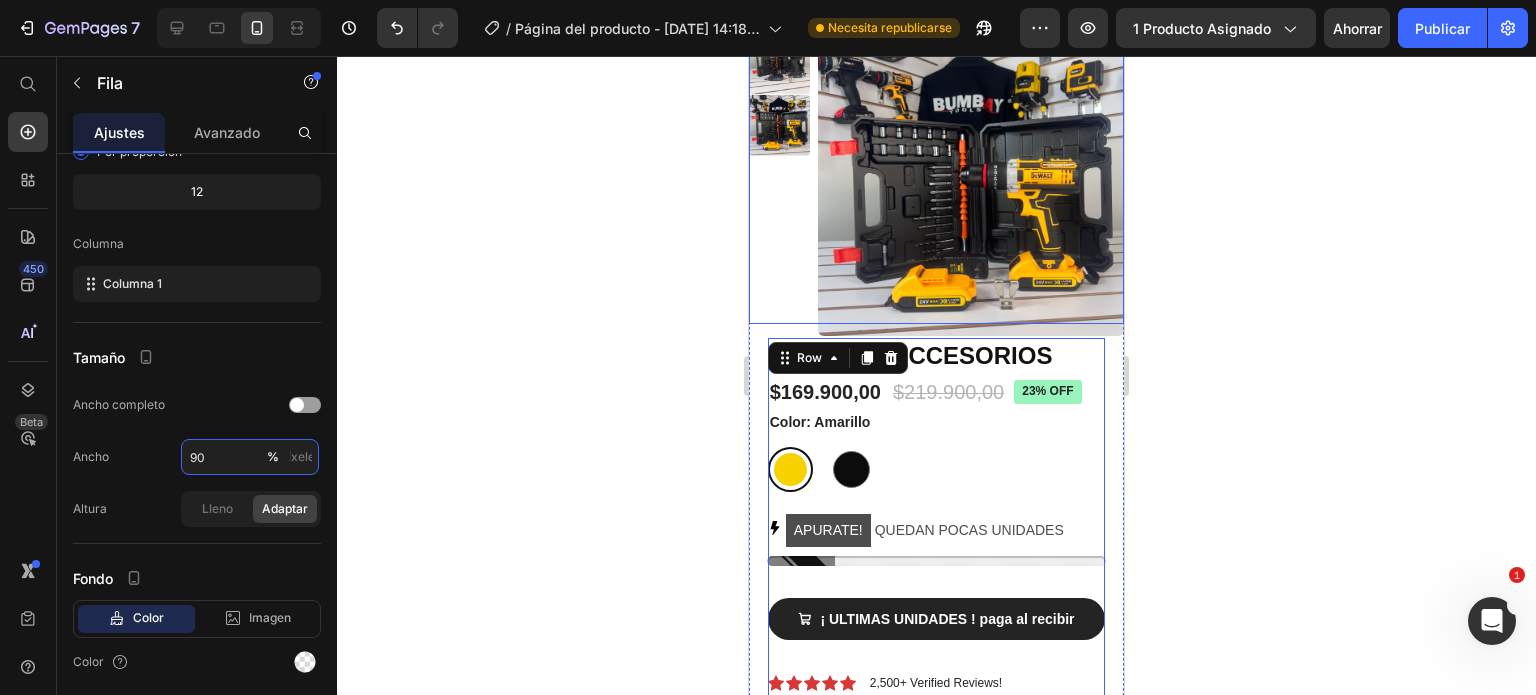 scroll, scrollTop: 6500, scrollLeft: 0, axis: vertical 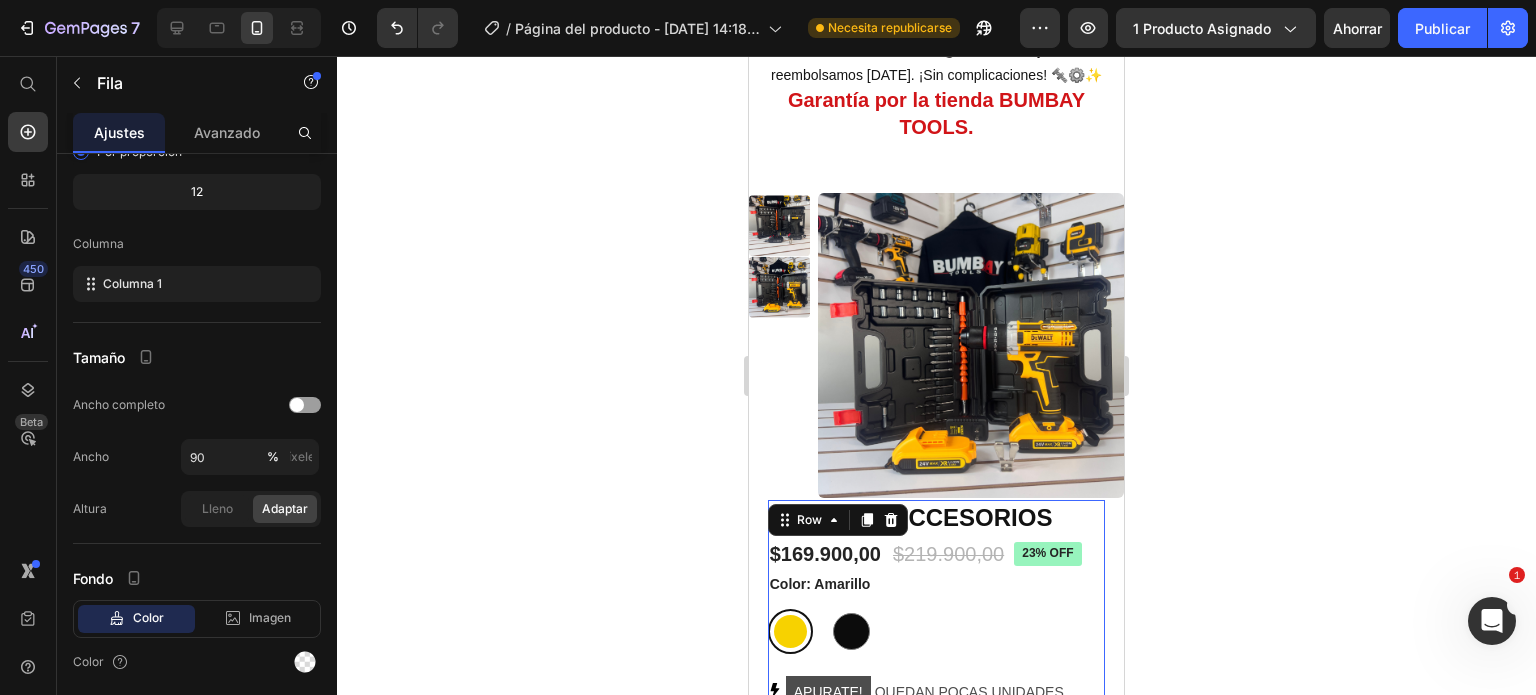 click 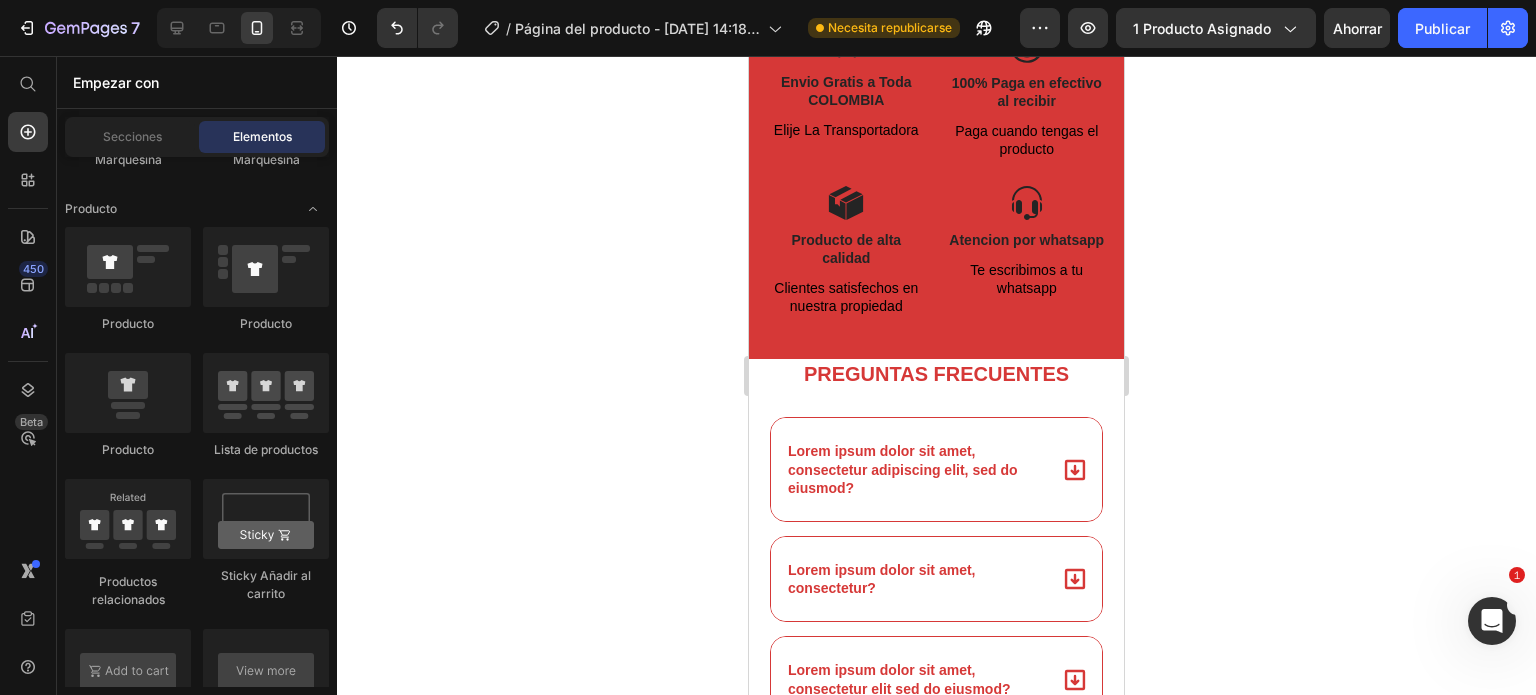 scroll, scrollTop: 7500, scrollLeft: 0, axis: vertical 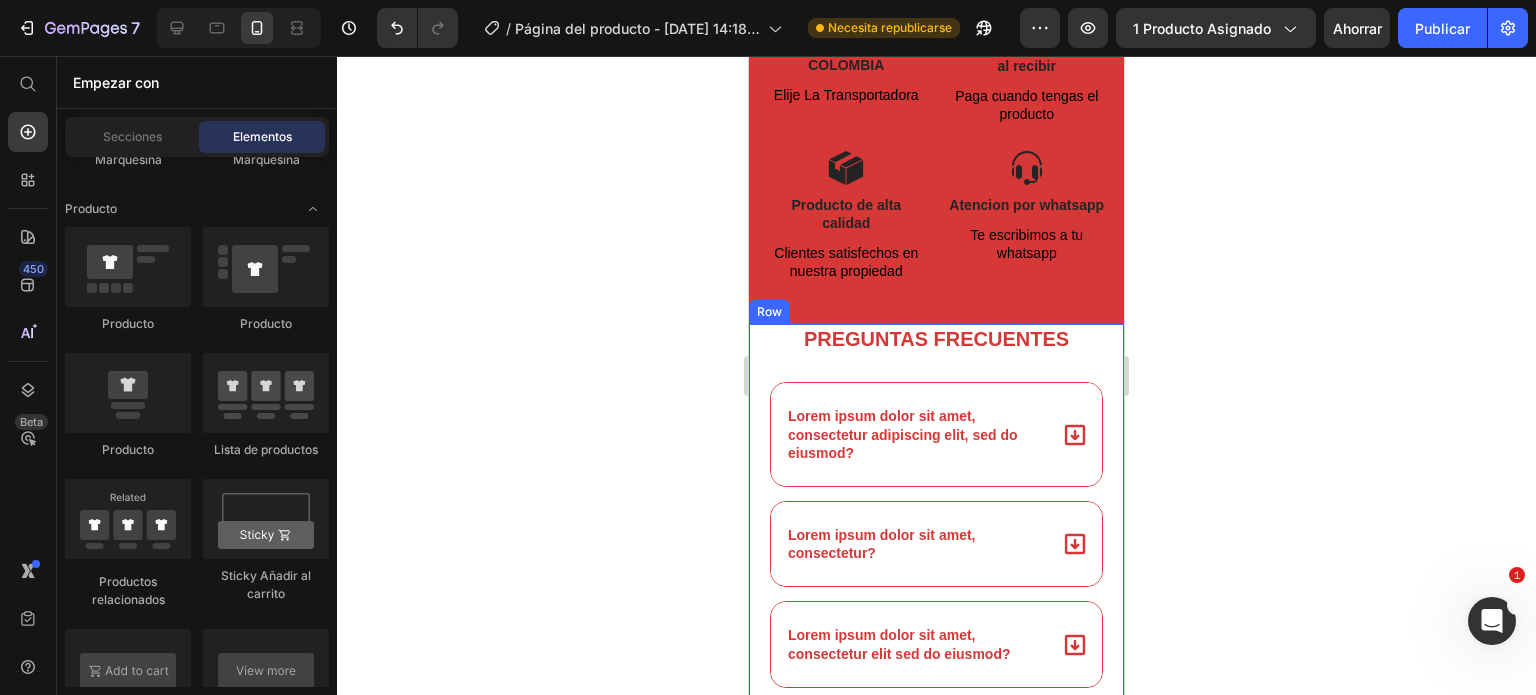 click on "preguntas frecuentes" at bounding box center (936, 339) 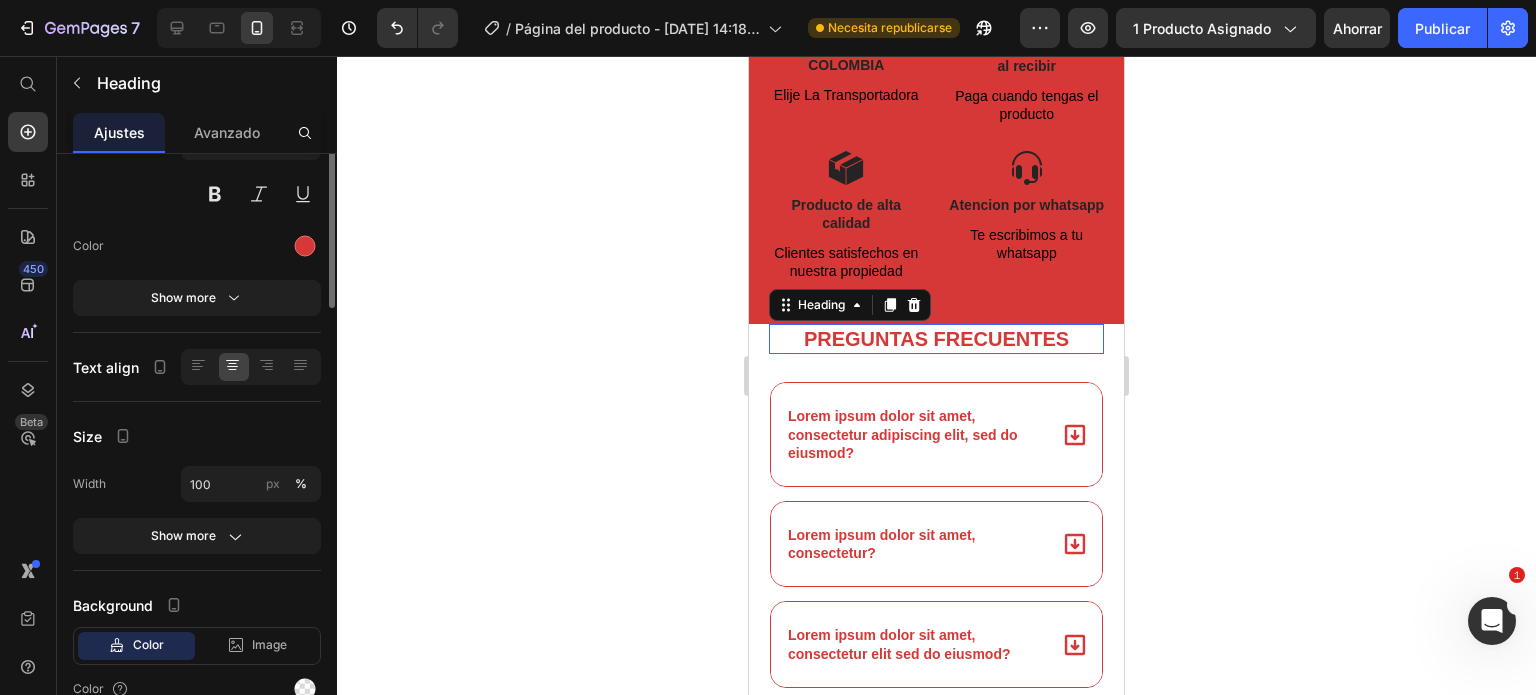 scroll, scrollTop: 0, scrollLeft: 0, axis: both 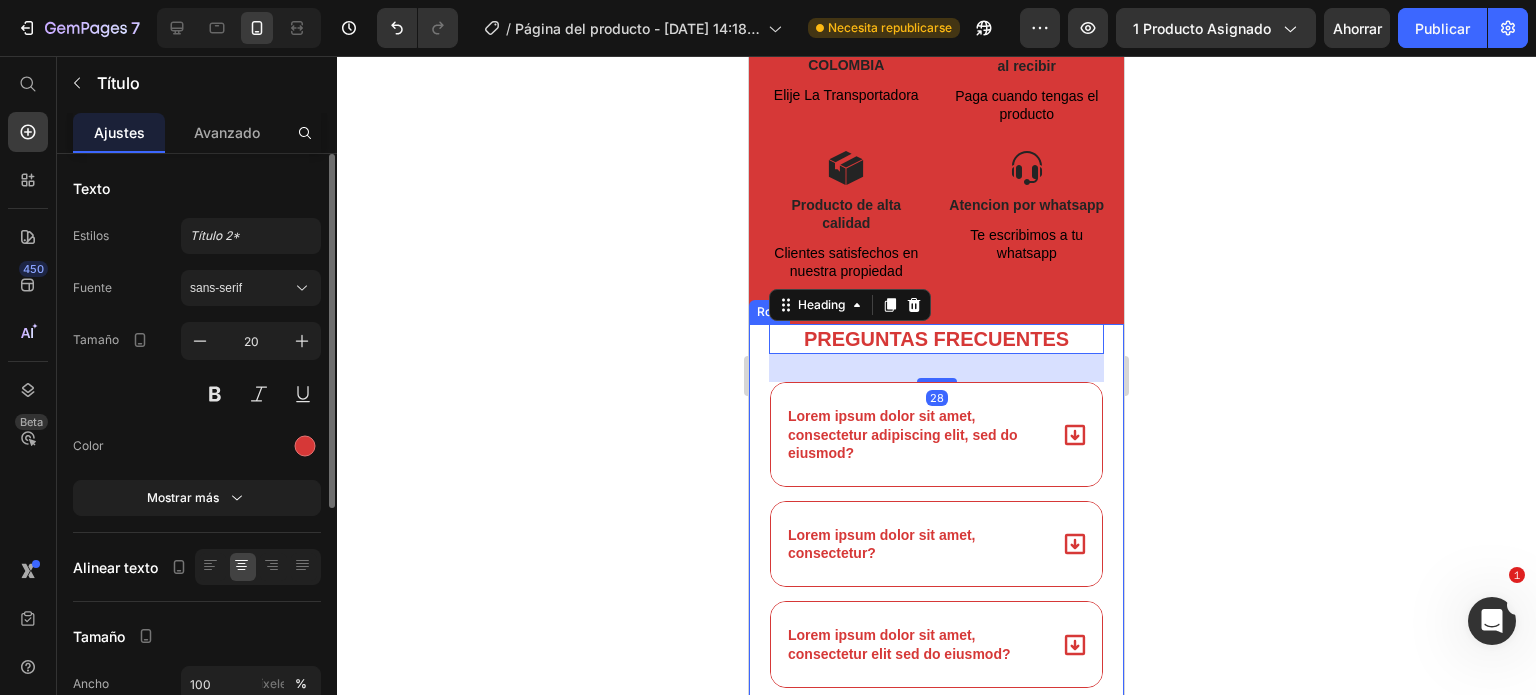 click on "preguntas frecuentes Heading   28
Lorem ipsum dolor sit amet, consectetur adipiscing elit, sed do eiusmod?
Lorem ipsum dolor sit amet, consectetur?
Lorem ipsum dolor sit amet, consectetur elit sed do eiusmod?
Lorem ipsum dolor sit amet consectetur?
Lorem ipsum dolor sit amet, consectetur adipiscing sed do eiusmod? Accordion Row" at bounding box center [936, 618] 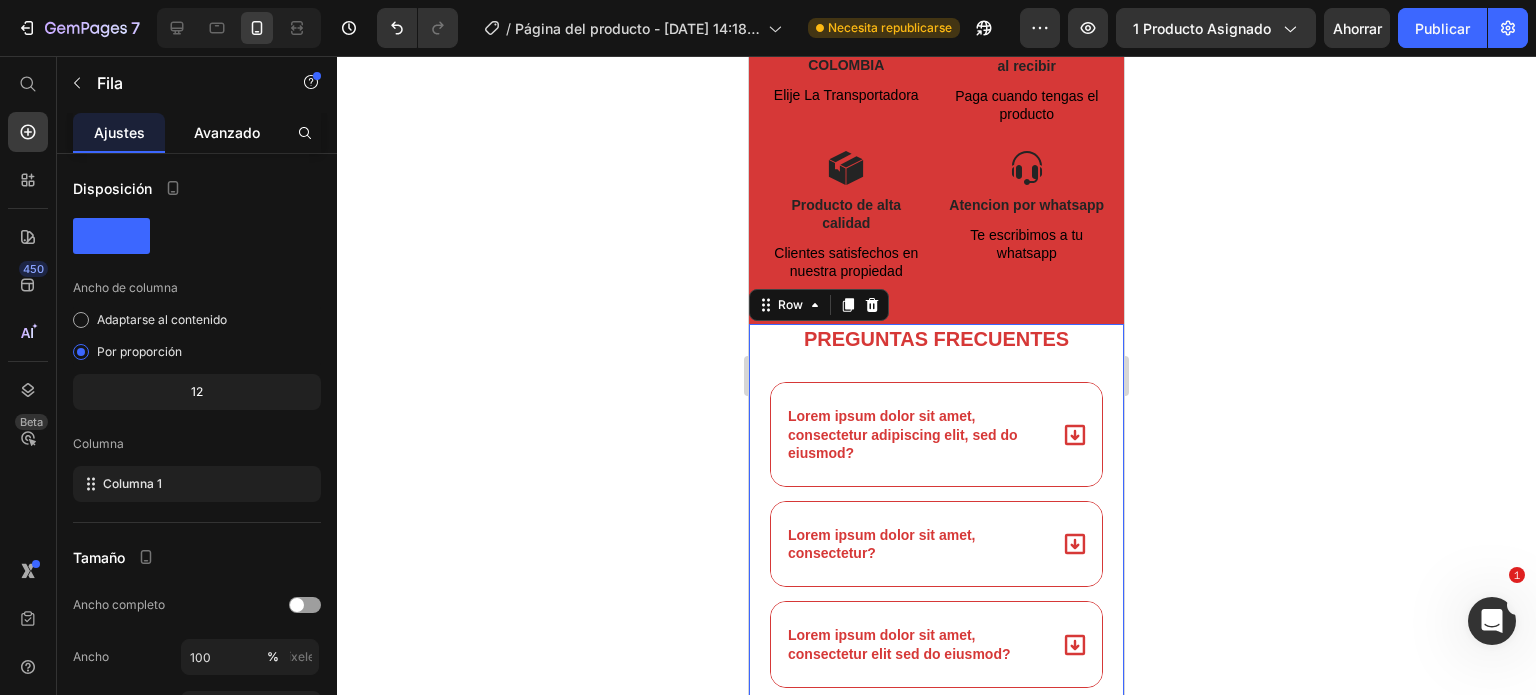click on "Avanzado" at bounding box center (227, 132) 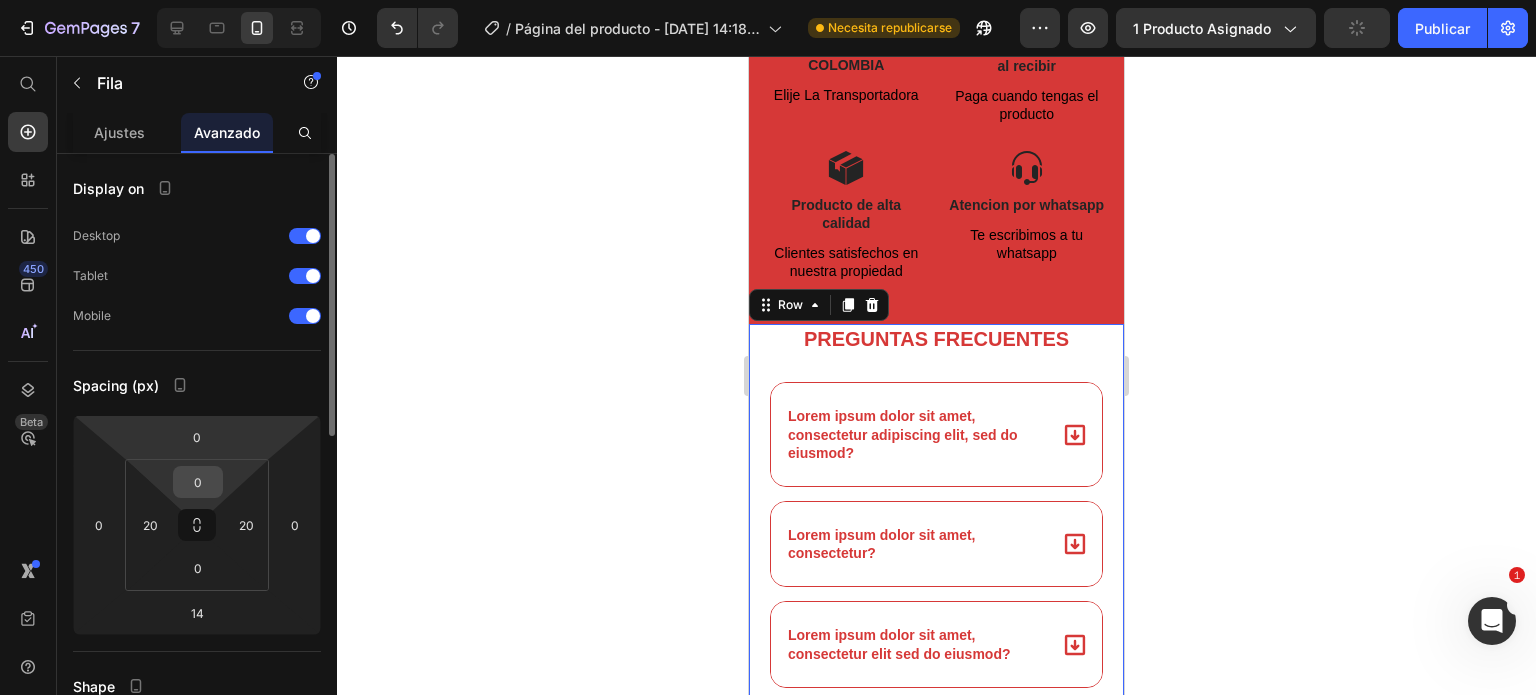 click on "0" at bounding box center (198, 482) 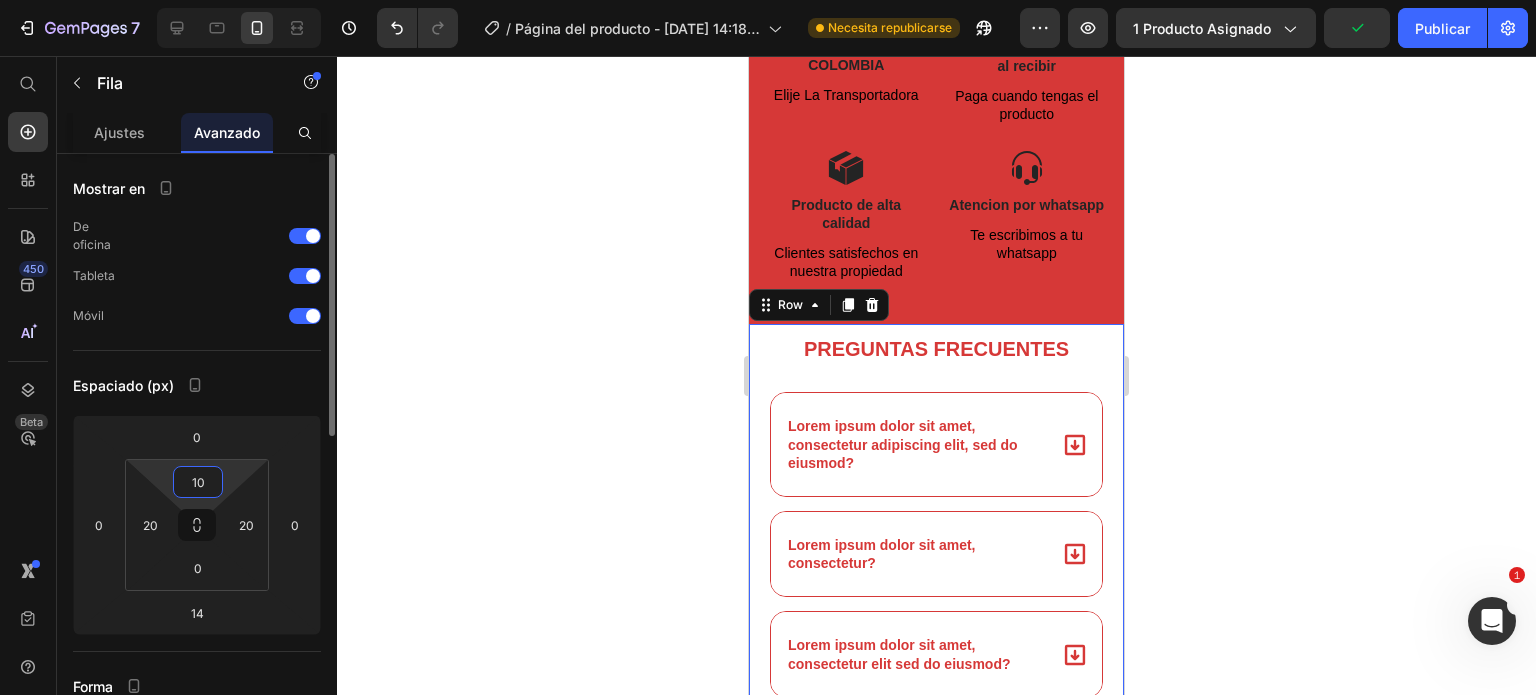 type on "1" 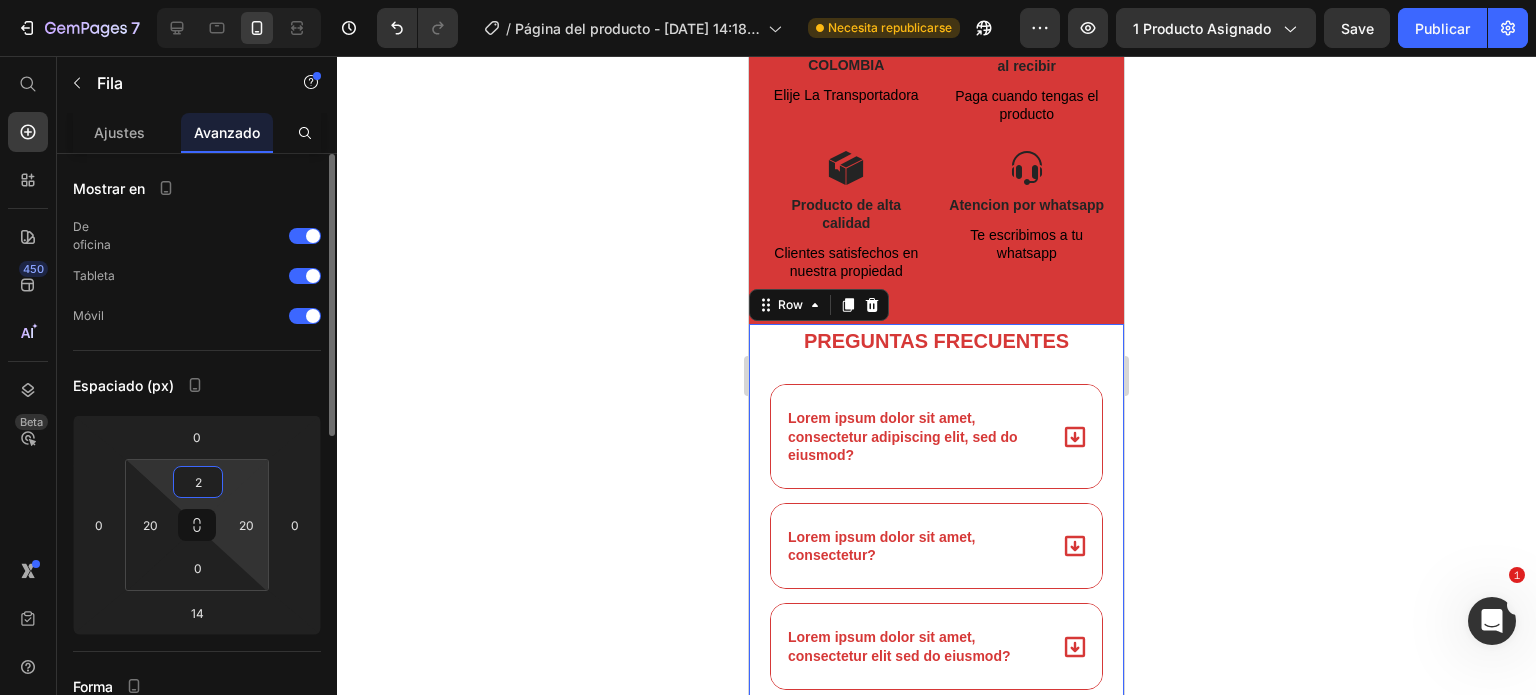 type on "20" 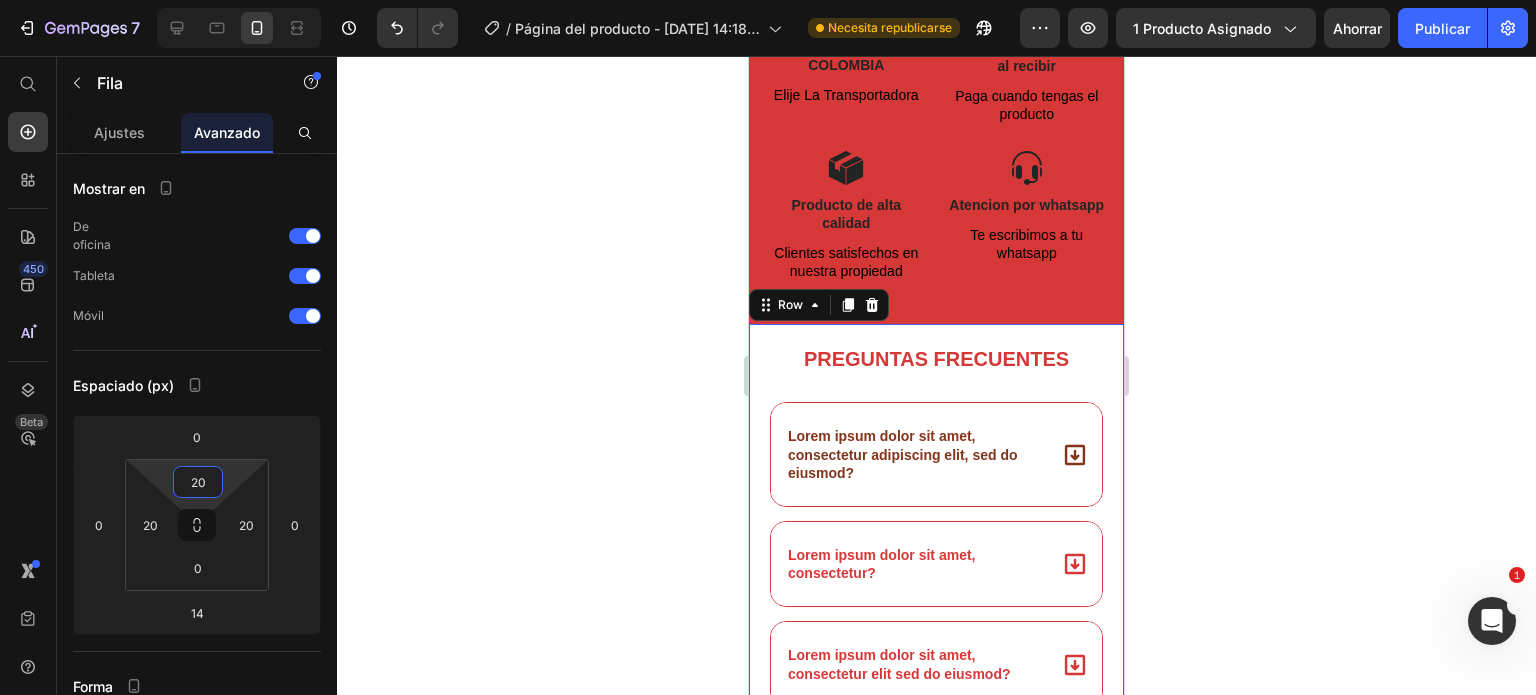 click 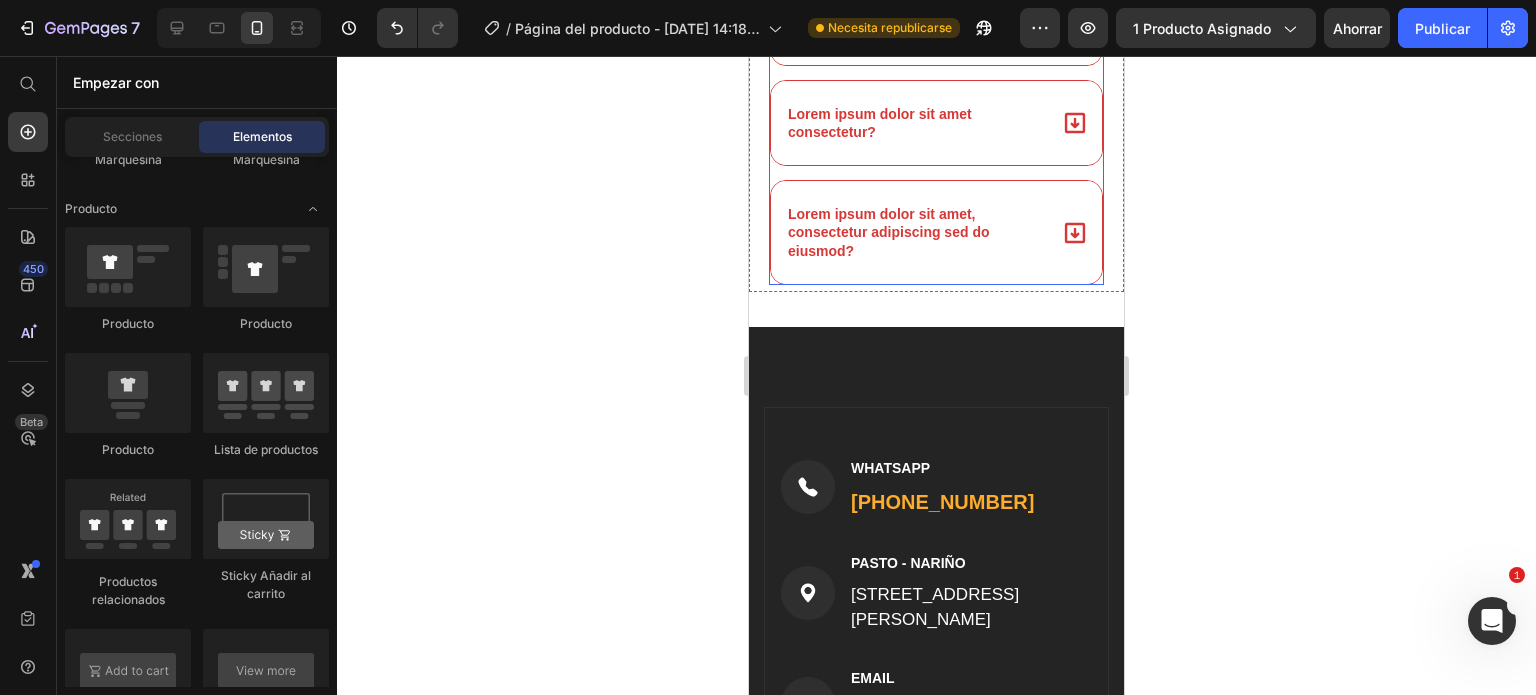 scroll, scrollTop: 8200, scrollLeft: 0, axis: vertical 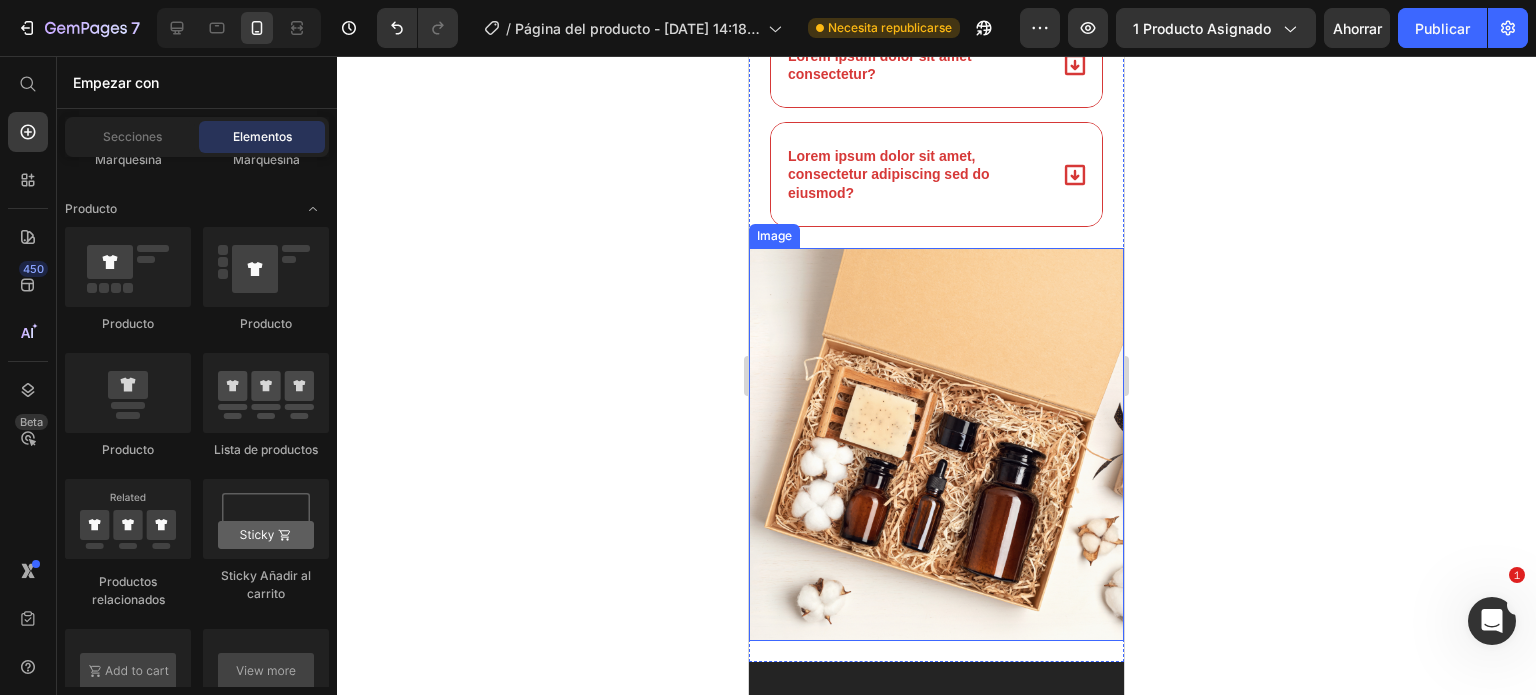 click at bounding box center [936, 444] 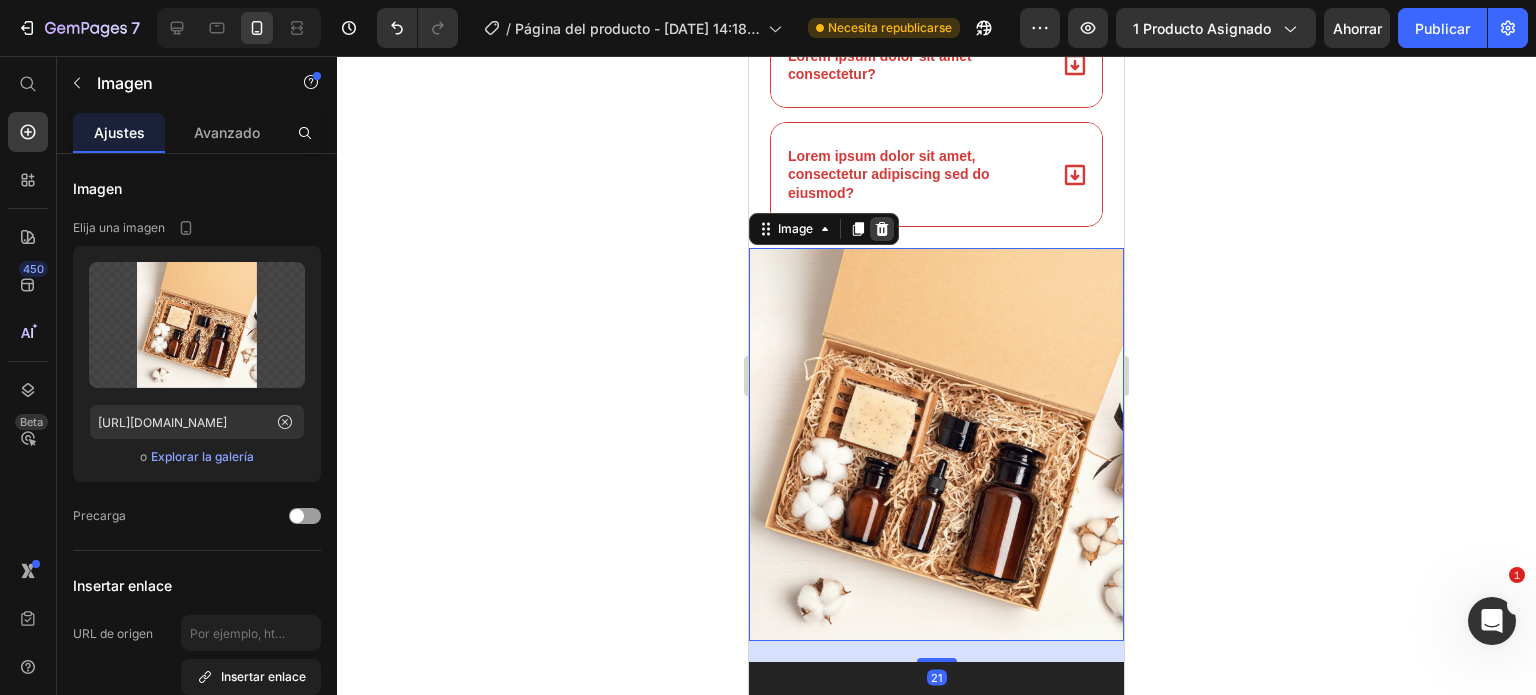 click 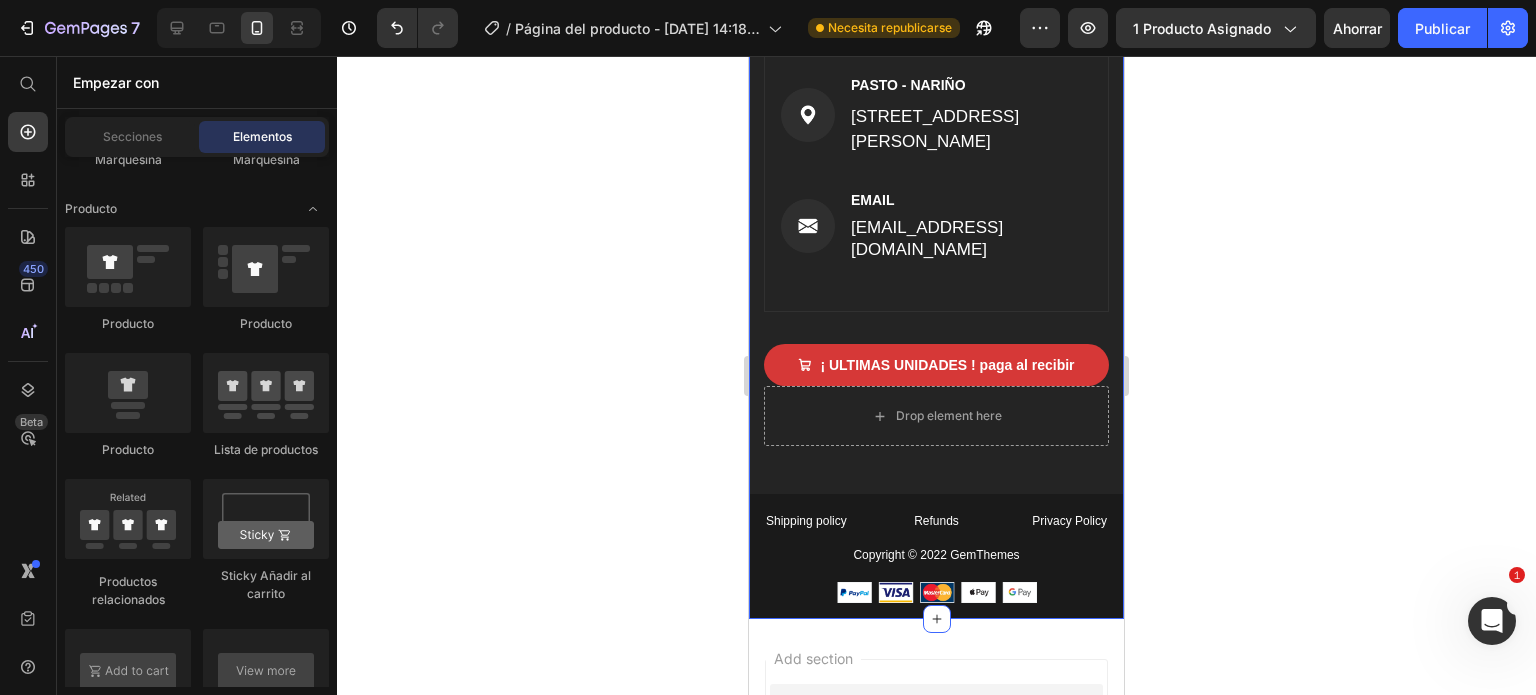 scroll, scrollTop: 8700, scrollLeft: 0, axis: vertical 